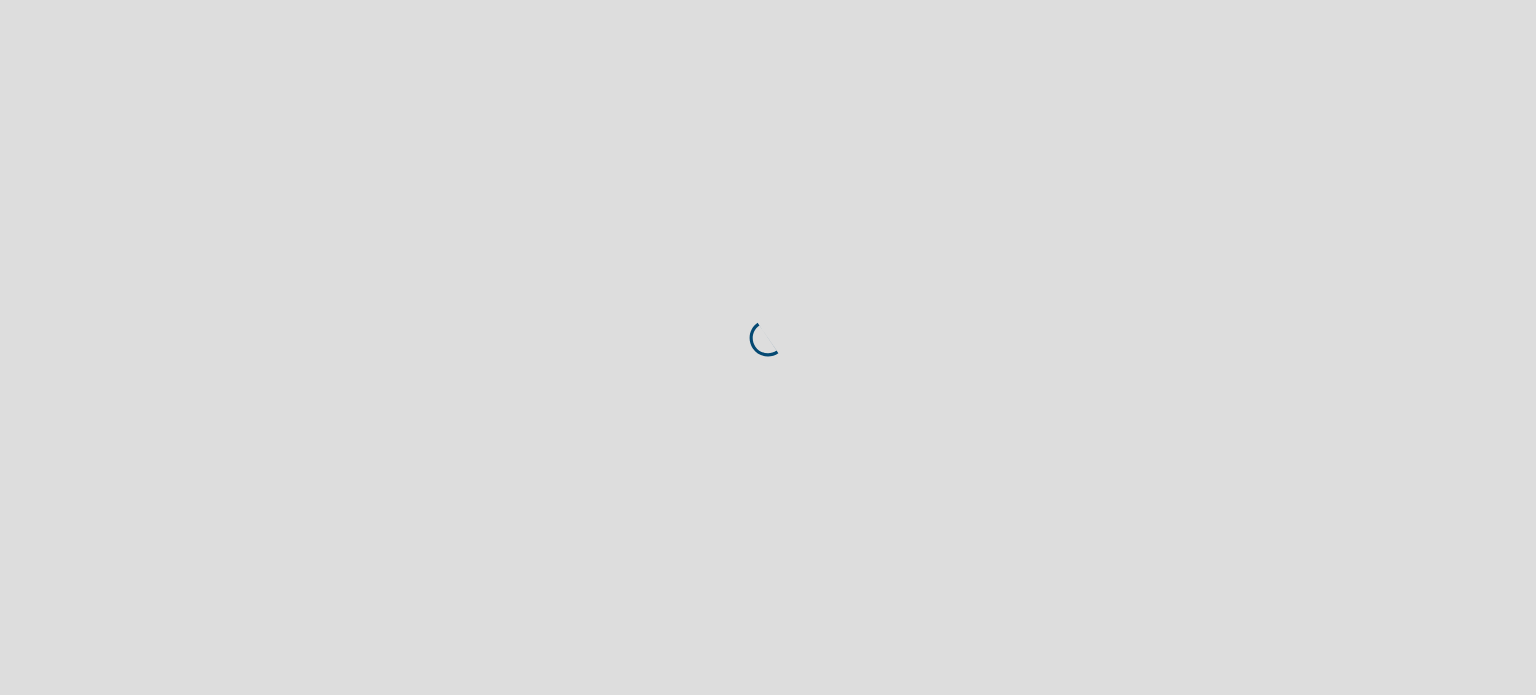 scroll, scrollTop: 0, scrollLeft: 0, axis: both 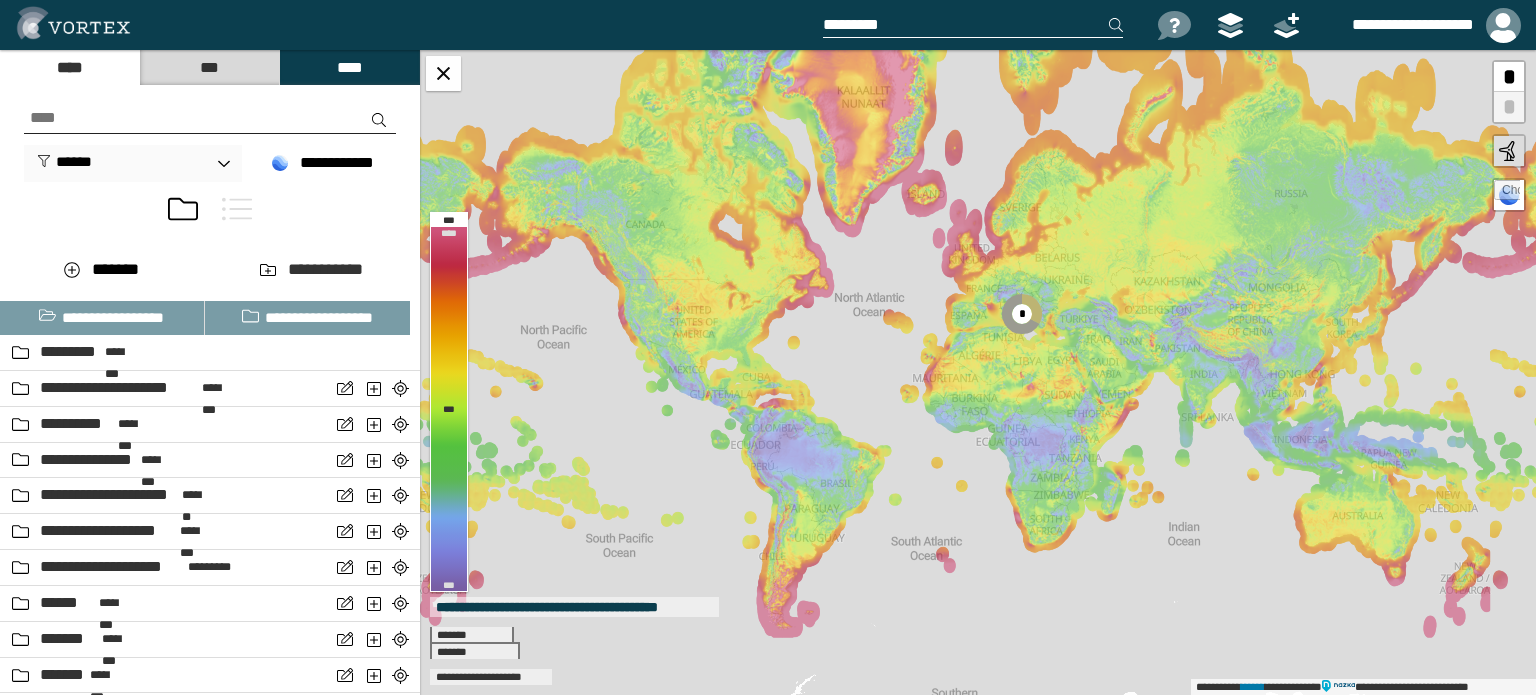 click at bounding box center (210, 118) 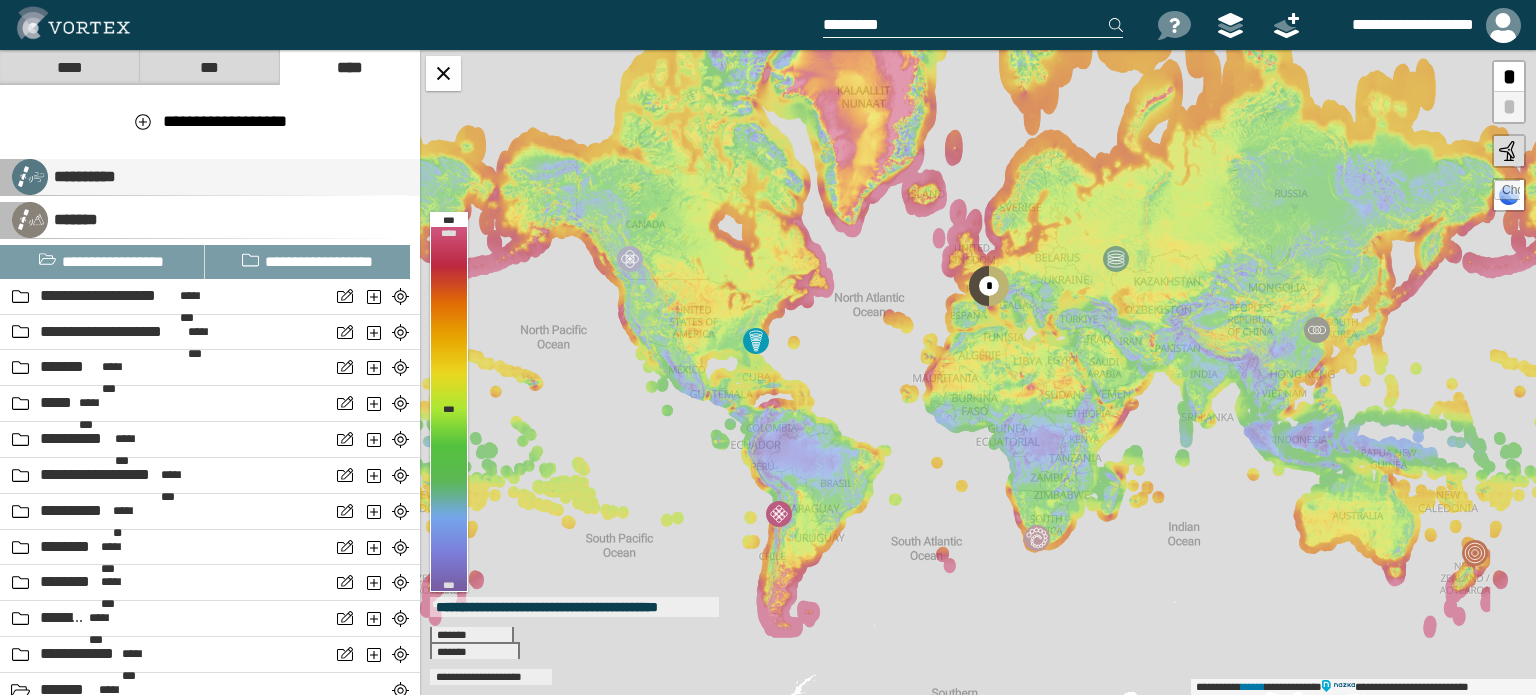 click on "**********" at bounding box center (82, 176) 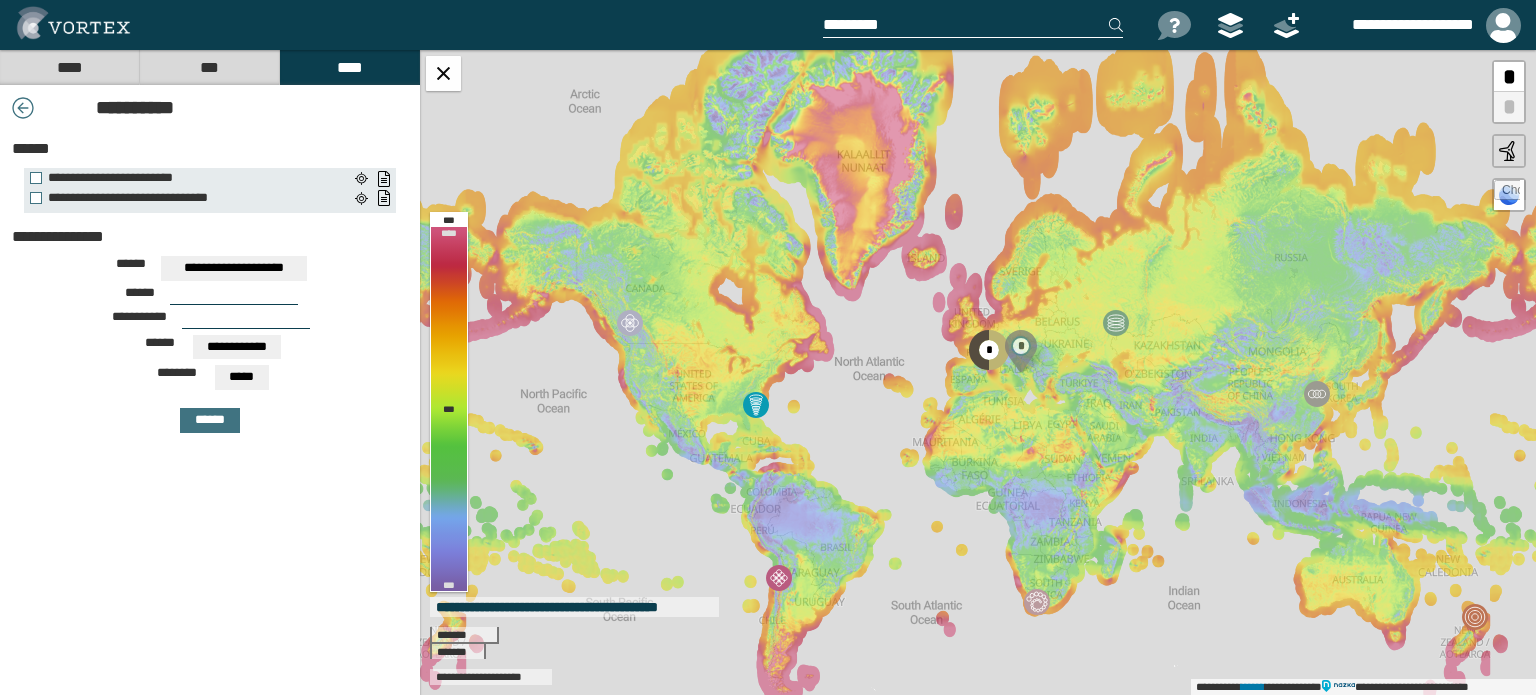 click on "**********" at bounding box center [189, 178] 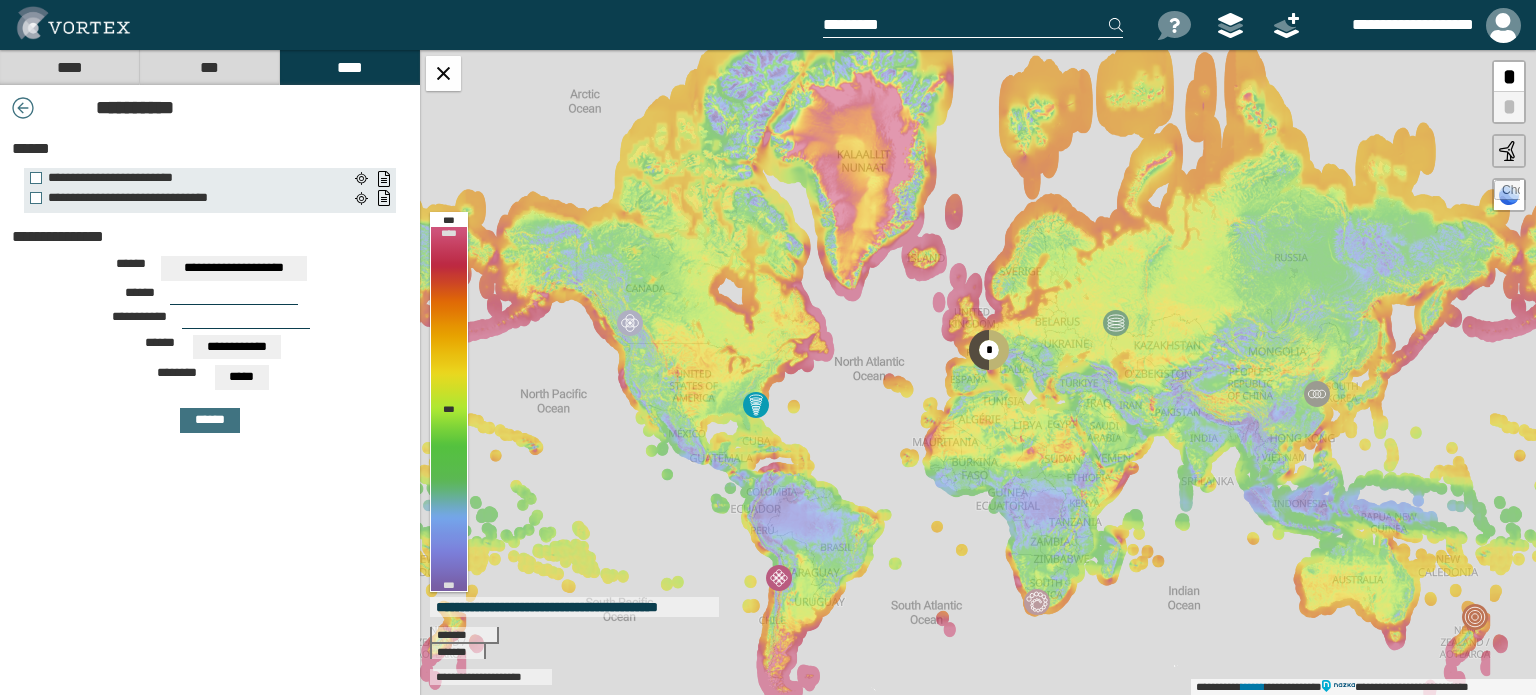 click at bounding box center [234, 297] 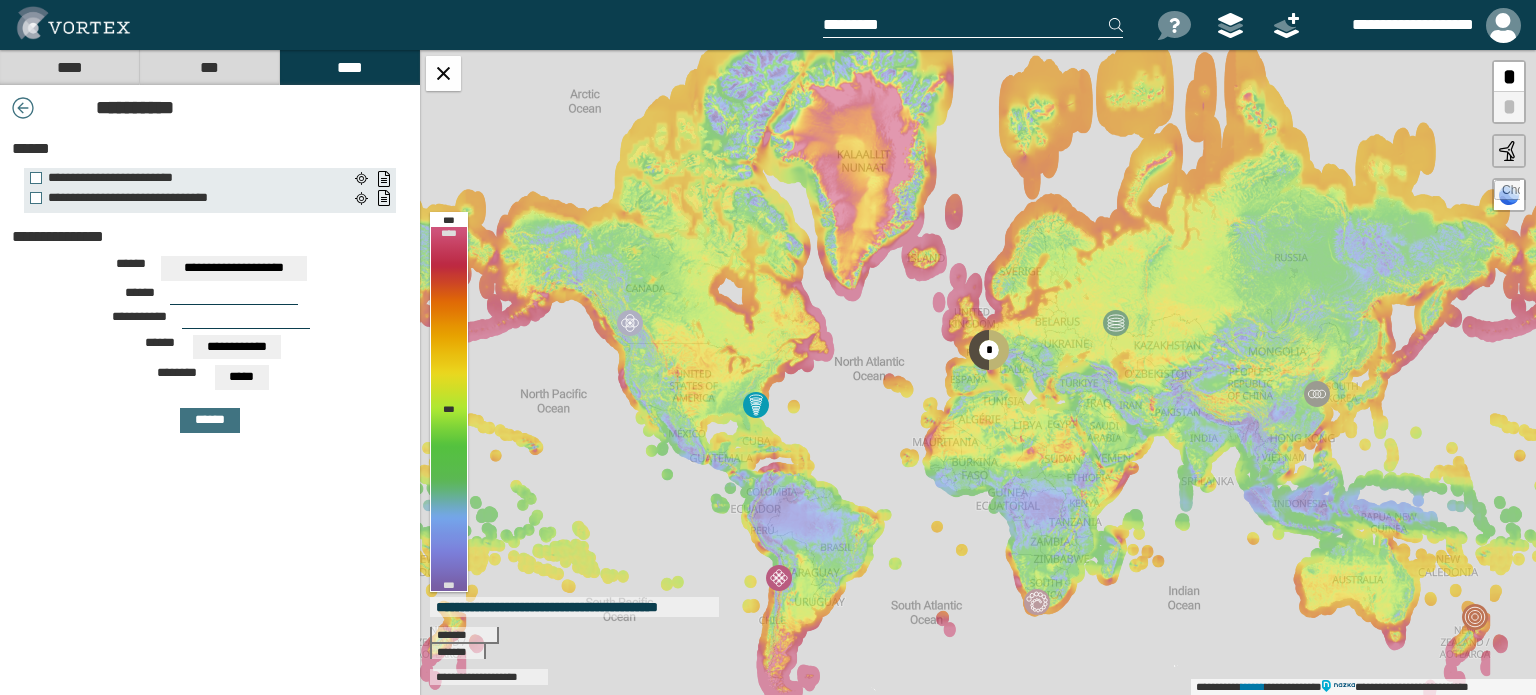 paste on "*********" 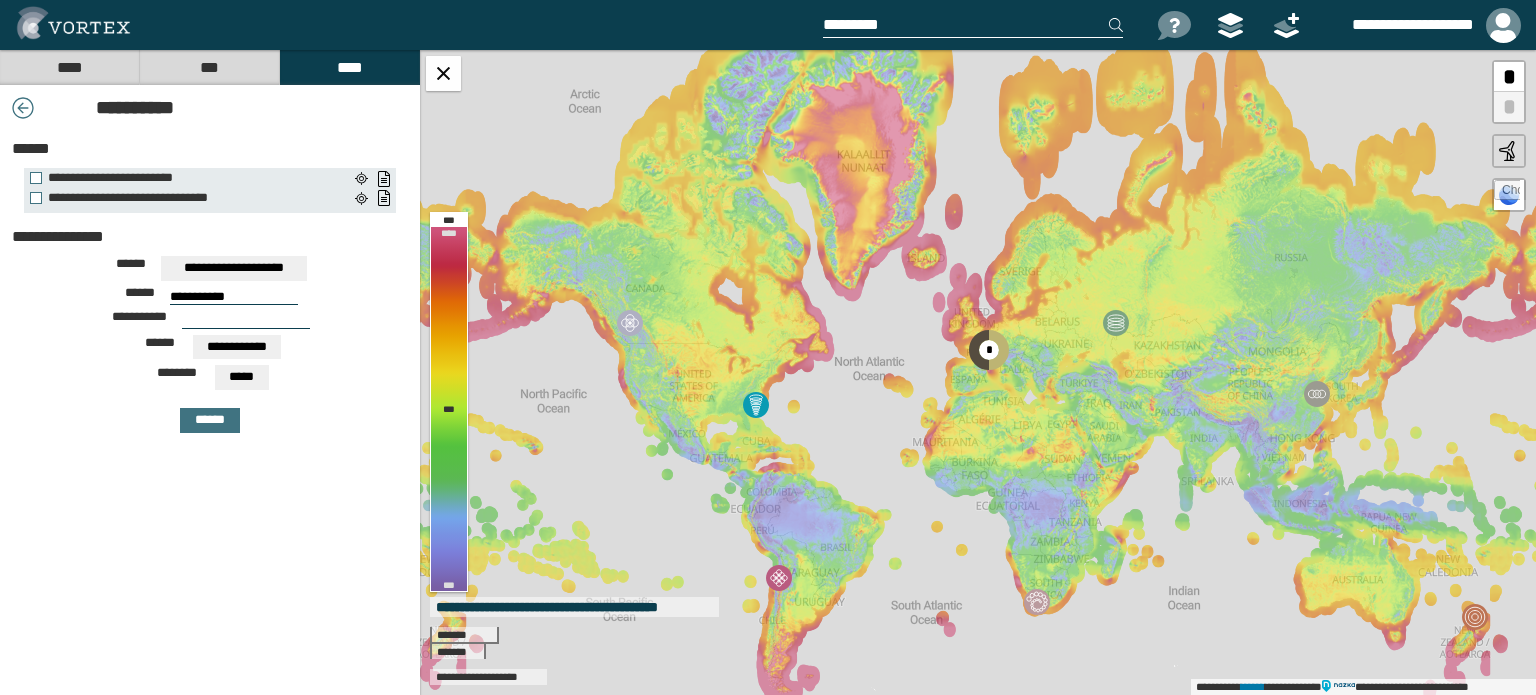 paste on "**********" 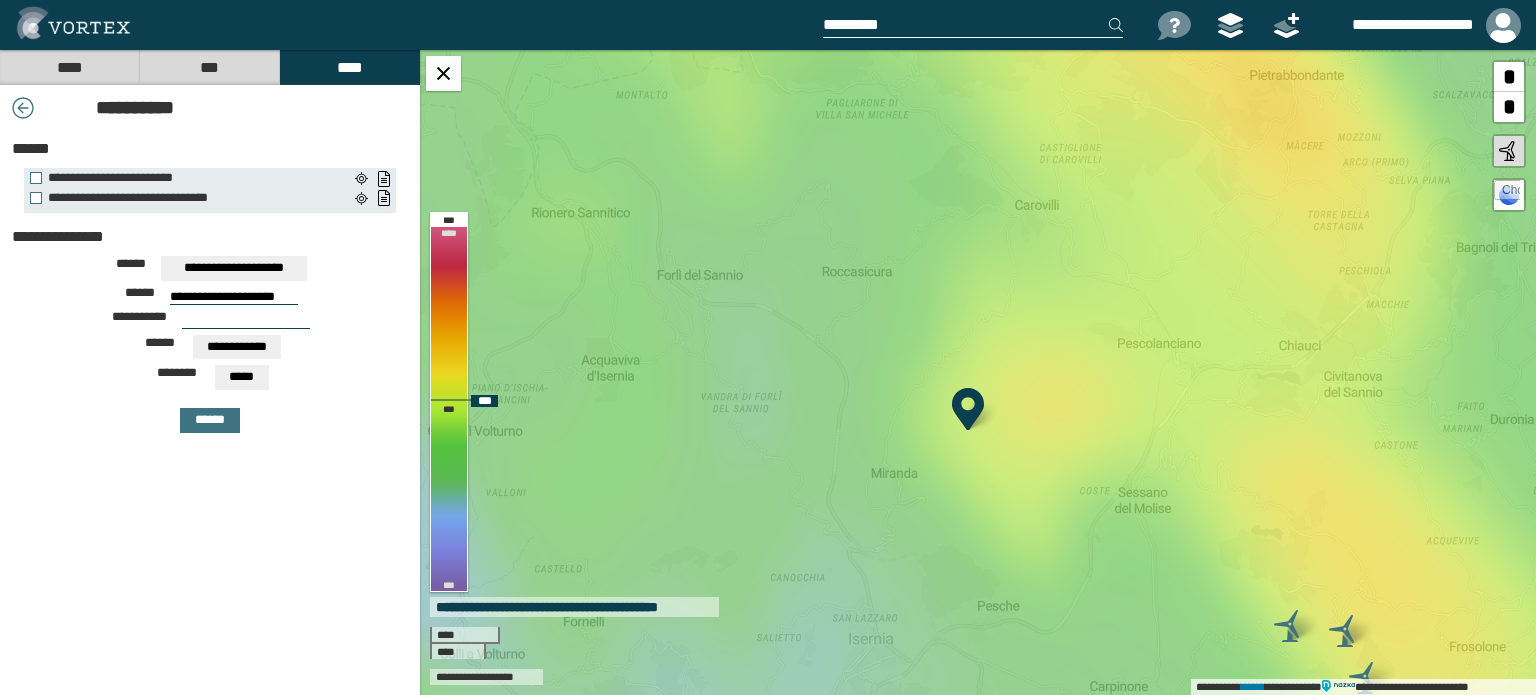click at bounding box center [968, 409] 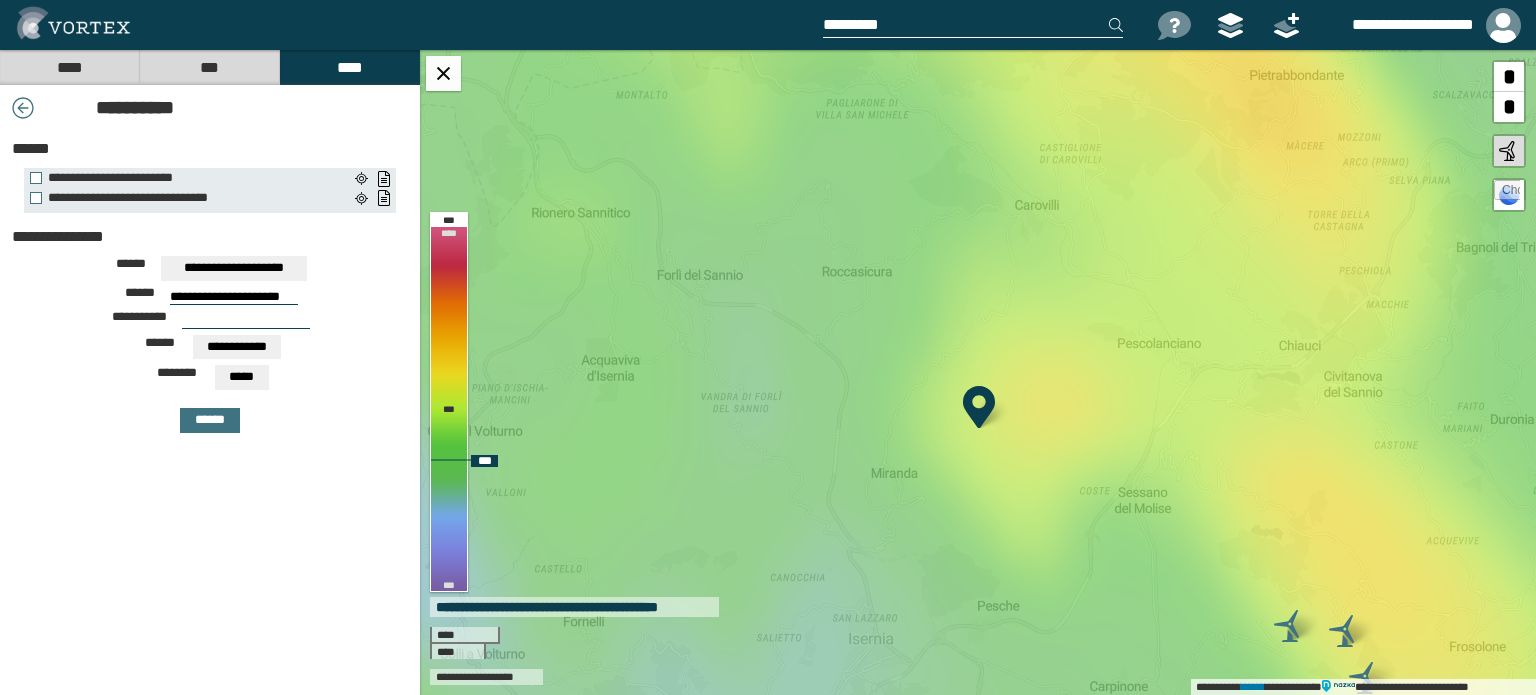 click at bounding box center [1509, 151] 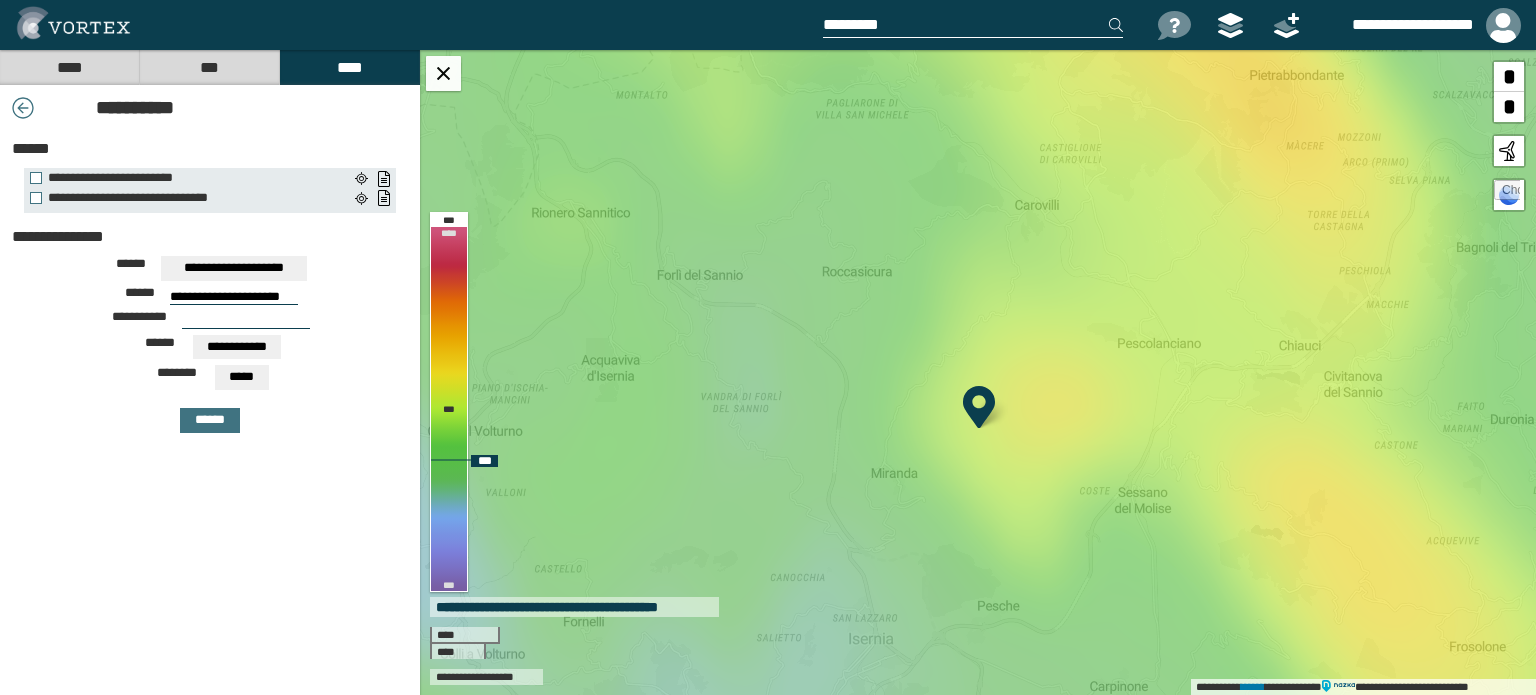 click at bounding box center (1509, 151) 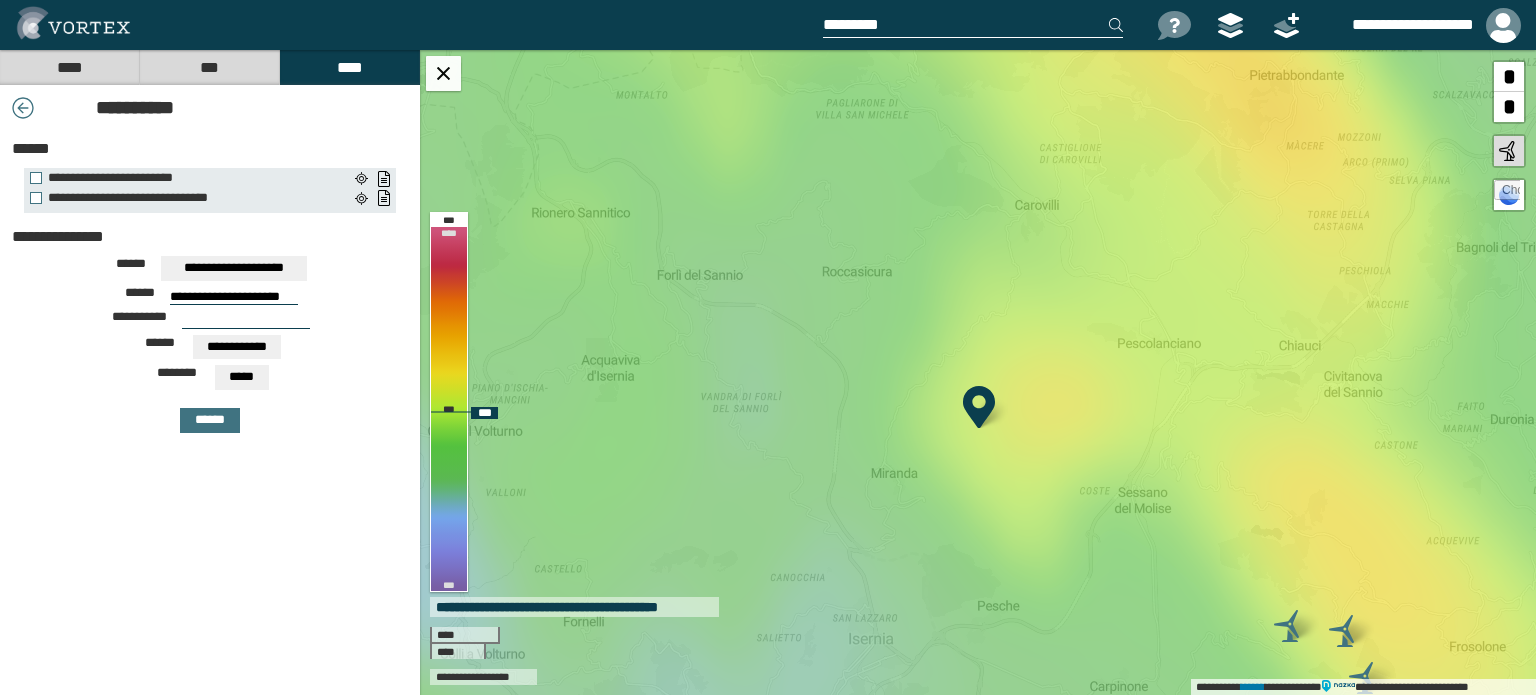 drag, startPoint x: 954, startPoint y: 426, endPoint x: 904, endPoint y: 419, distance: 50.48762 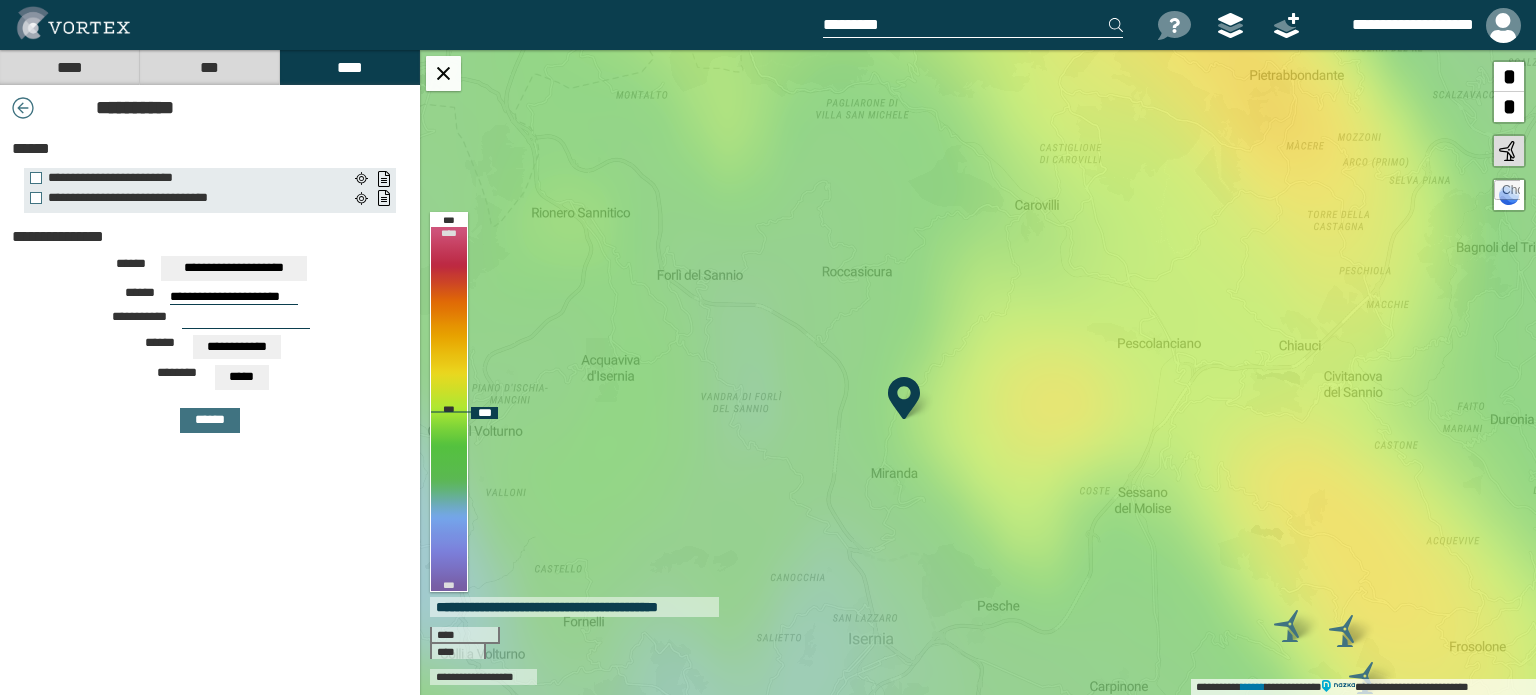 click on "**********" at bounding box center [978, 372] 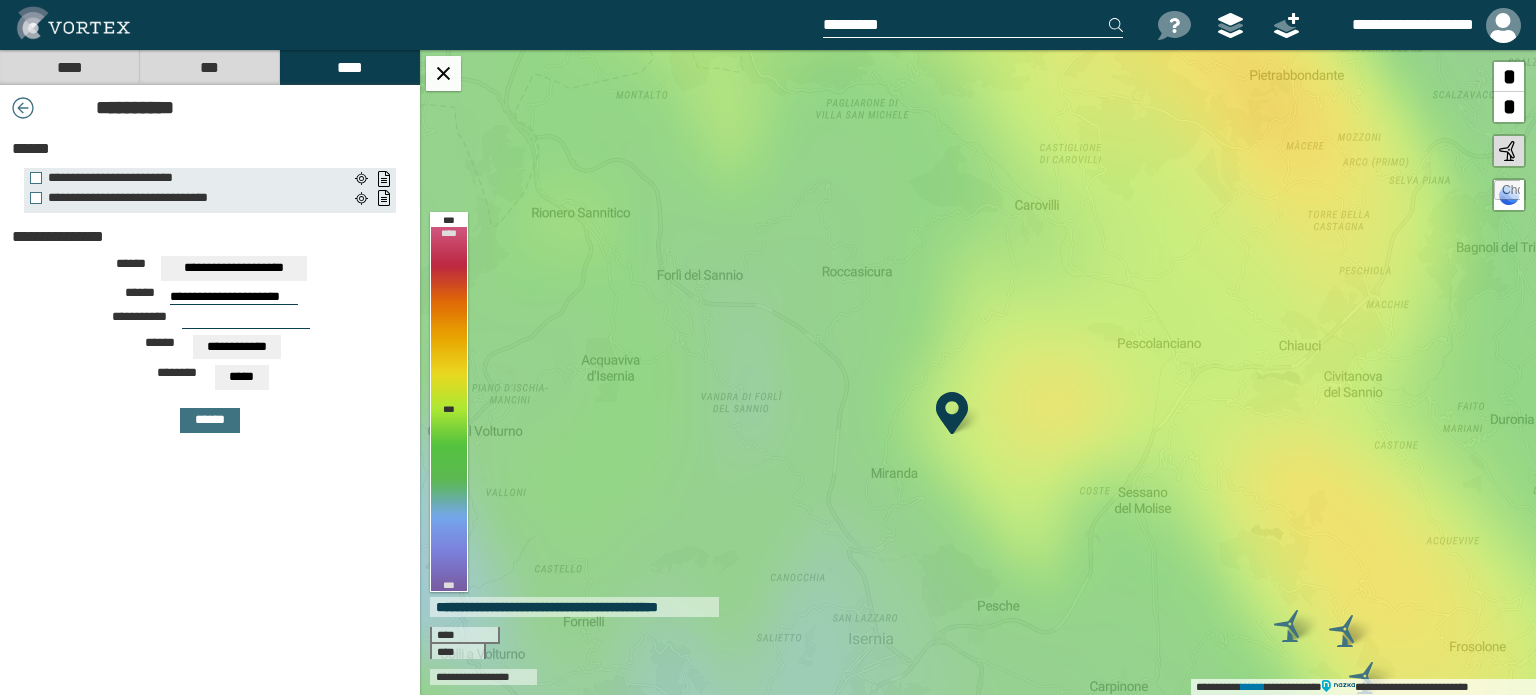 click on "**********" at bounding box center [234, 297] 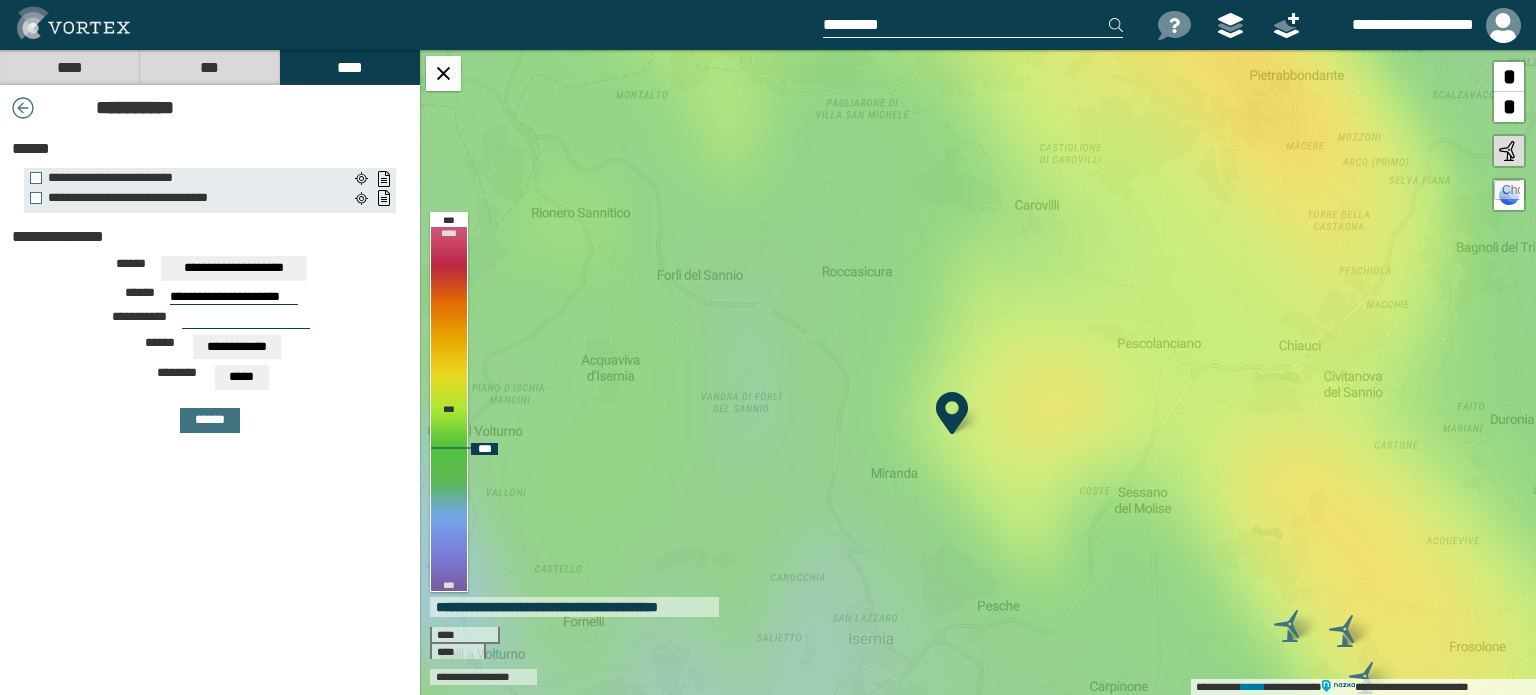 click at bounding box center [1507, 193] 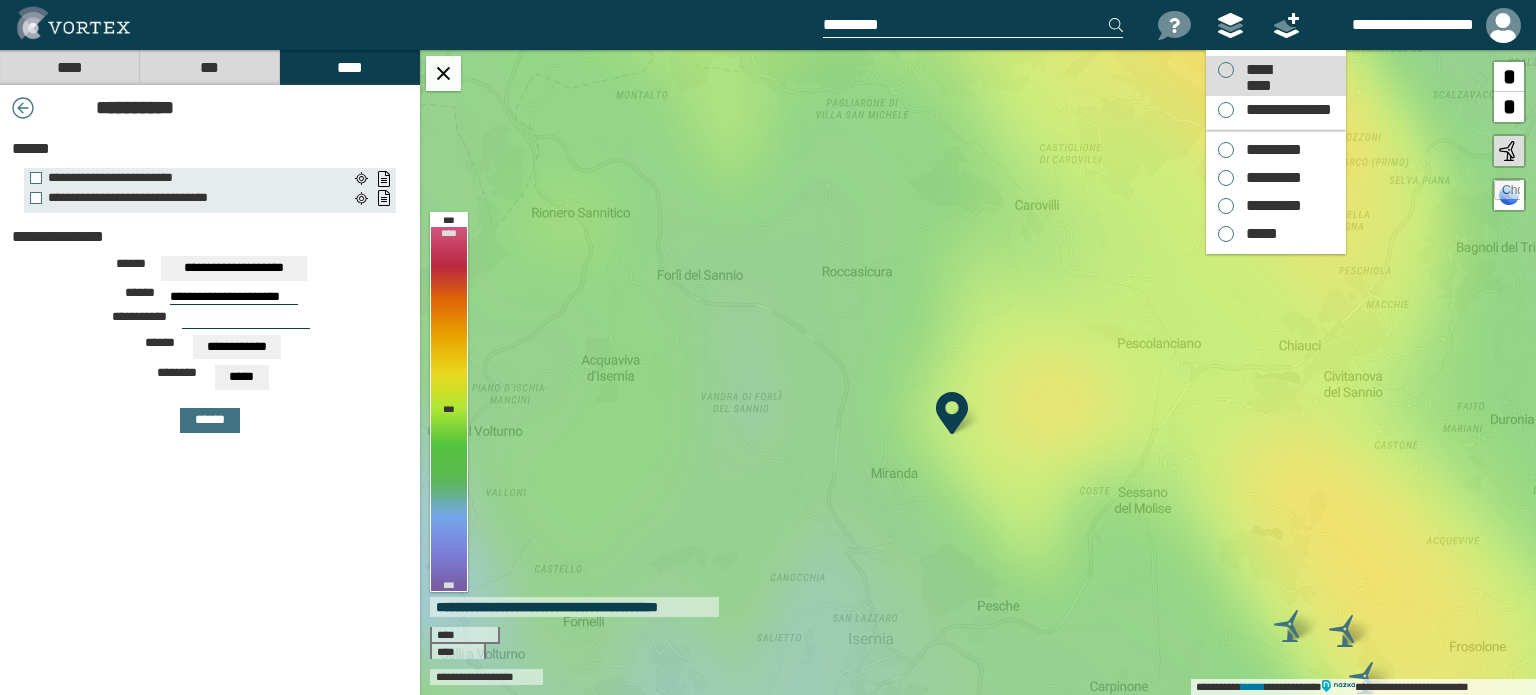 click on "*********" at bounding box center (1258, 70) 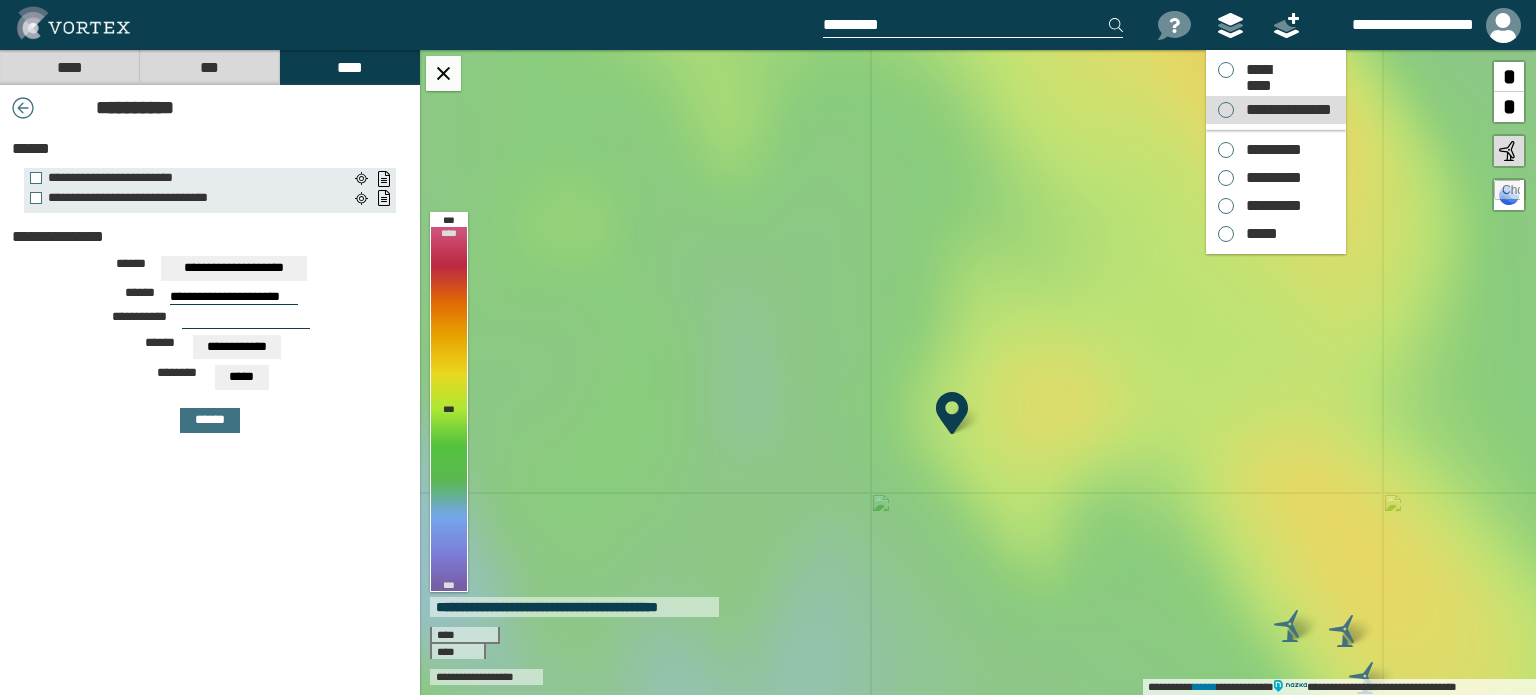 click on "**********" at bounding box center (1276, 110) 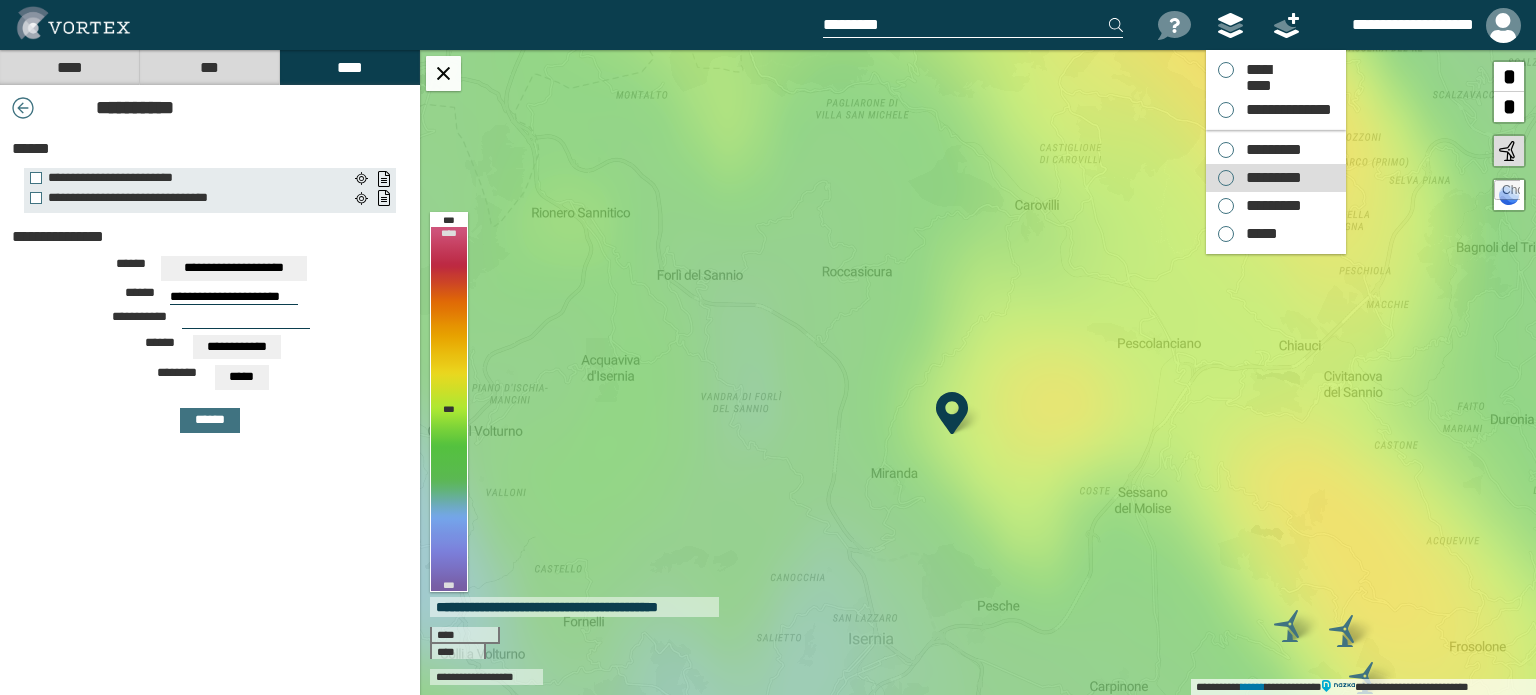 click on "*********" at bounding box center (1269, 178) 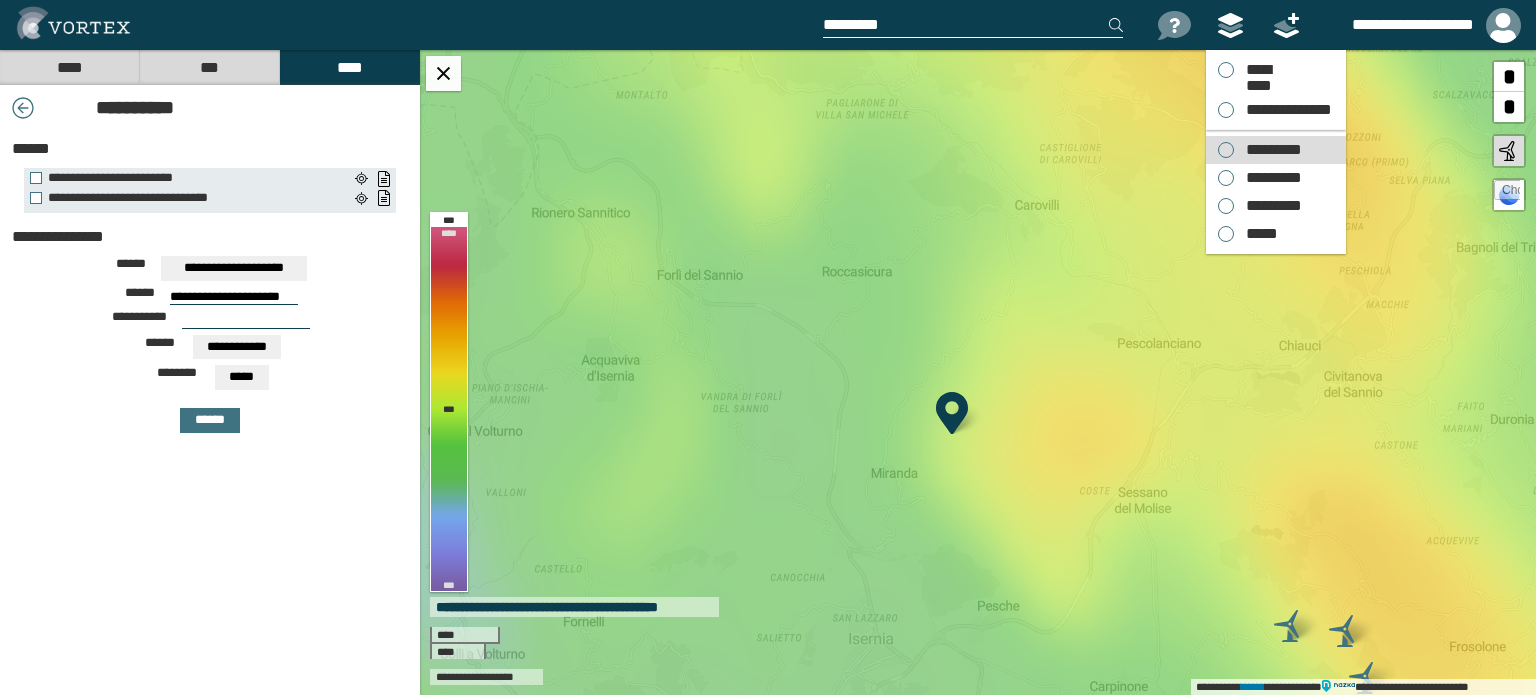 click on "*********" at bounding box center (1269, 150) 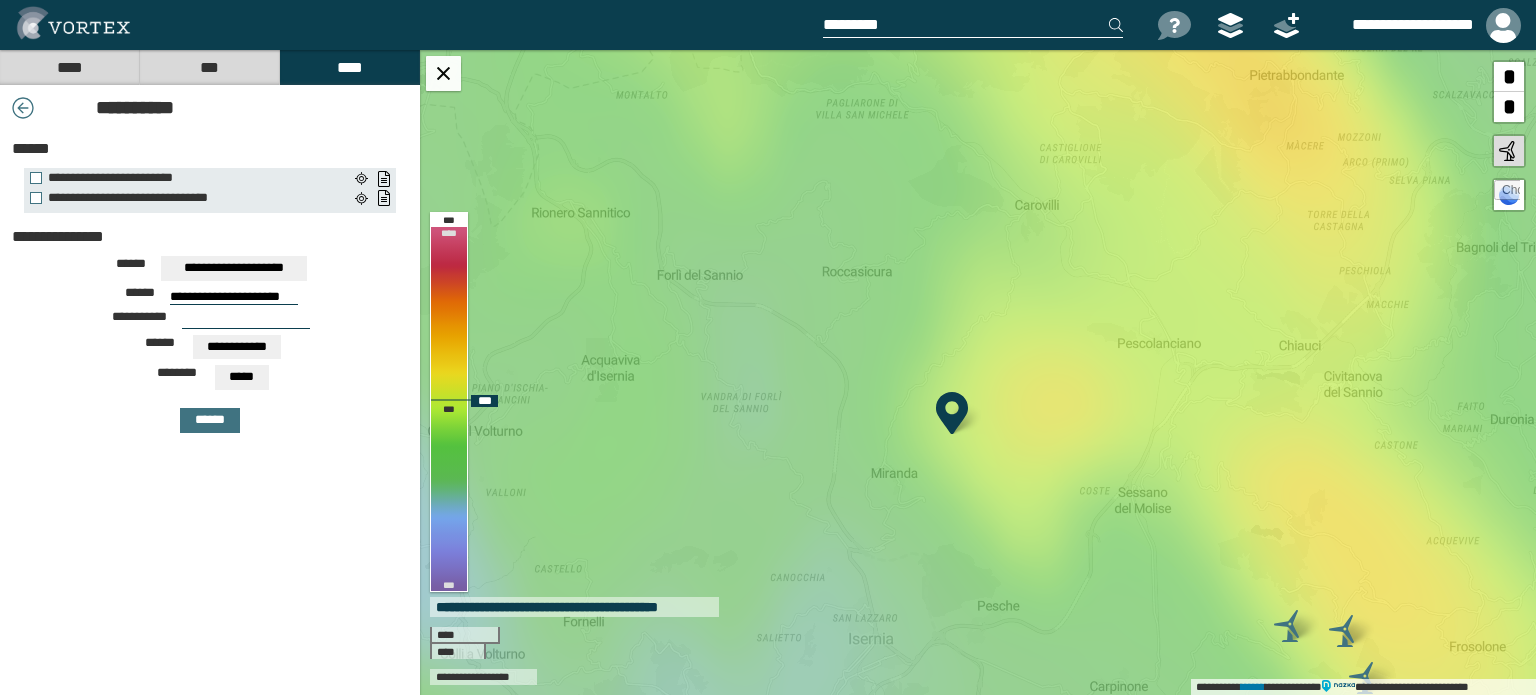 click at bounding box center [1290, 626] 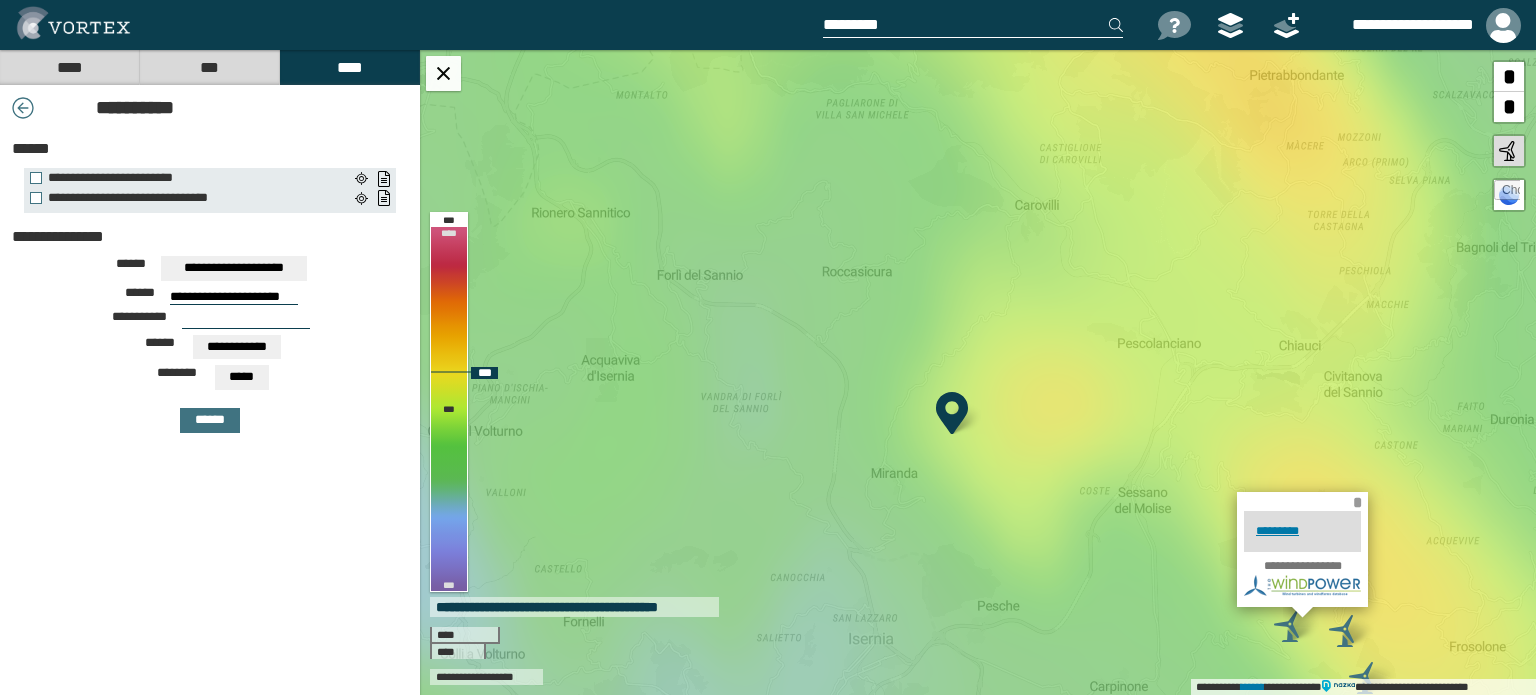click on "*" at bounding box center [1357, 502] 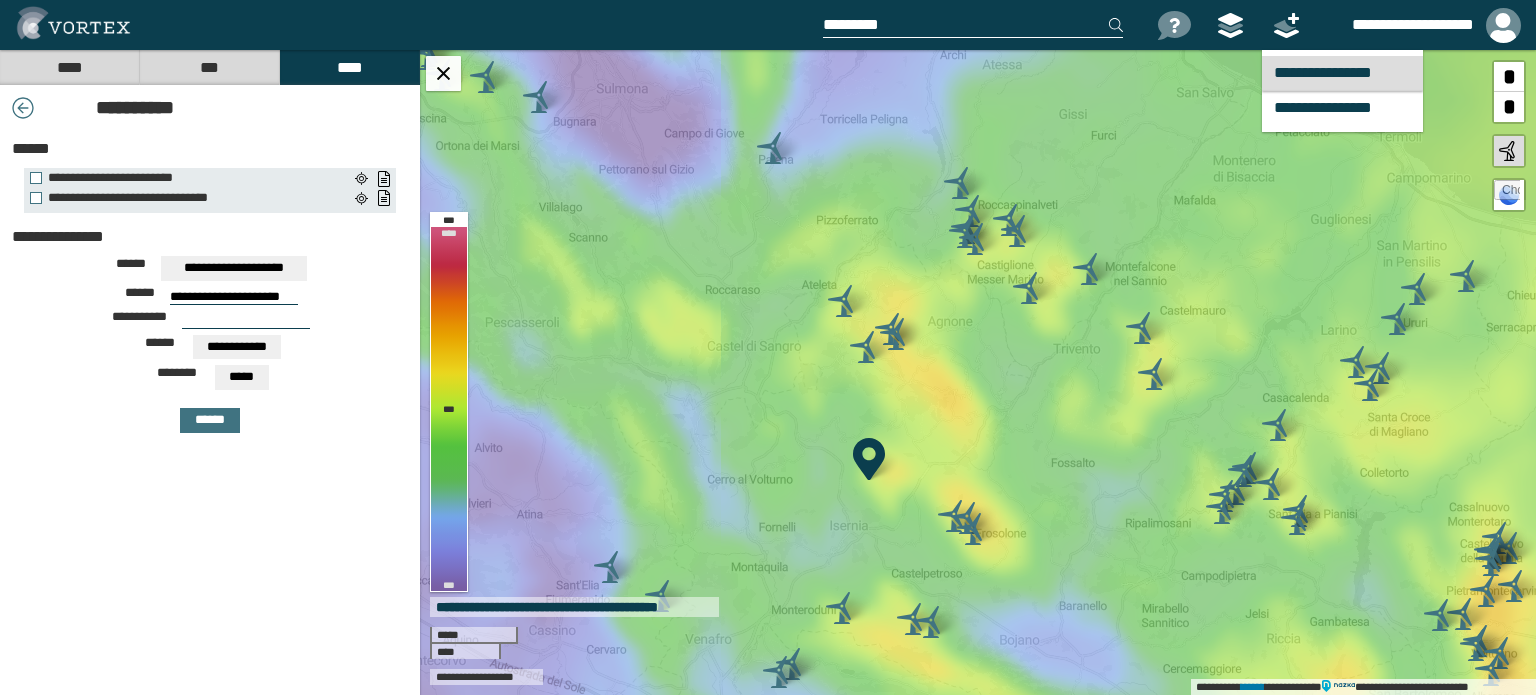 click on "**********" at bounding box center [1342, 73] 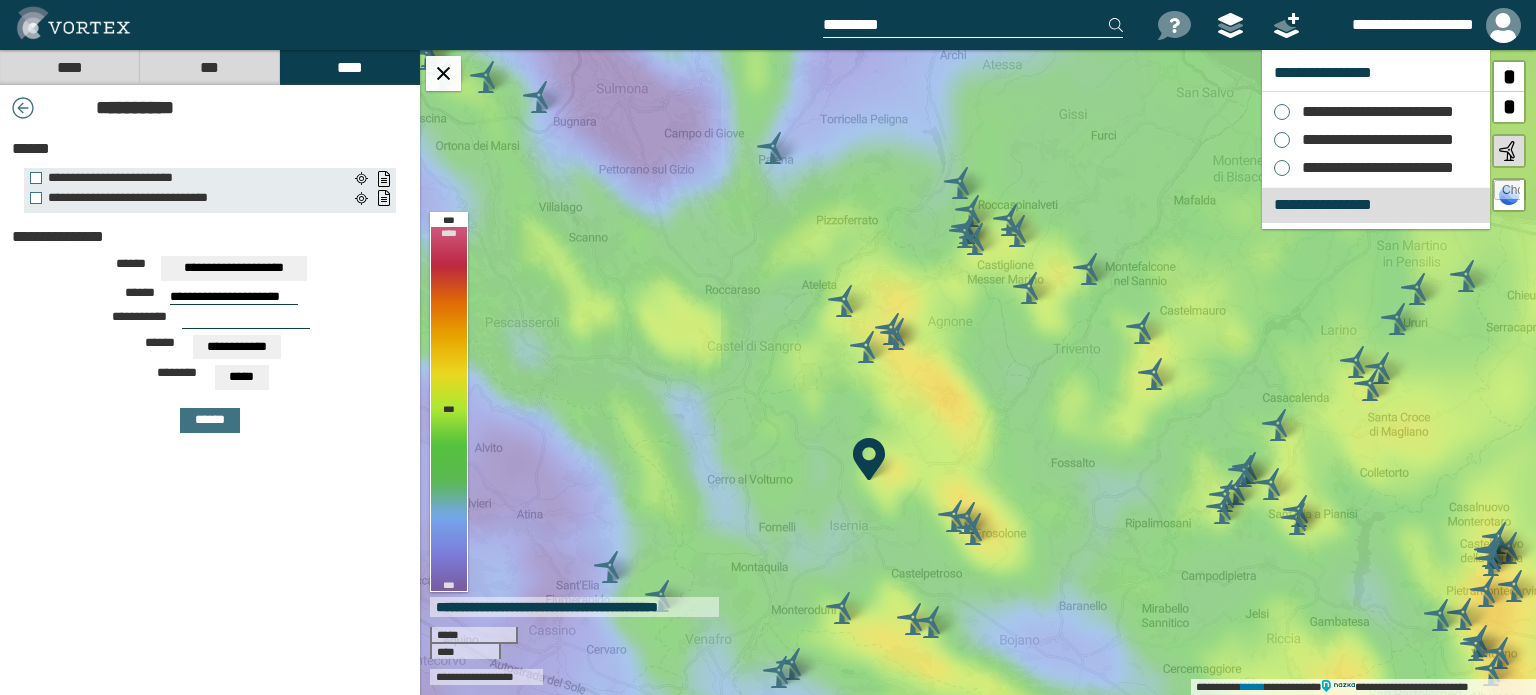 click on "**********" at bounding box center [1376, 205] 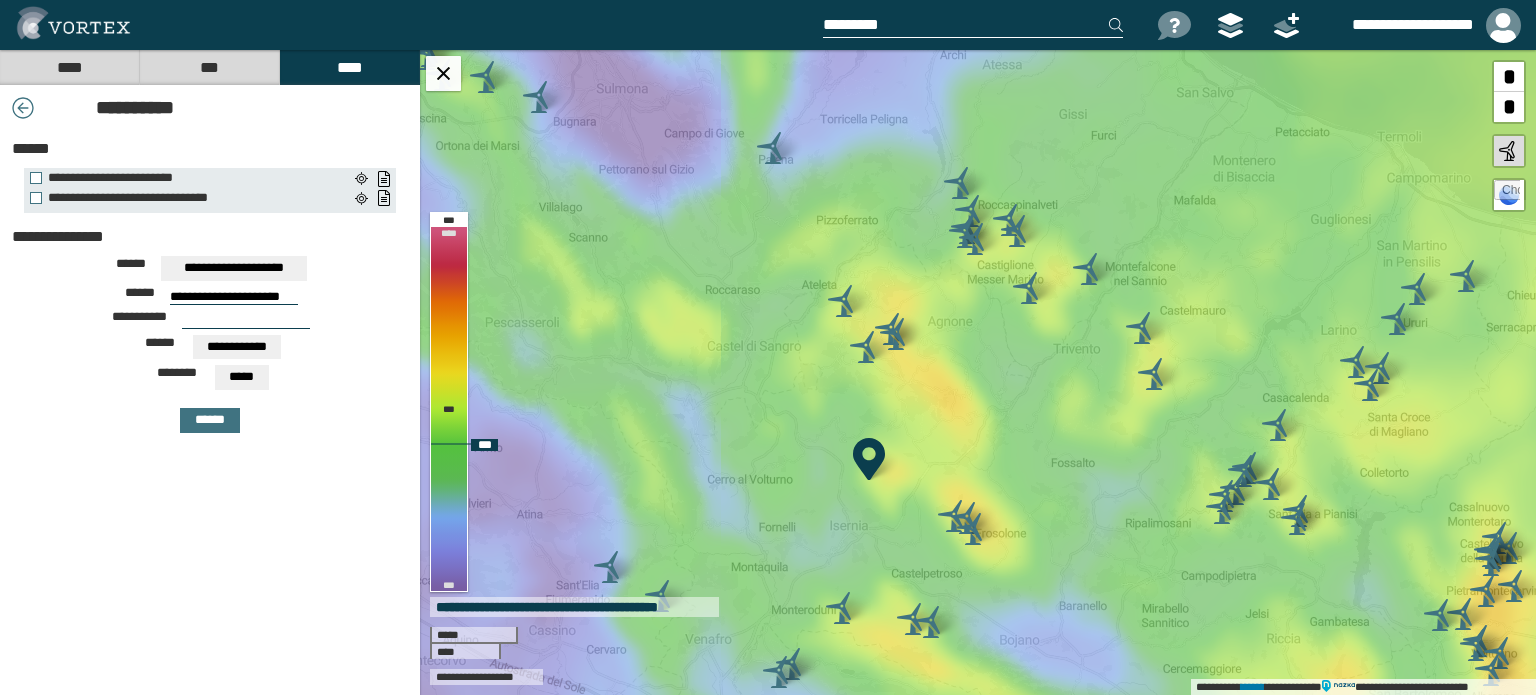 click on "**********" at bounding box center (978, 372) 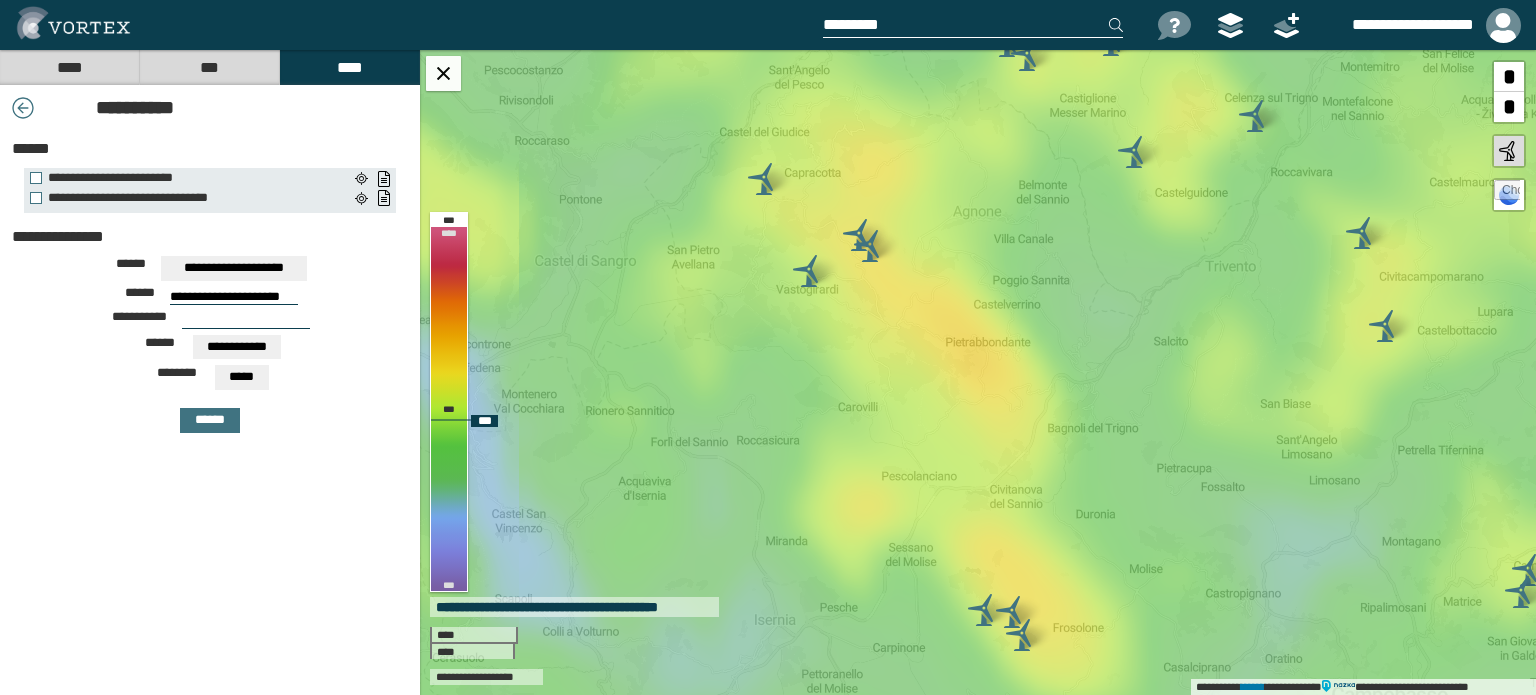 click on "**********" at bounding box center [978, 372] 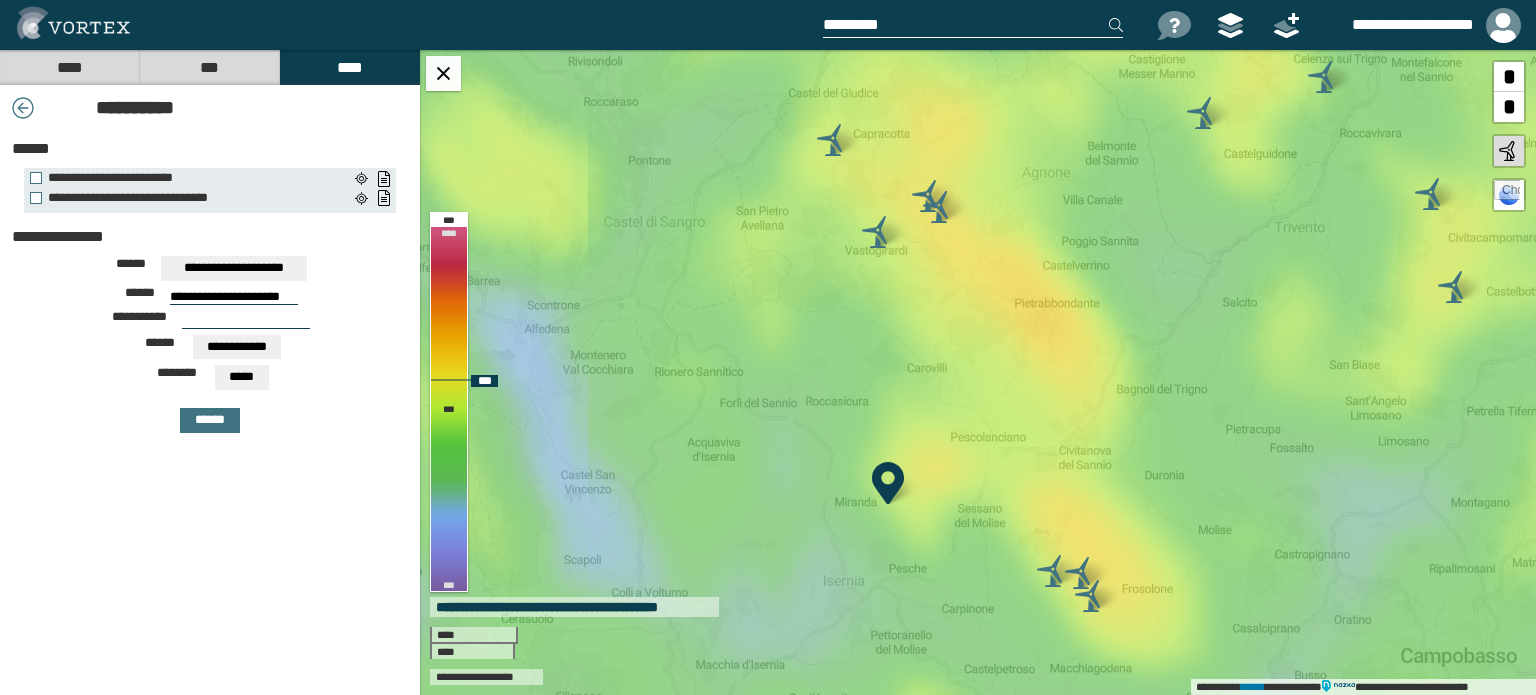 drag, startPoint x: 859, startPoint y: 506, endPoint x: 928, endPoint y: 467, distance: 79.25907 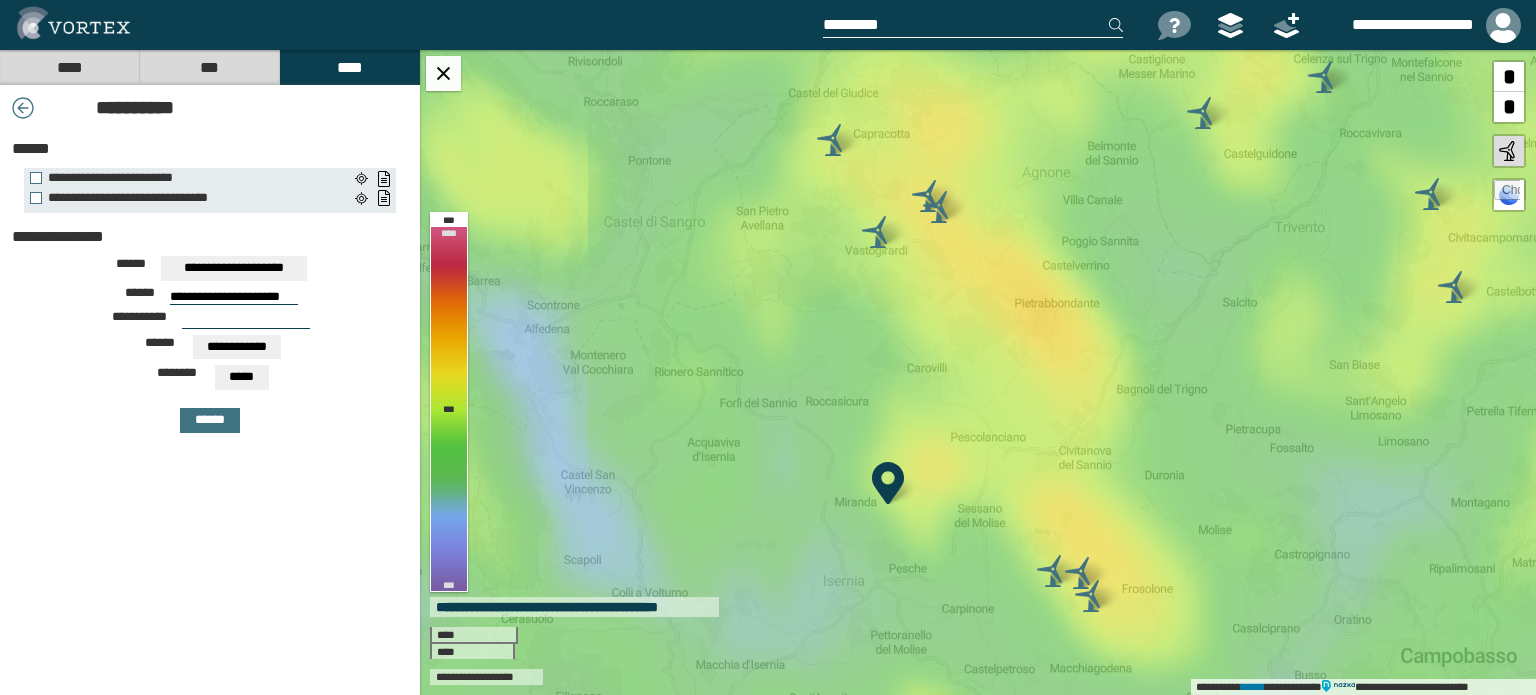 click on "****" at bounding box center [69, 67] 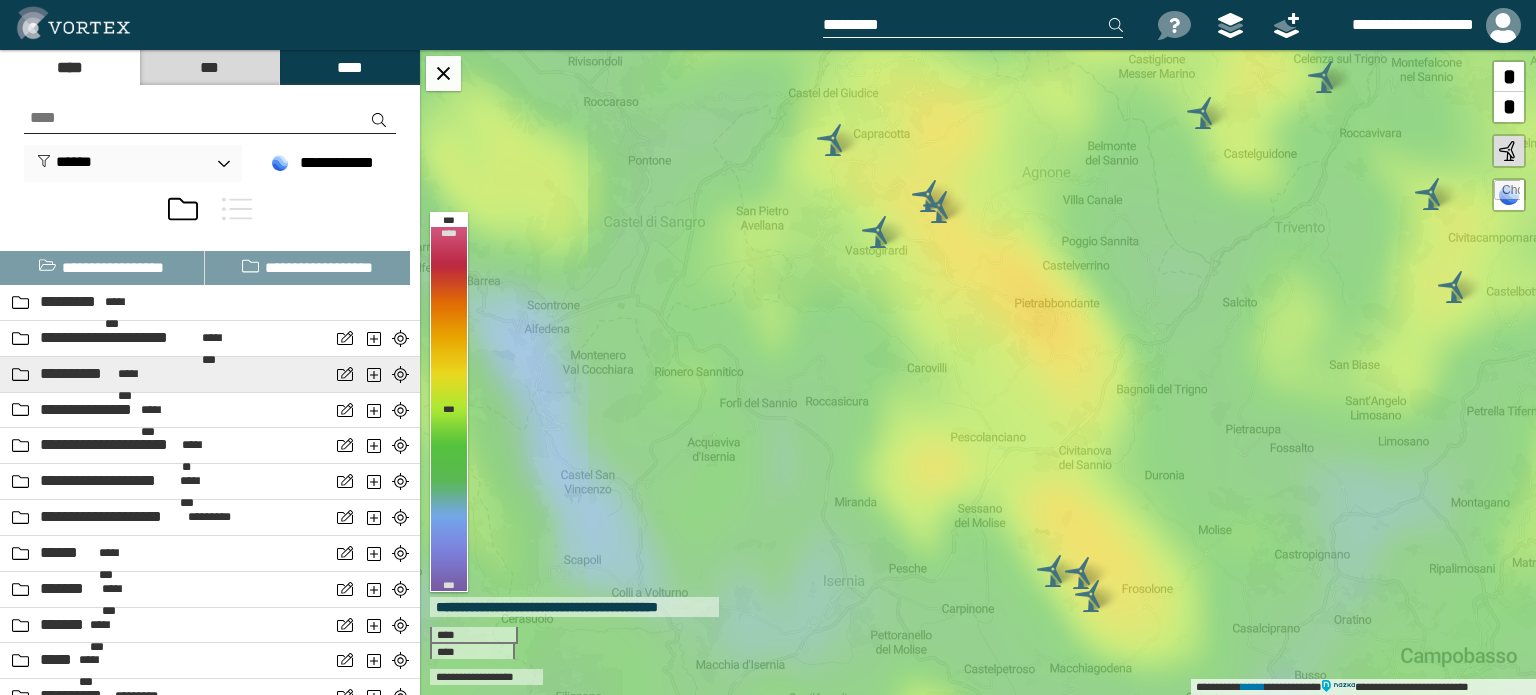 scroll, scrollTop: 0, scrollLeft: 0, axis: both 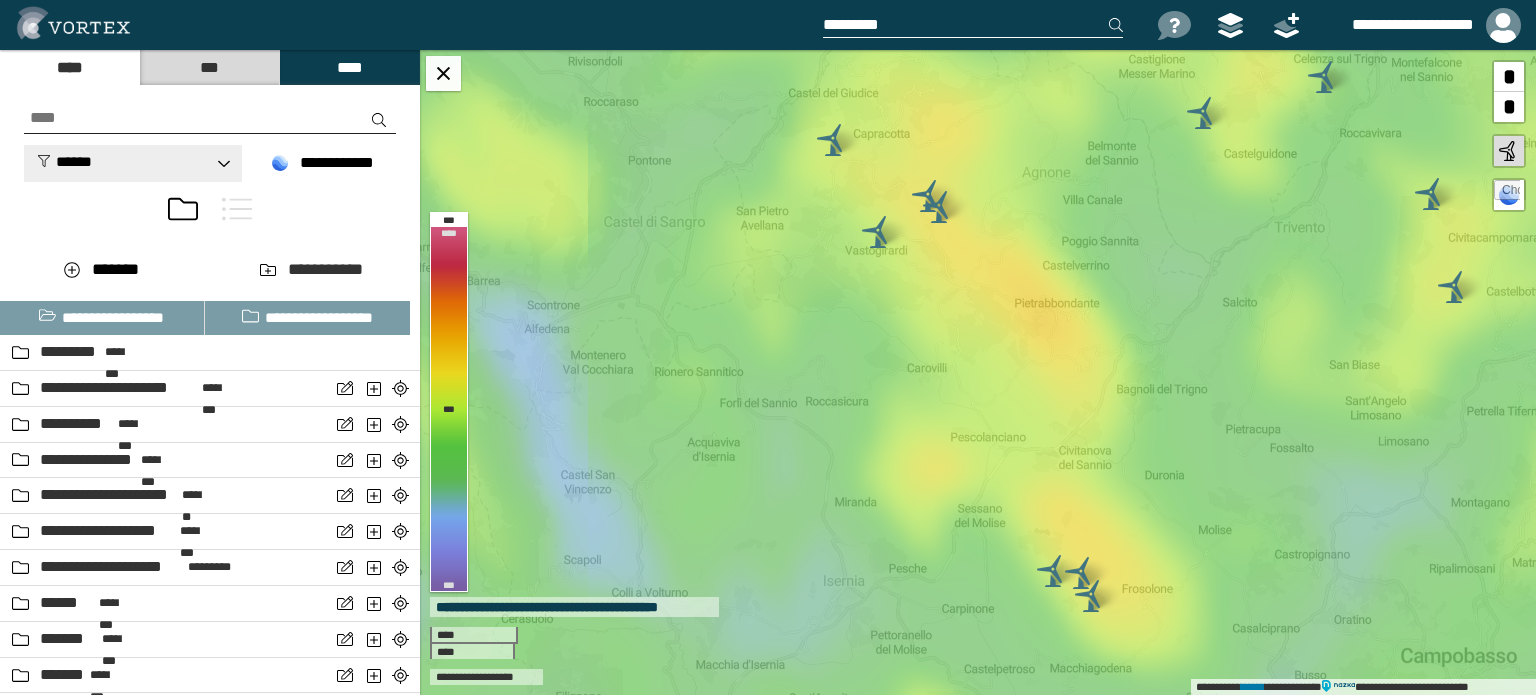click on "******" at bounding box center (64, 161) 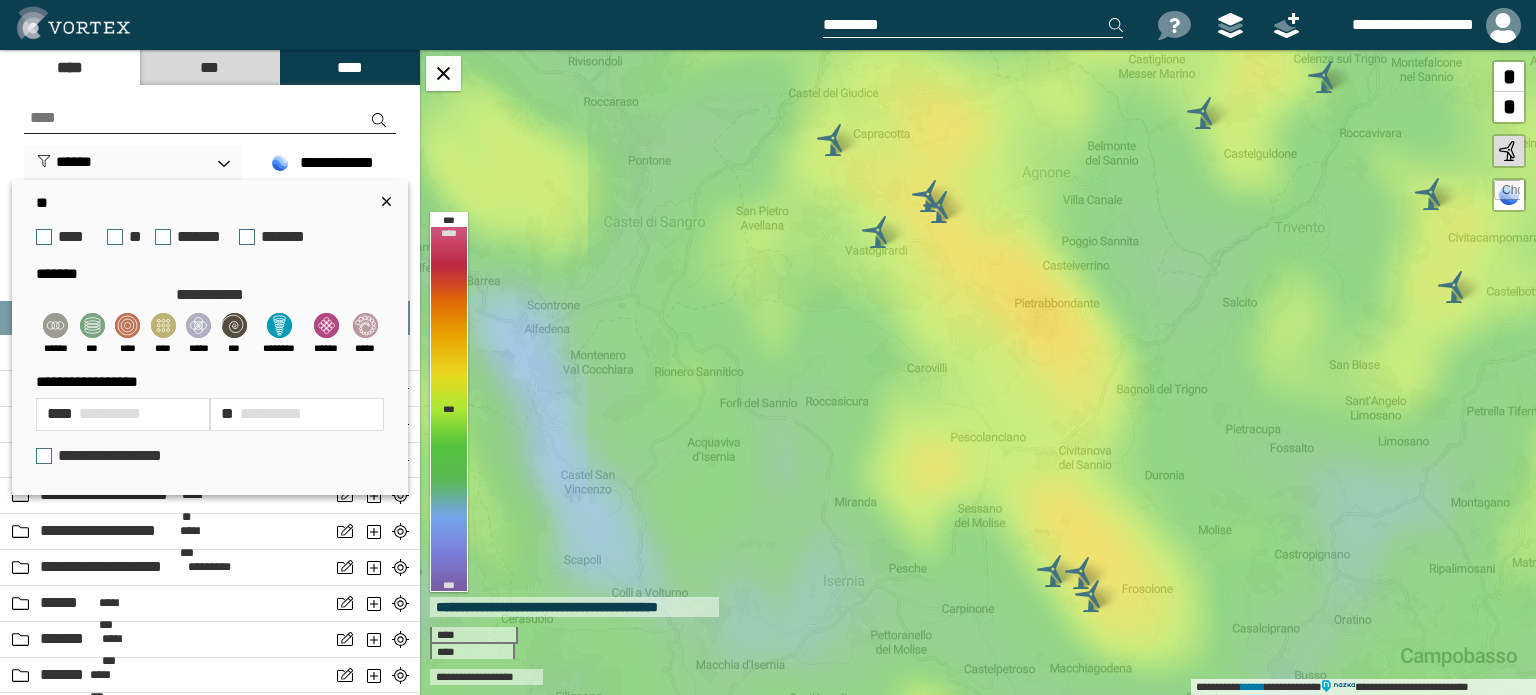 click at bounding box center [210, 118] 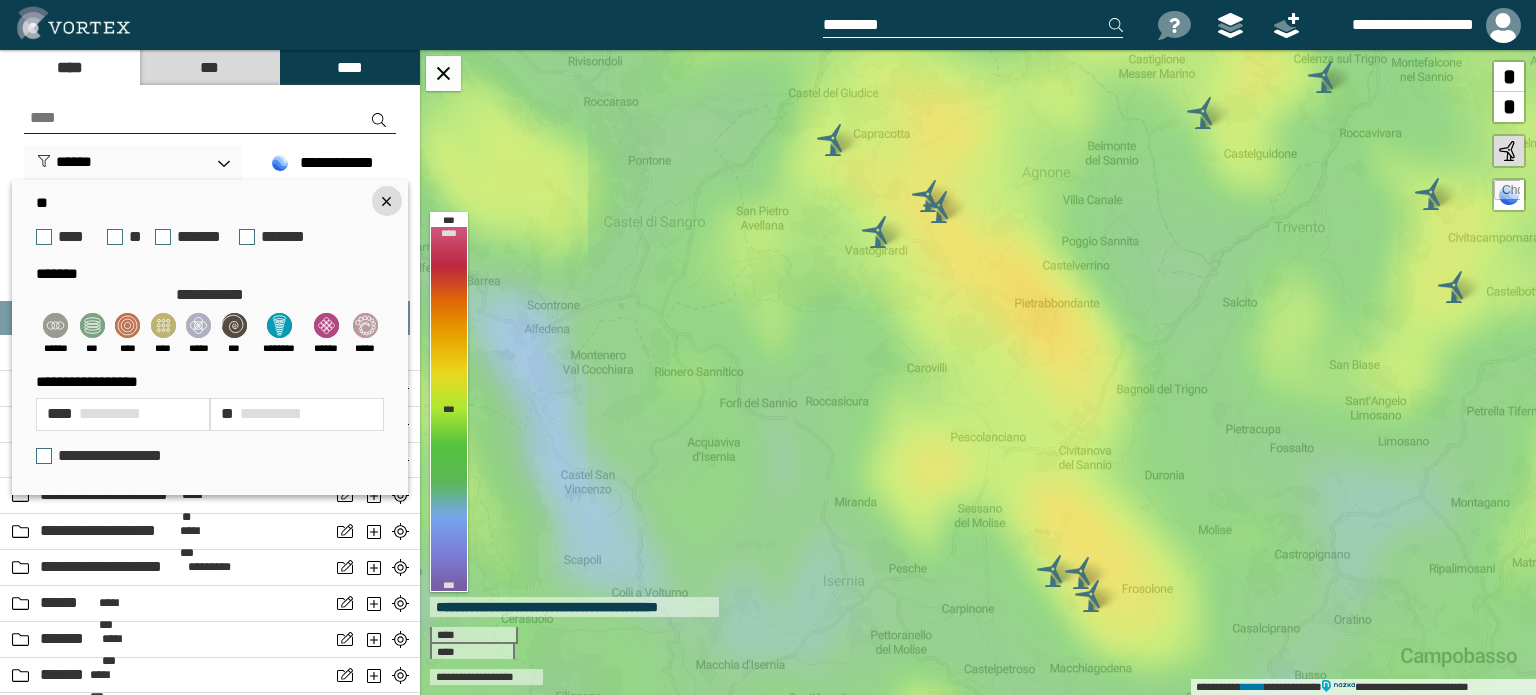 click at bounding box center [387, 201] 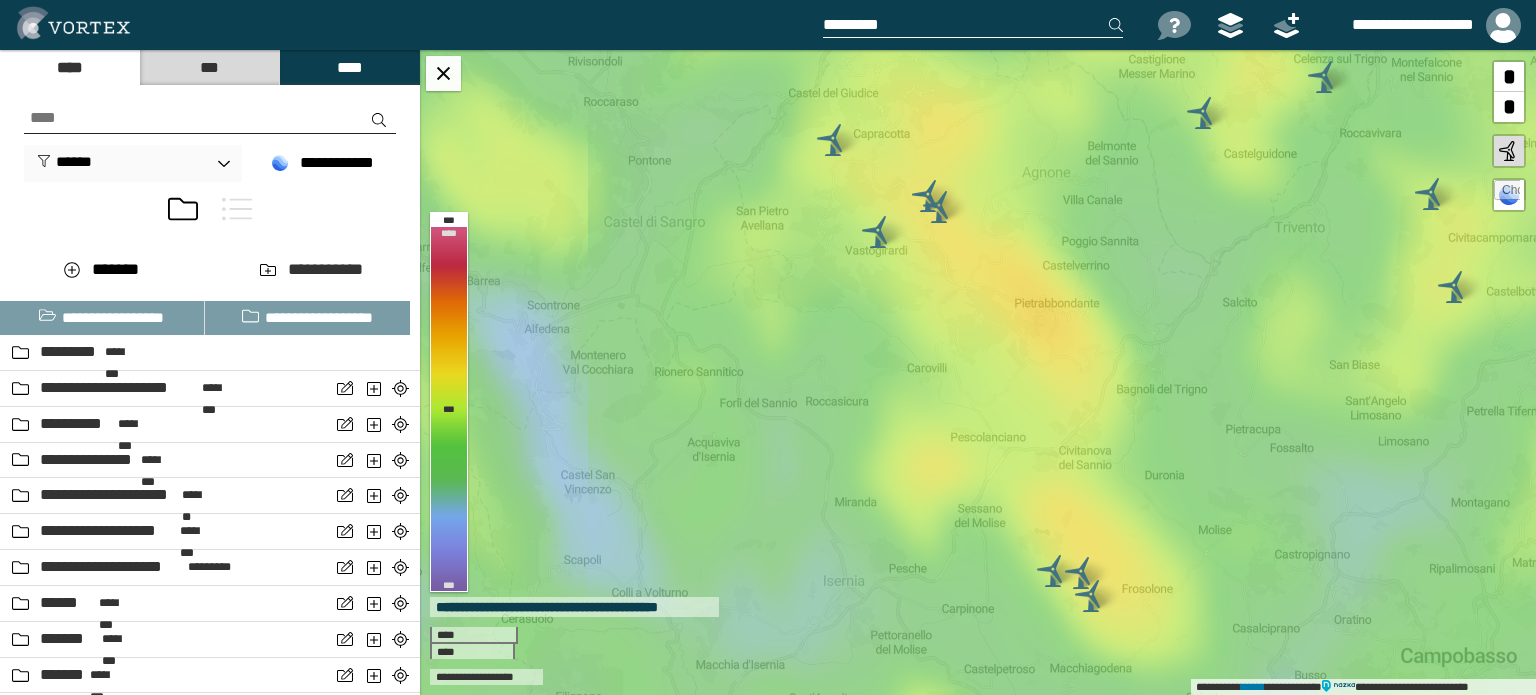 click on "***" at bounding box center (209, 67) 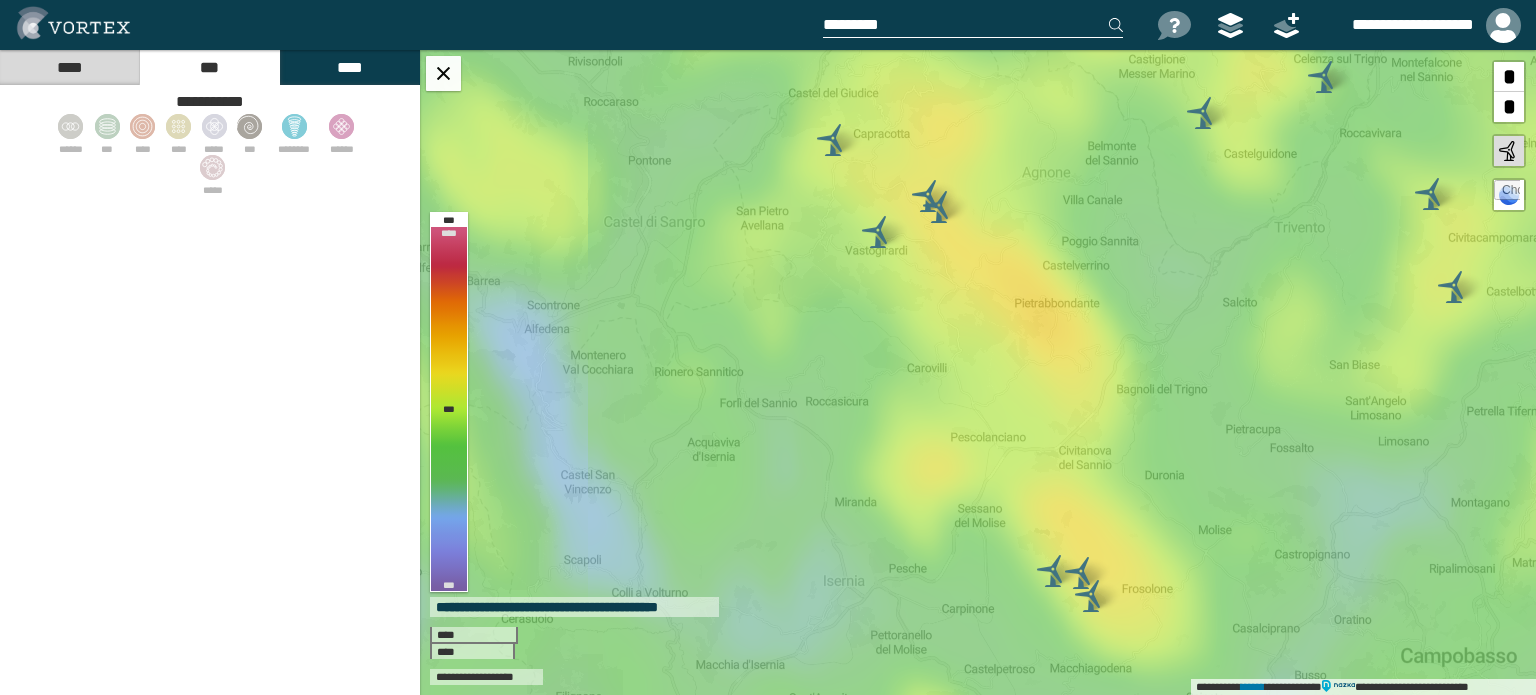 click on "****" at bounding box center (349, 67) 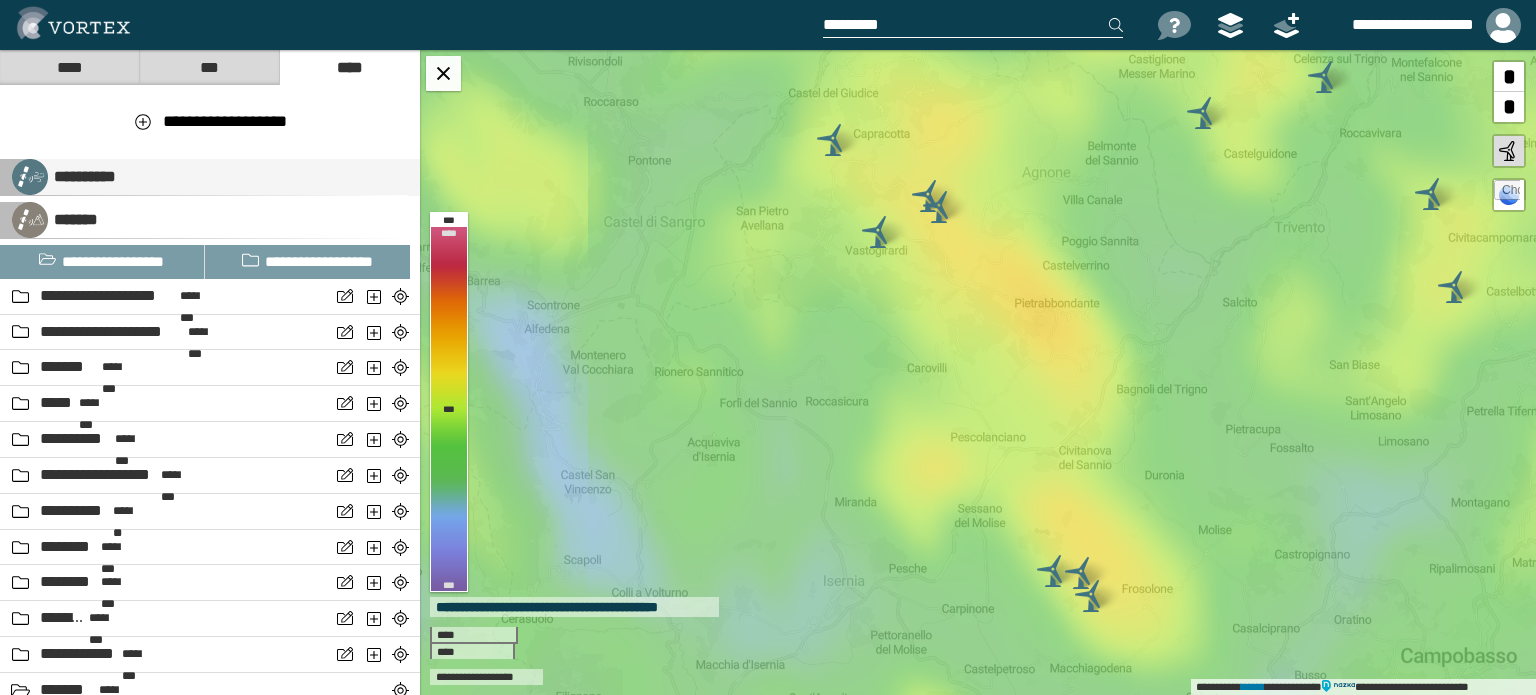click on "**********" at bounding box center (82, 176) 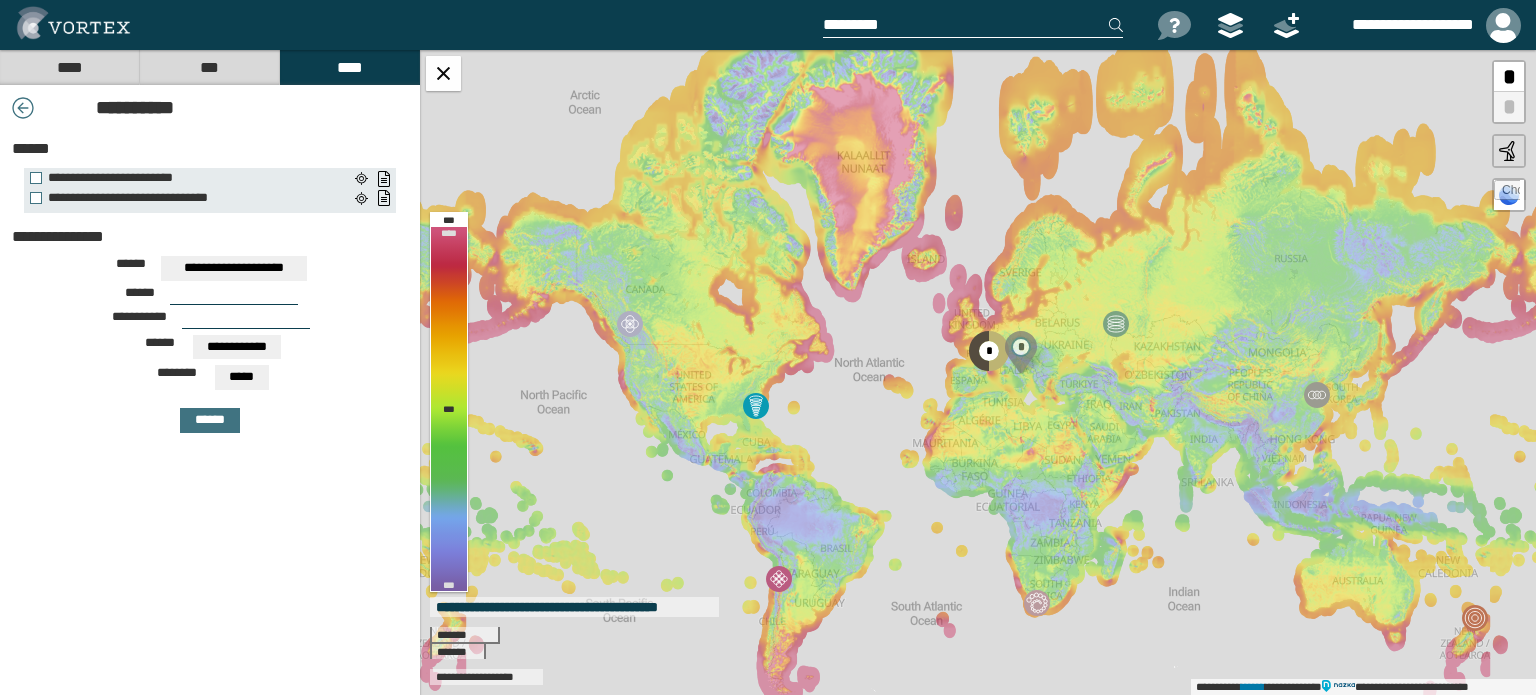 click on "[FIRST] [LAST] [STREET] [CITY] [STATE] [ZIP] [COUNTRY] [PHONE] [EMAIL]" at bounding box center (210, 413) 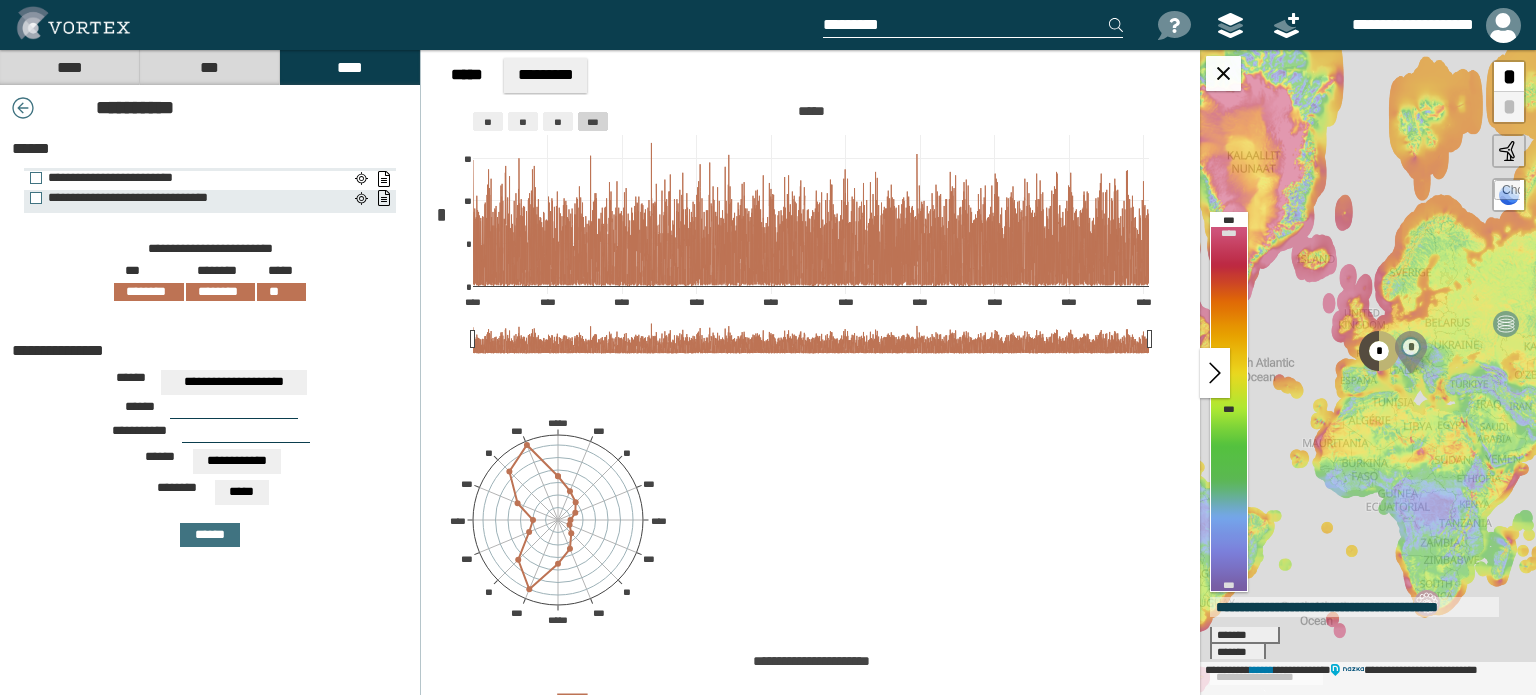 click on "**********" at bounding box center (189, 178) 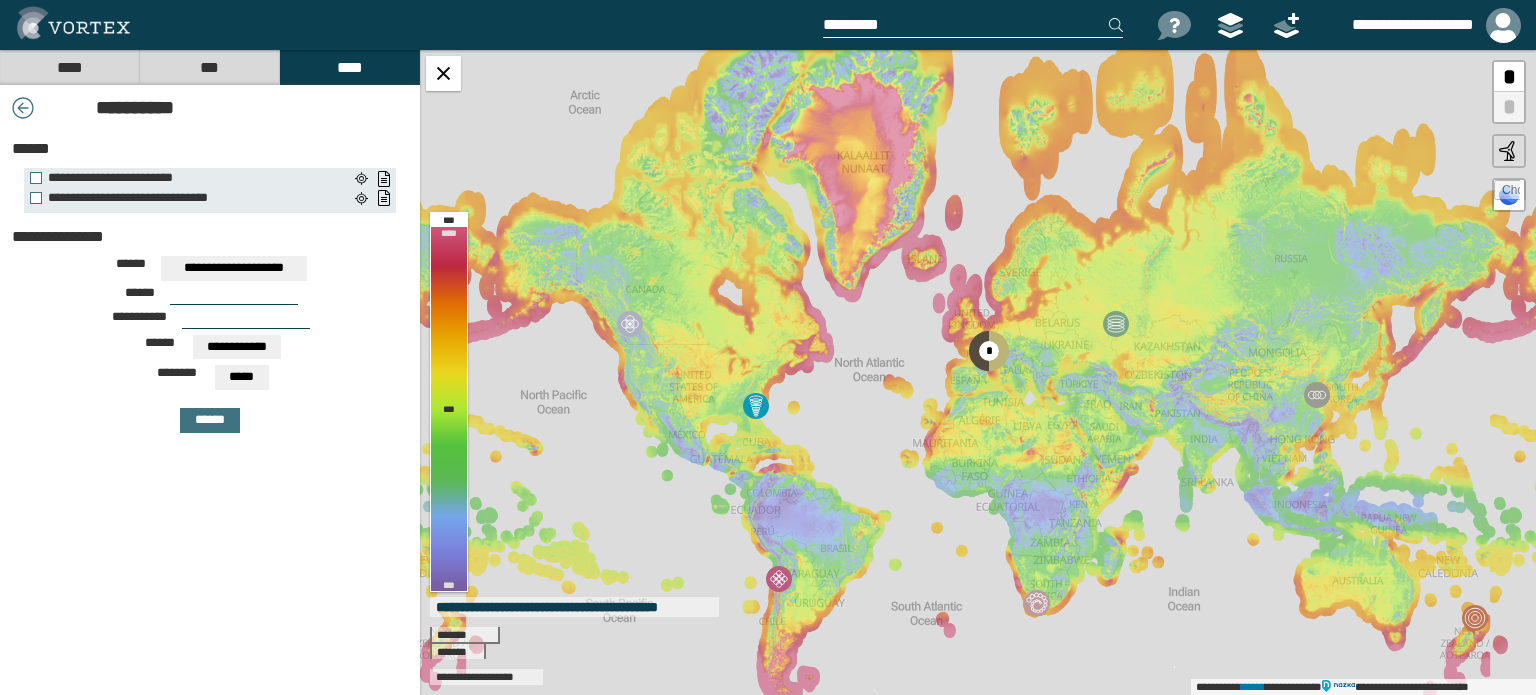 click on "**********" at bounding box center [234, 268] 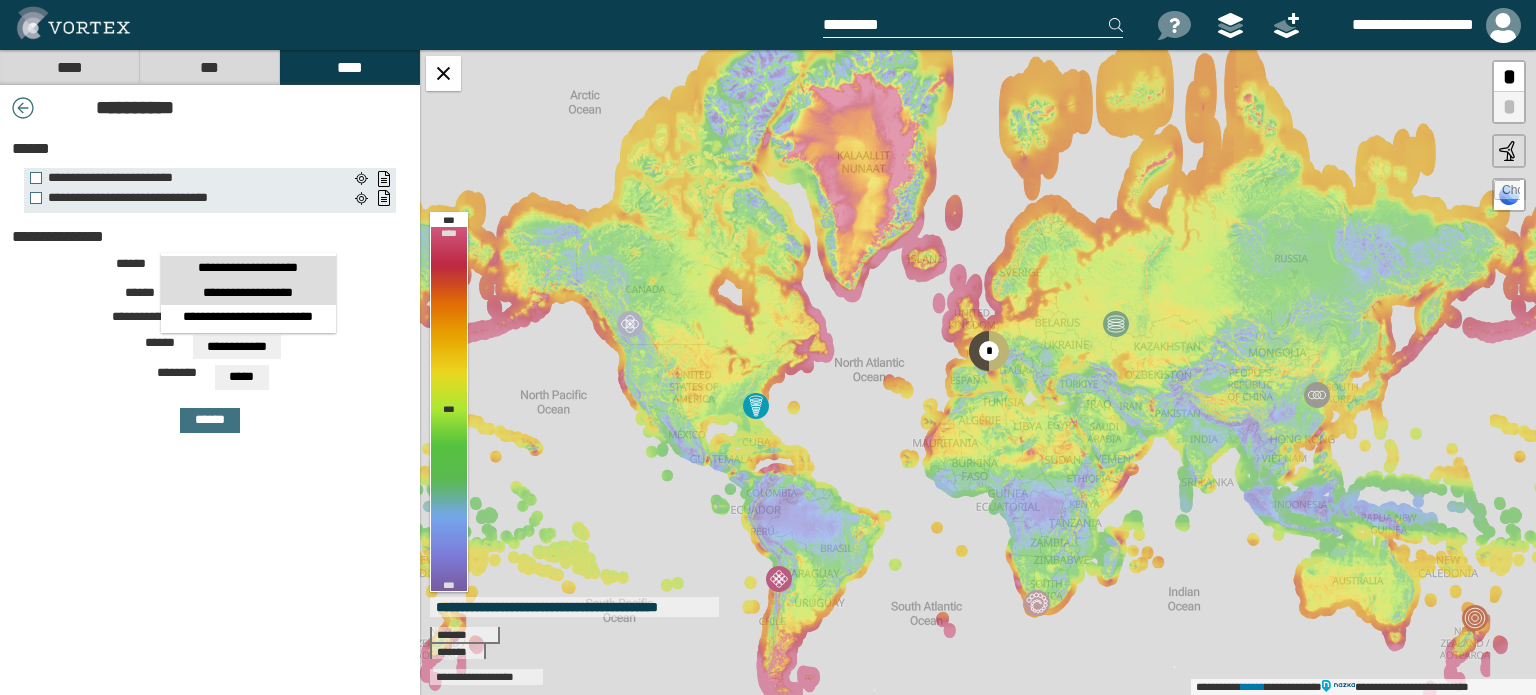 click on "**********" at bounding box center [248, 293] 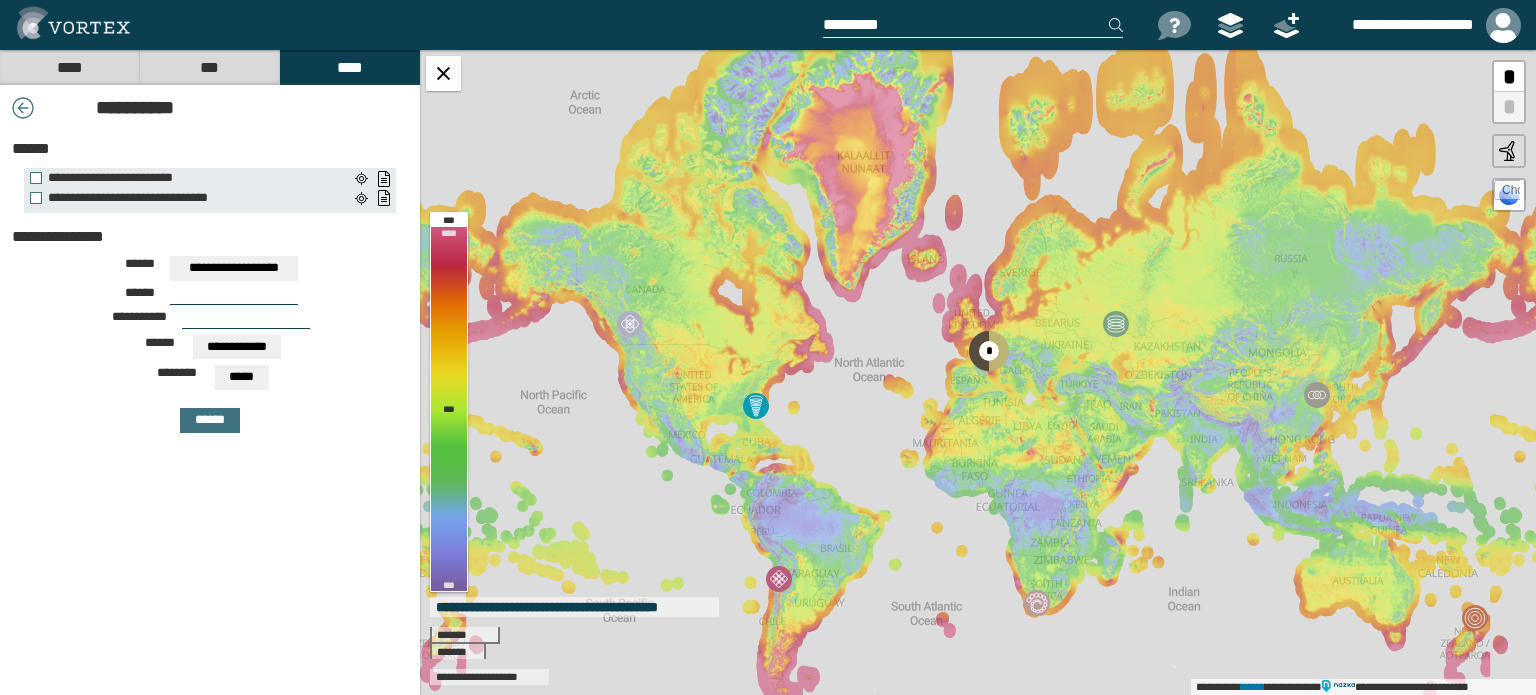 click at bounding box center [234, 297] 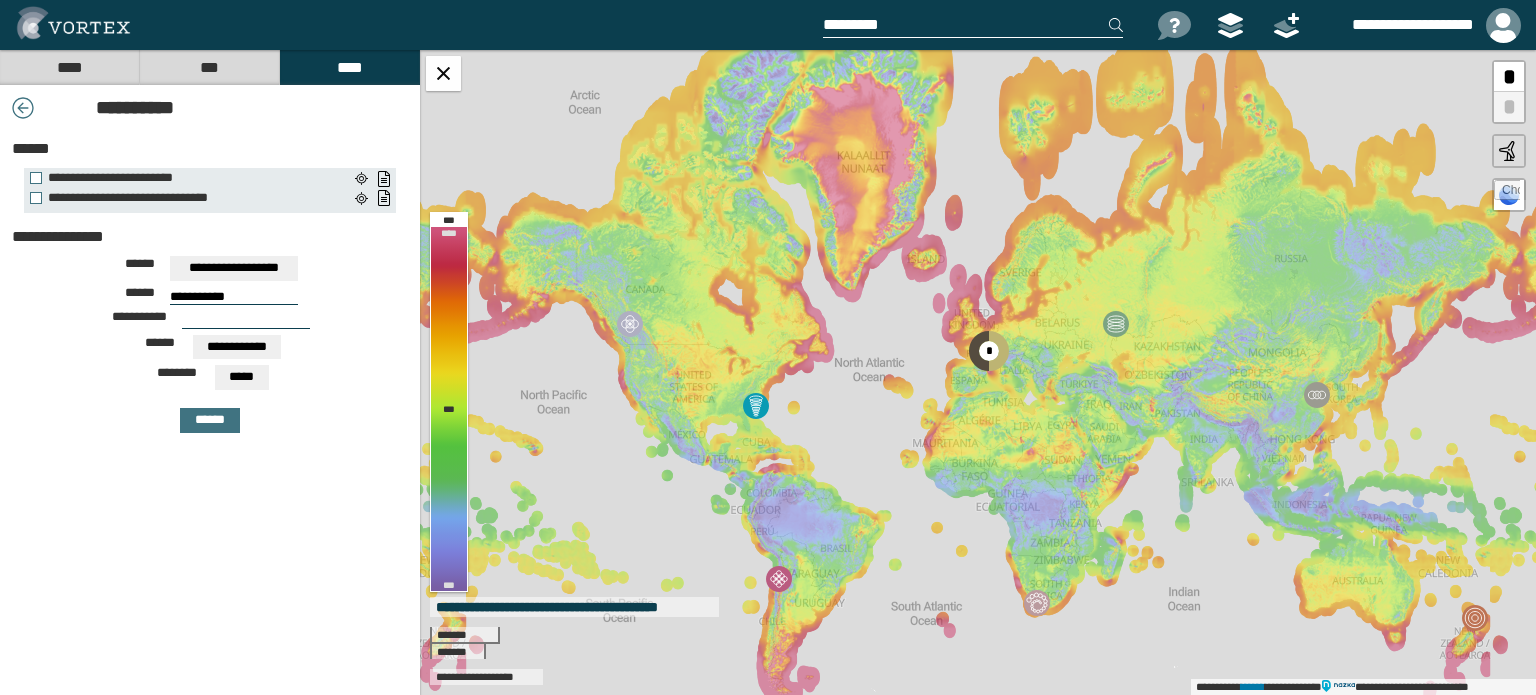 paste on "**********" 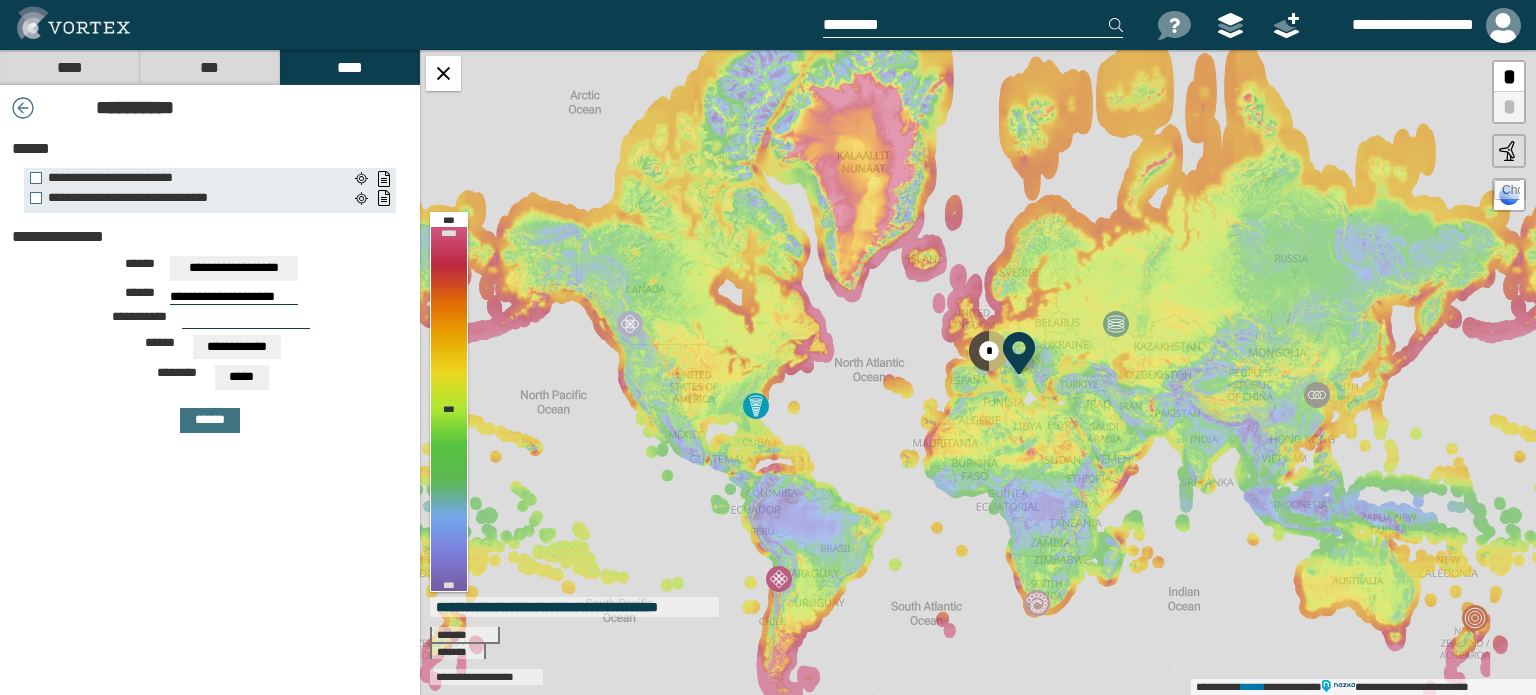 type on "**********" 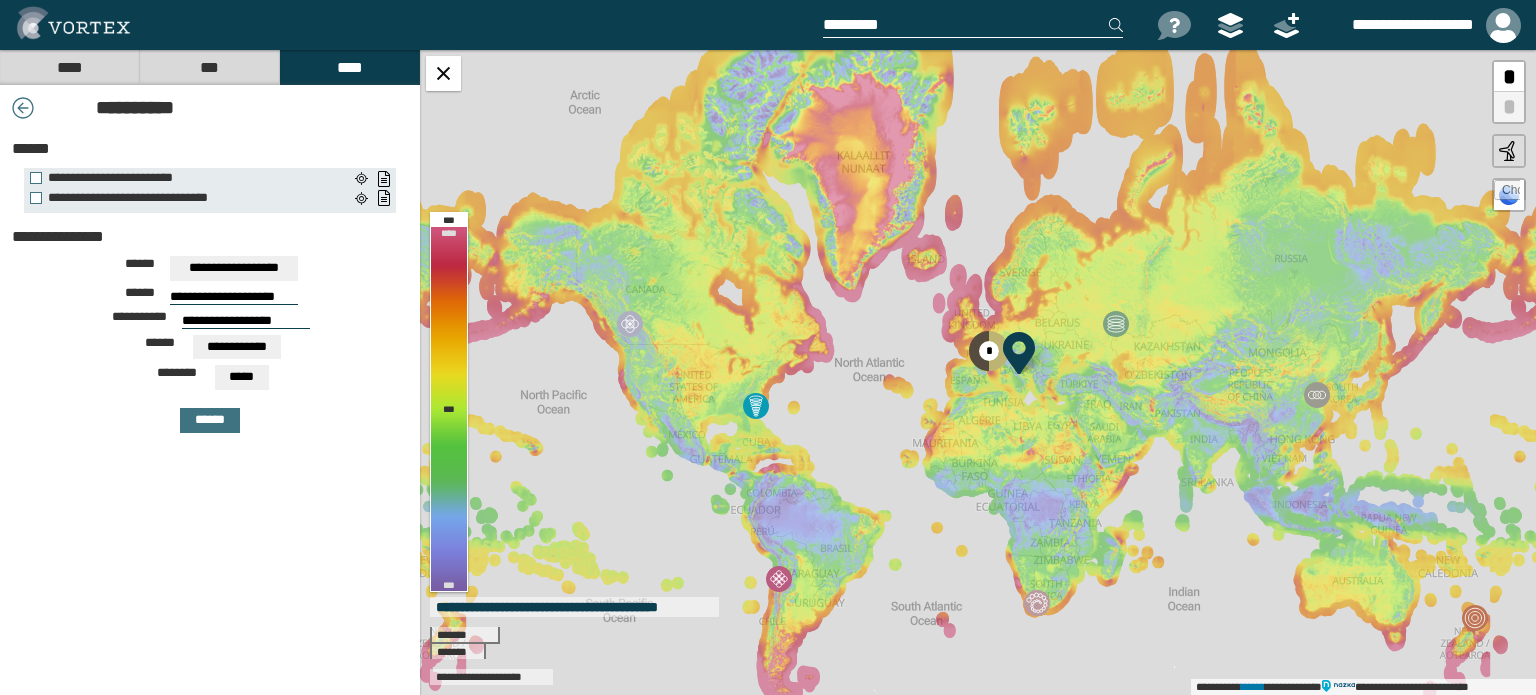 type on "**********" 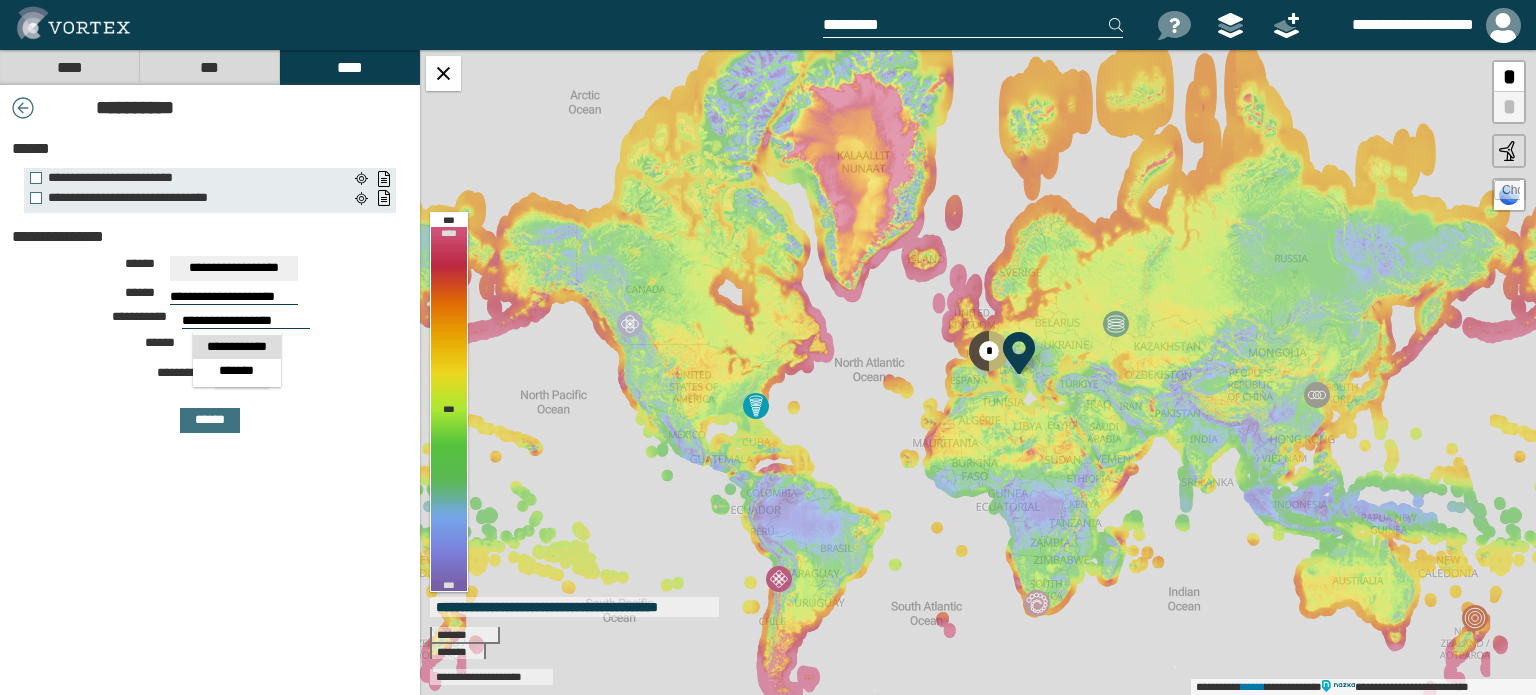 click on "[FIRST] [LAST] [STREET]" at bounding box center [210, 350] 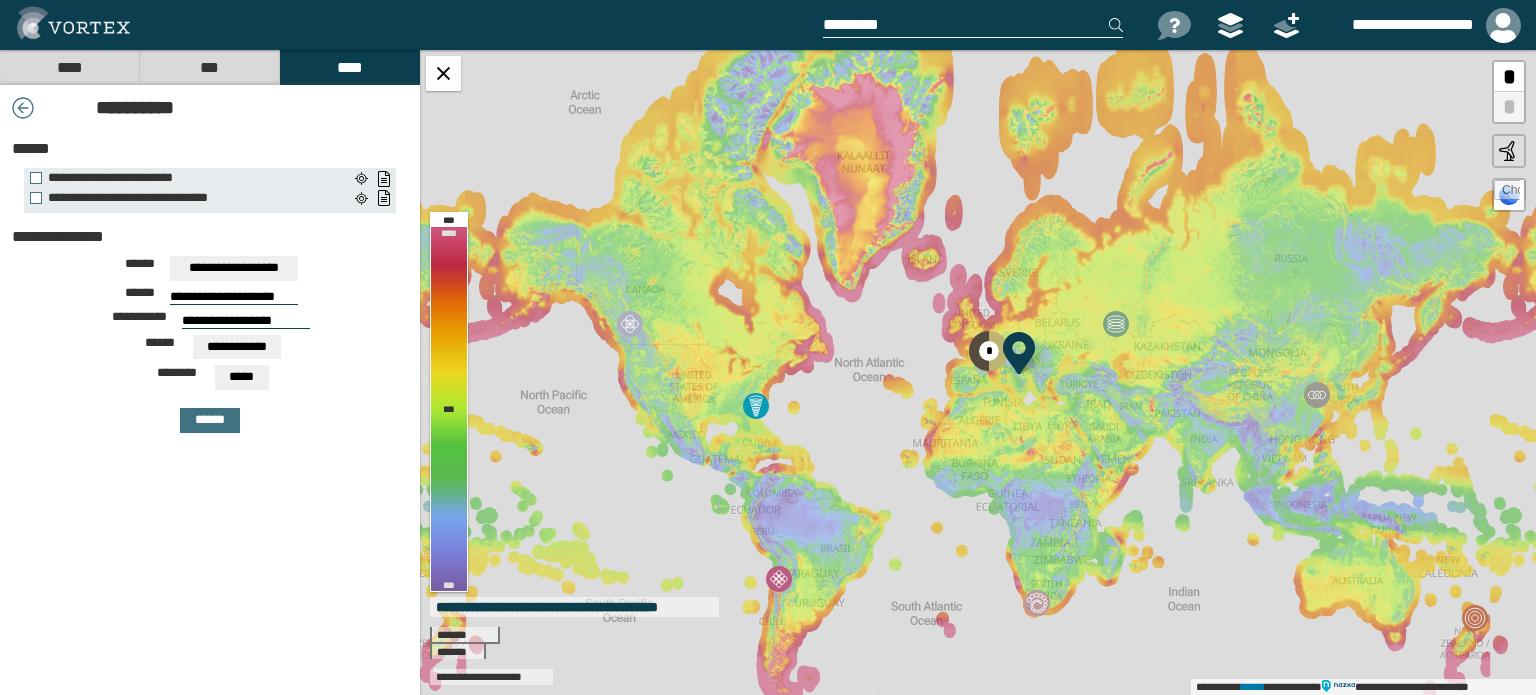 click on "*****" at bounding box center (242, 377) 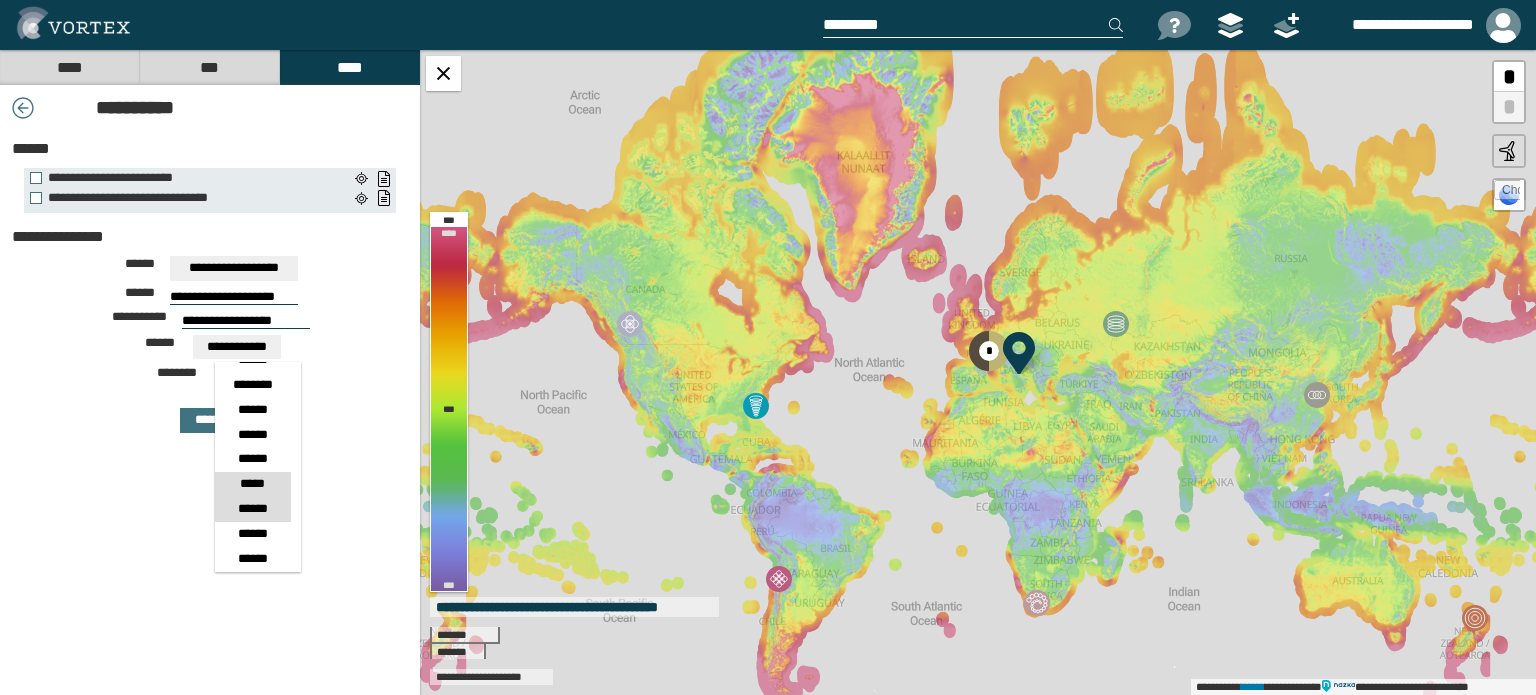 scroll, scrollTop: 300, scrollLeft: 0, axis: vertical 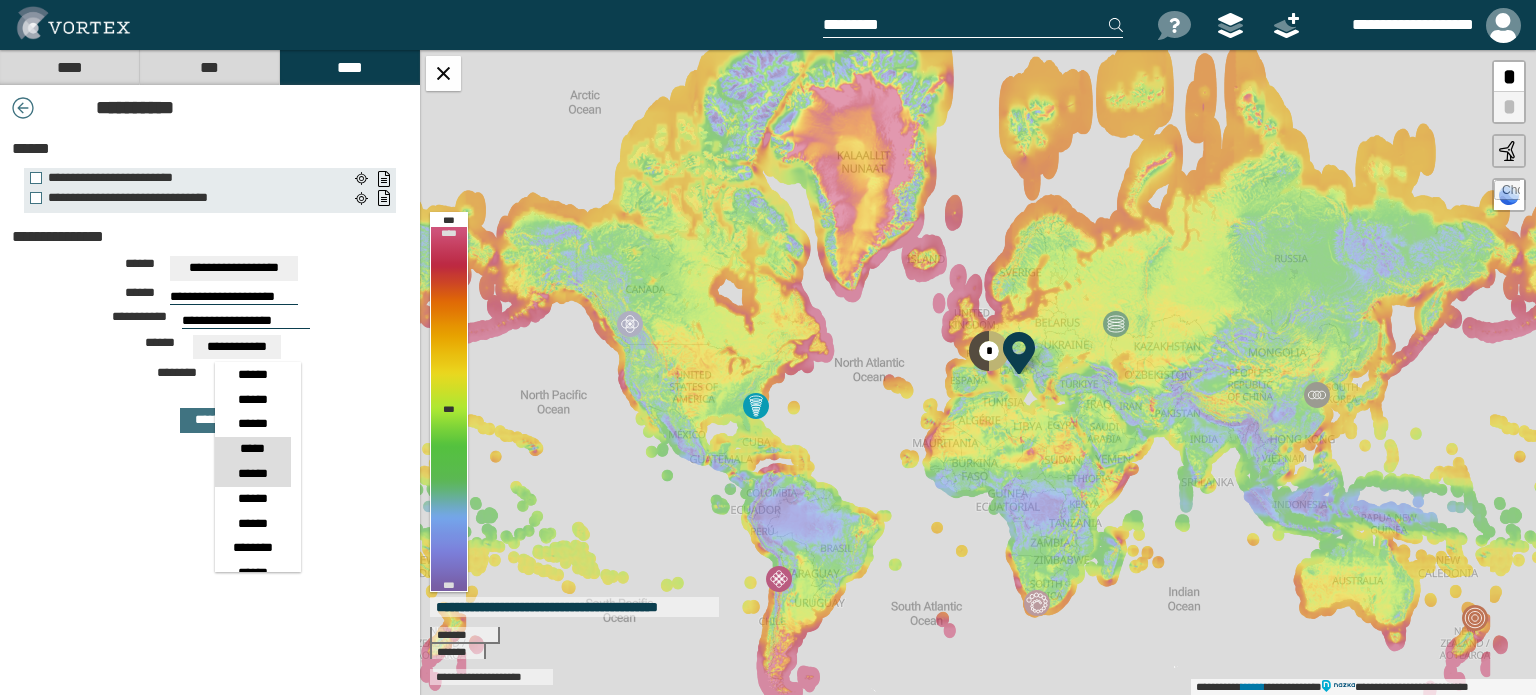 click on "******" at bounding box center (253, 474) 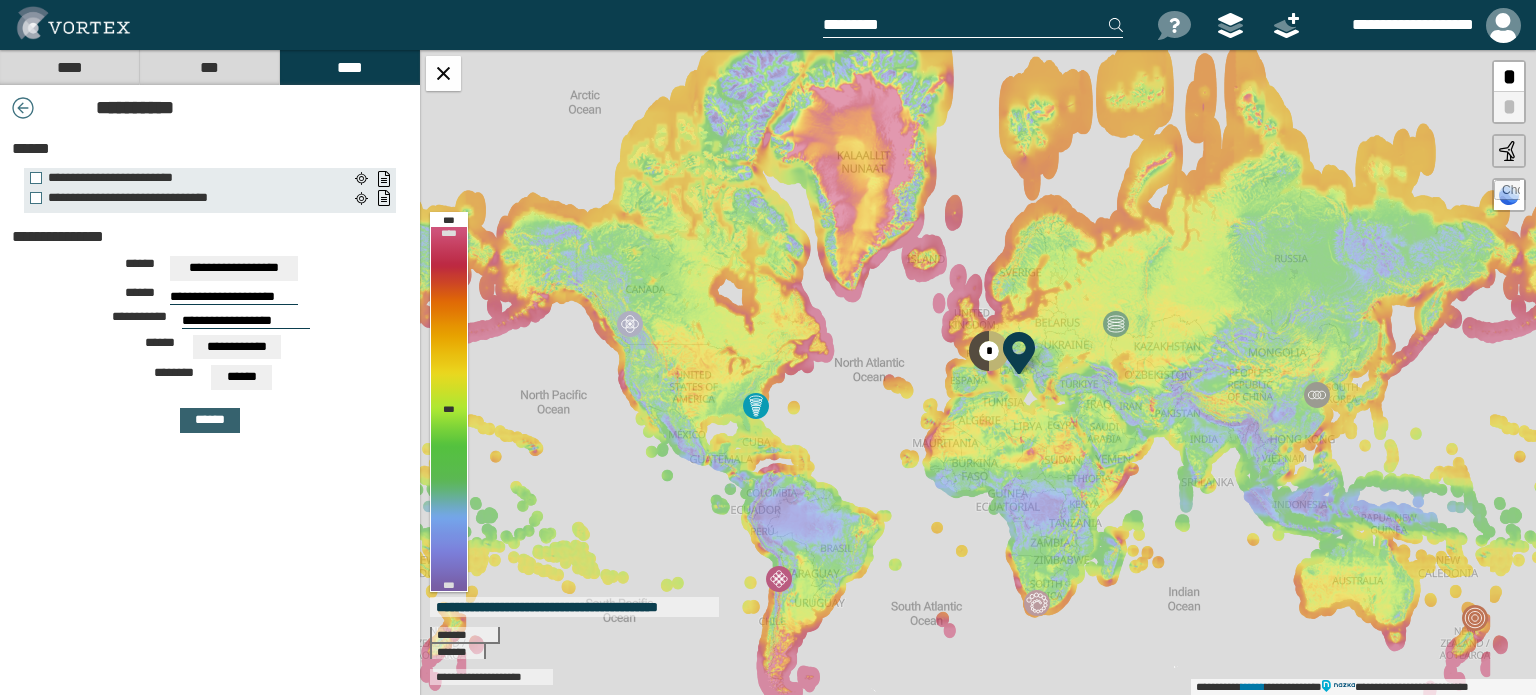click on "******" at bounding box center [210, 420] 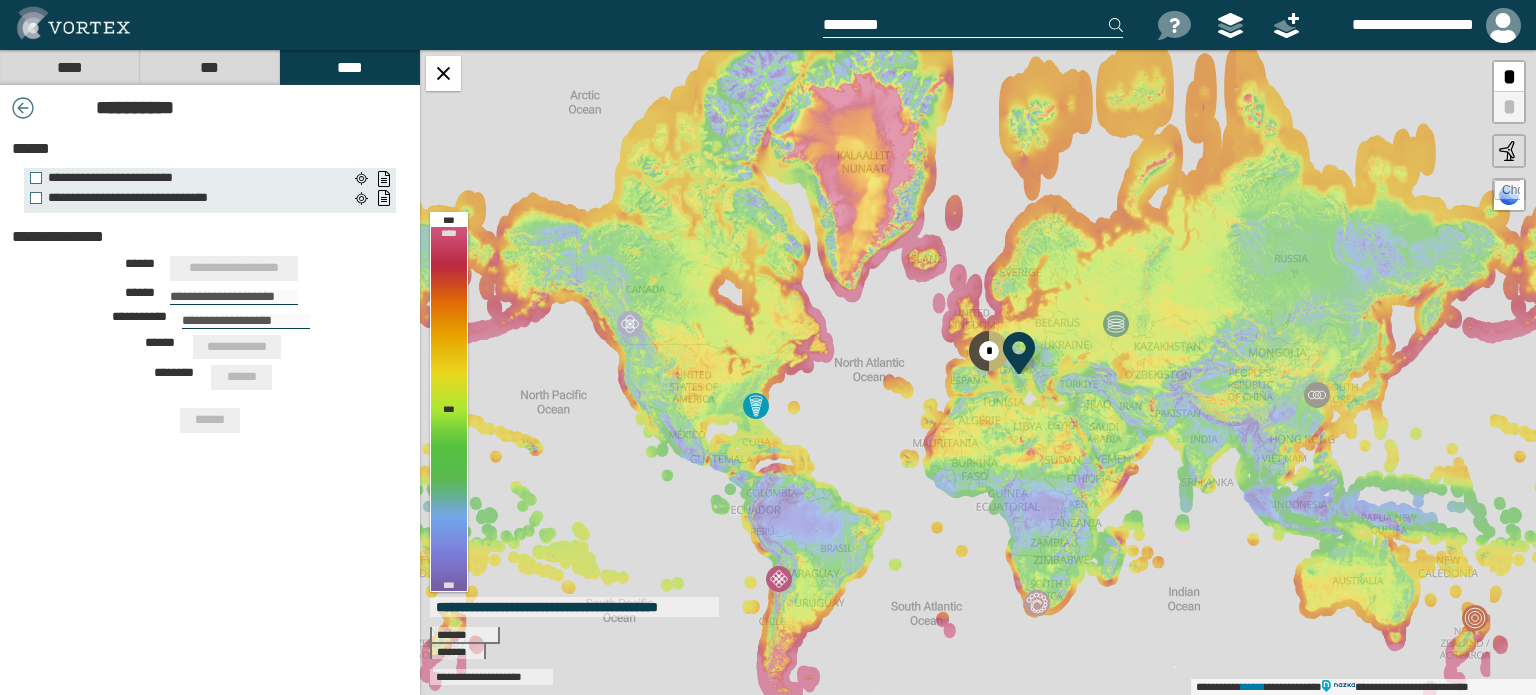 type 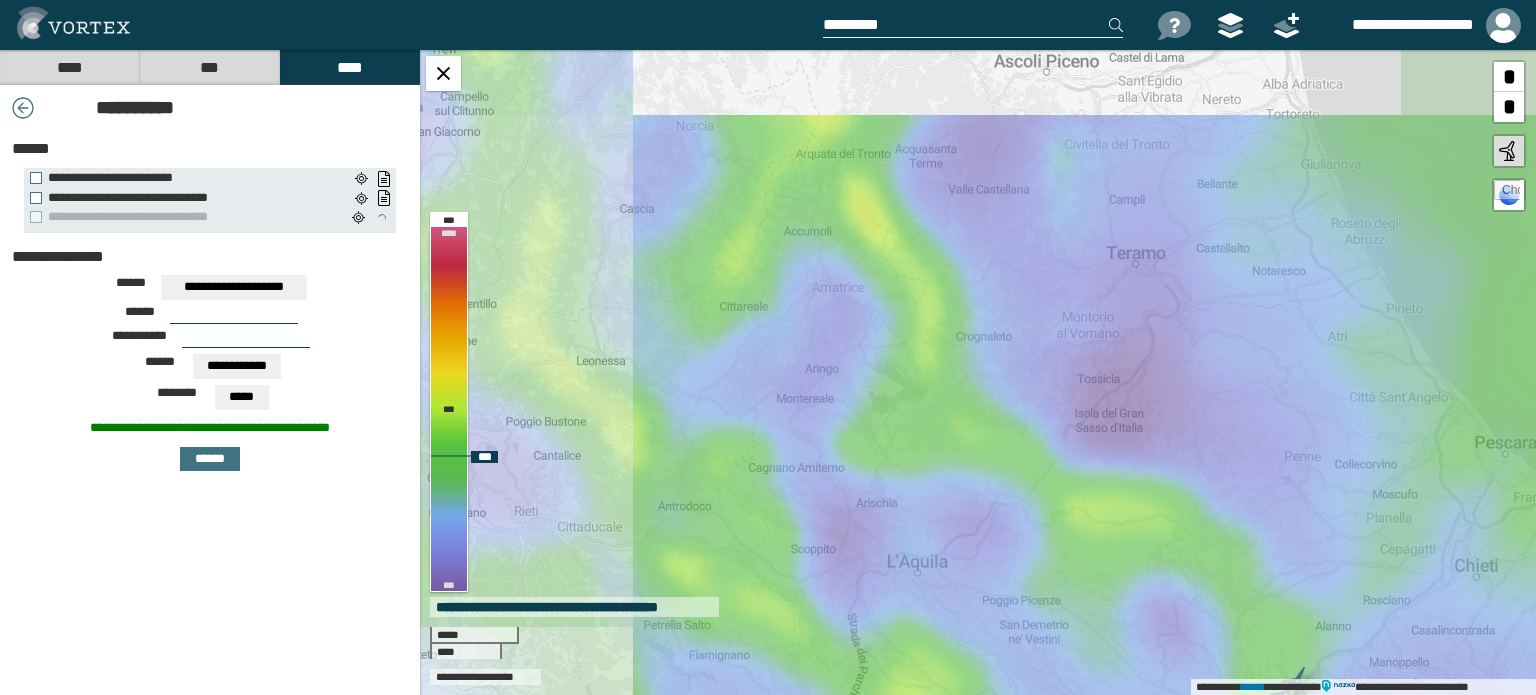 drag, startPoint x: 809, startPoint y: 388, endPoint x: 1114, endPoint y: 559, distance: 349.66556 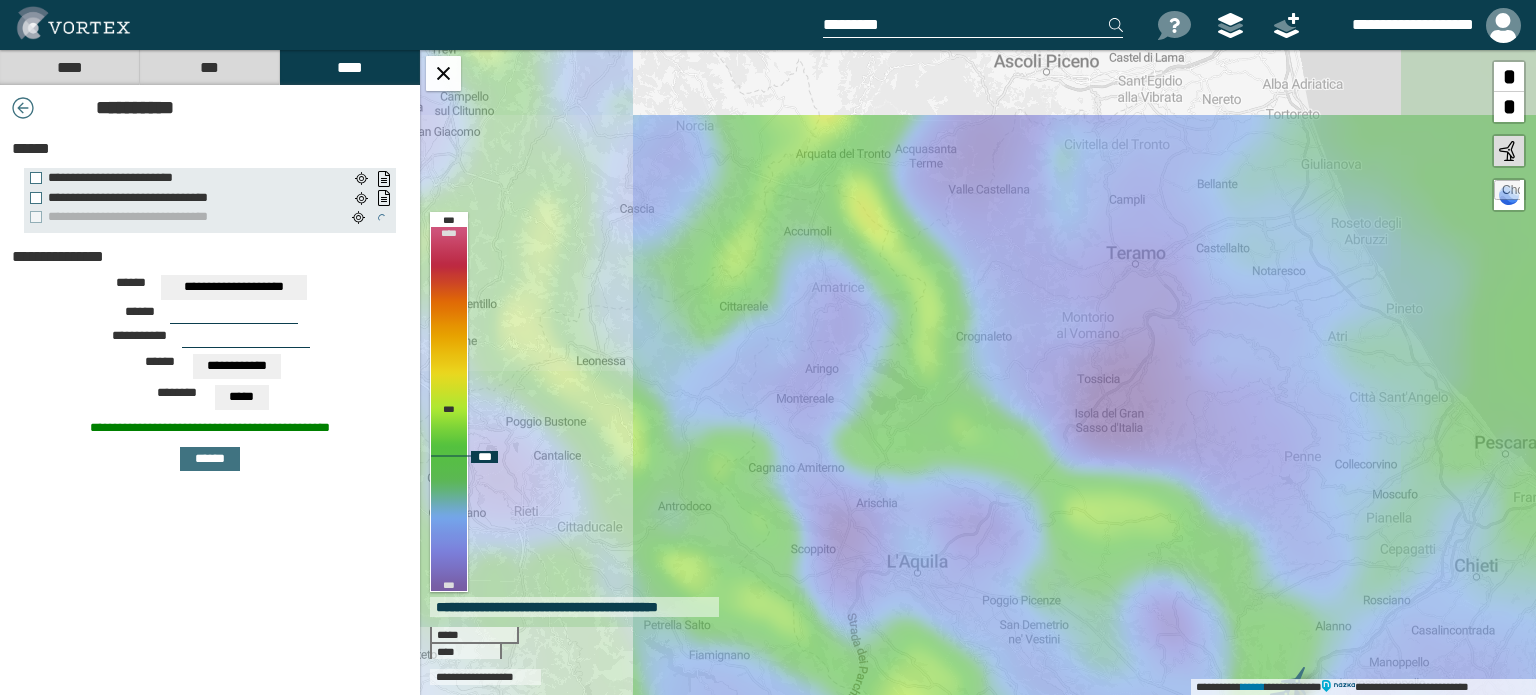 click on "**********" at bounding box center (978, 372) 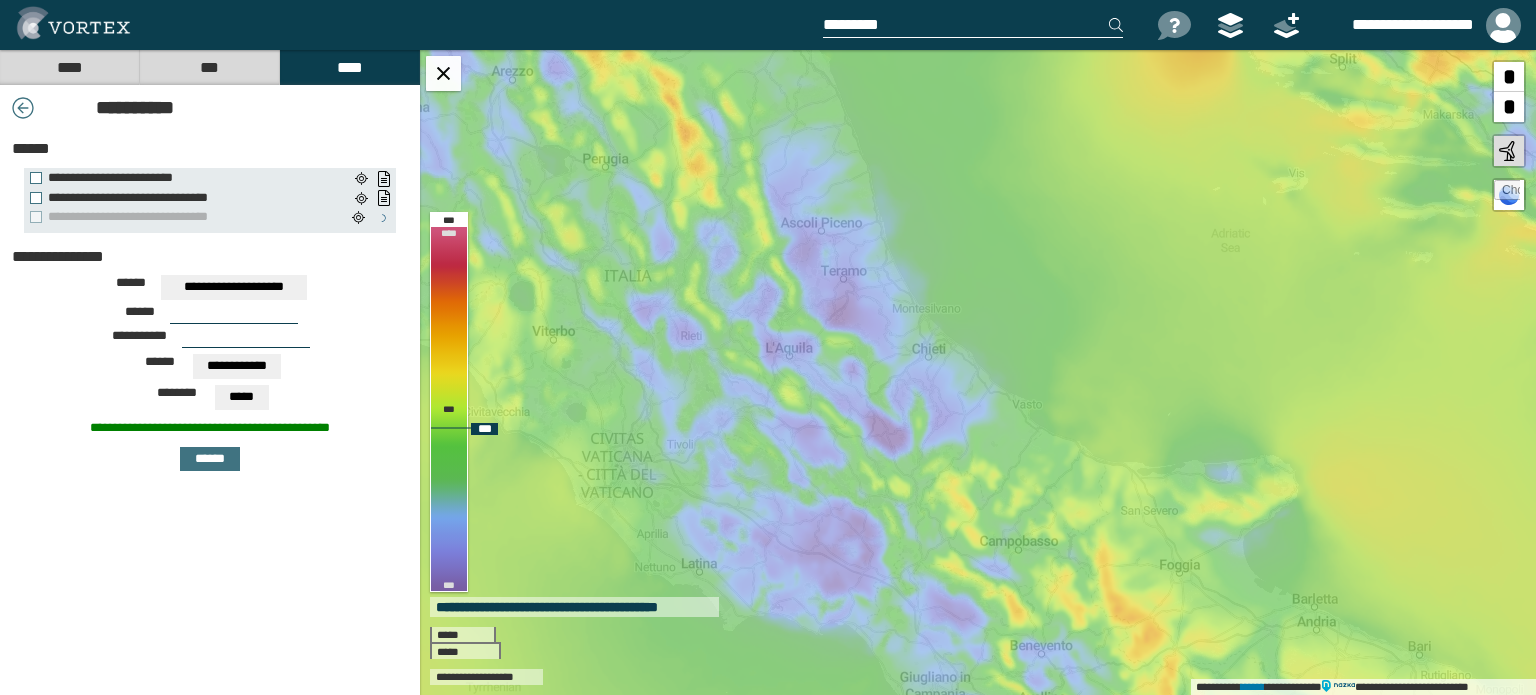 drag, startPoint x: 1160, startPoint y: 415, endPoint x: 1116, endPoint y: 272, distance: 149.61618 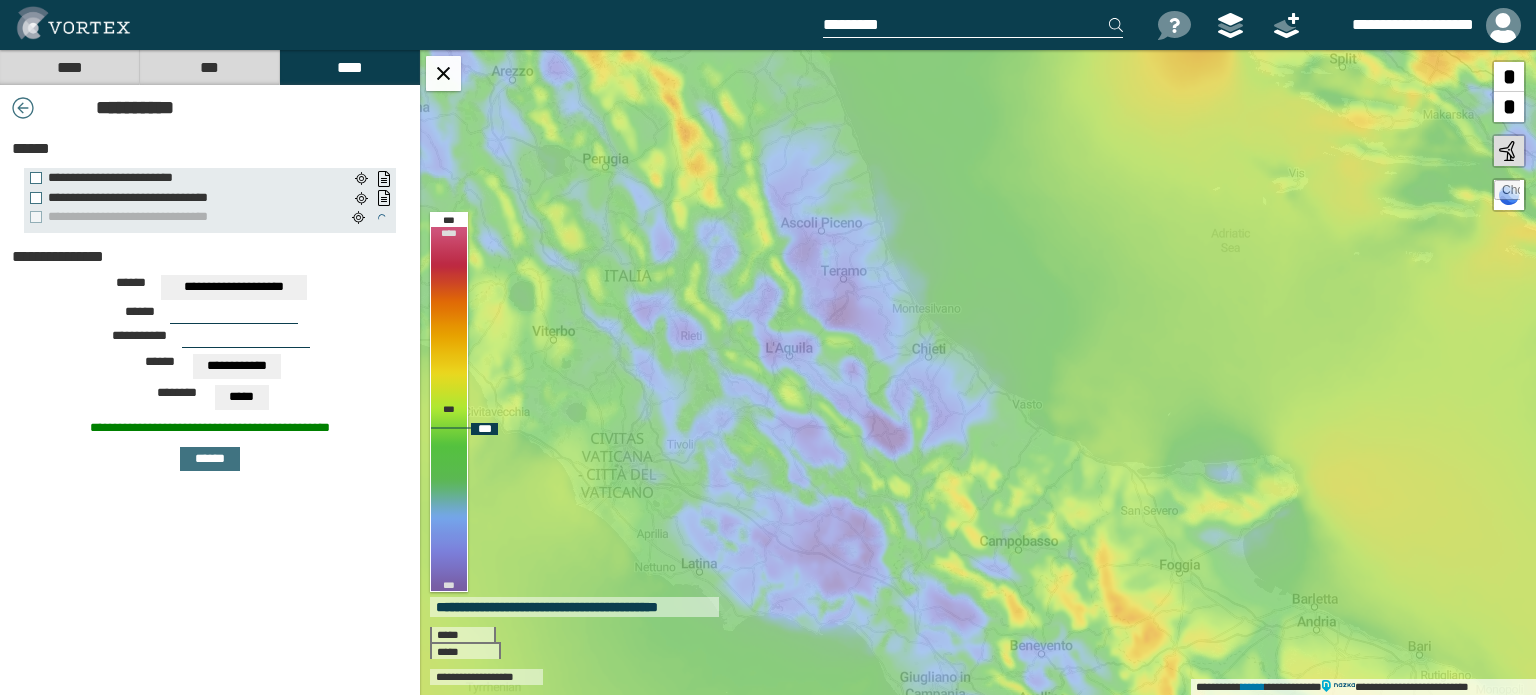 click on "**********" at bounding box center [978, 372] 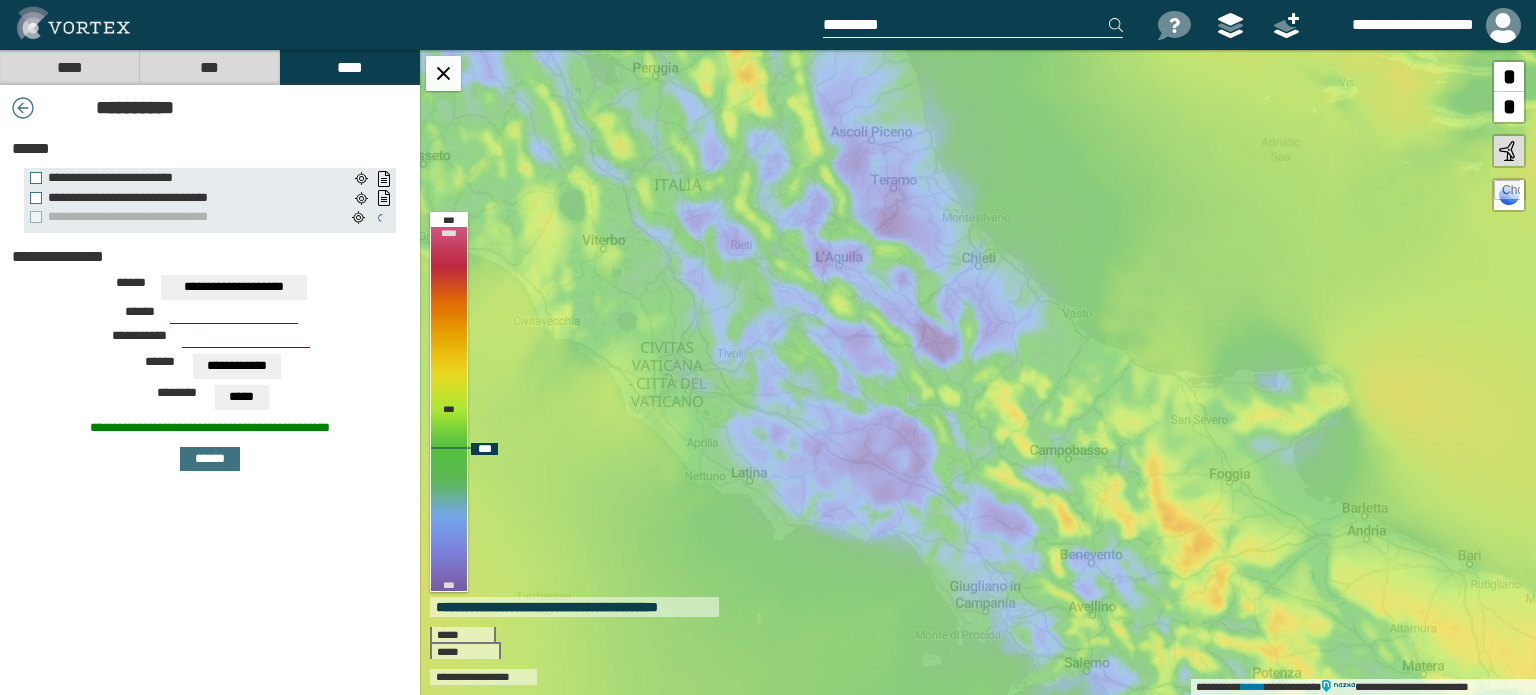 drag, startPoint x: 1173, startPoint y: 503, endPoint x: 1223, endPoint y: 412, distance: 103.8316 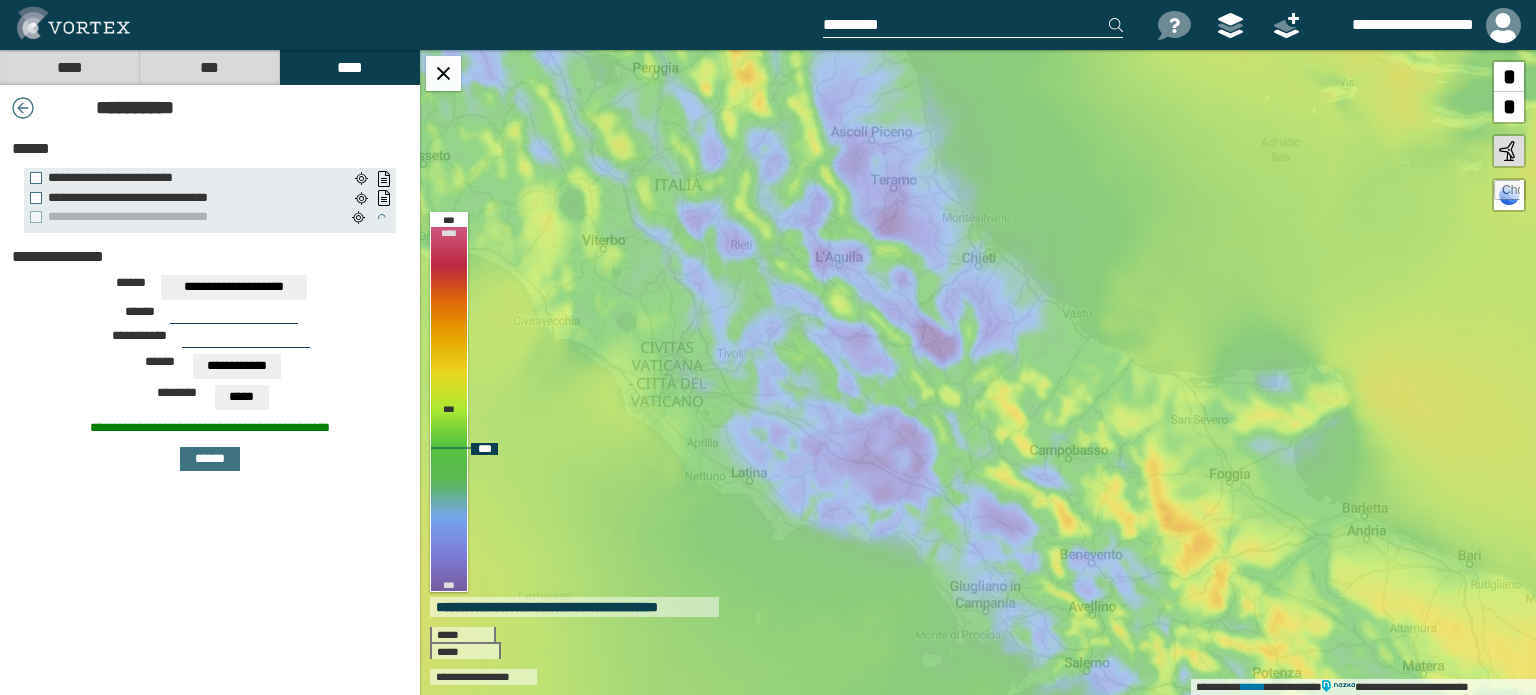 click on "**********" at bounding box center [978, 372] 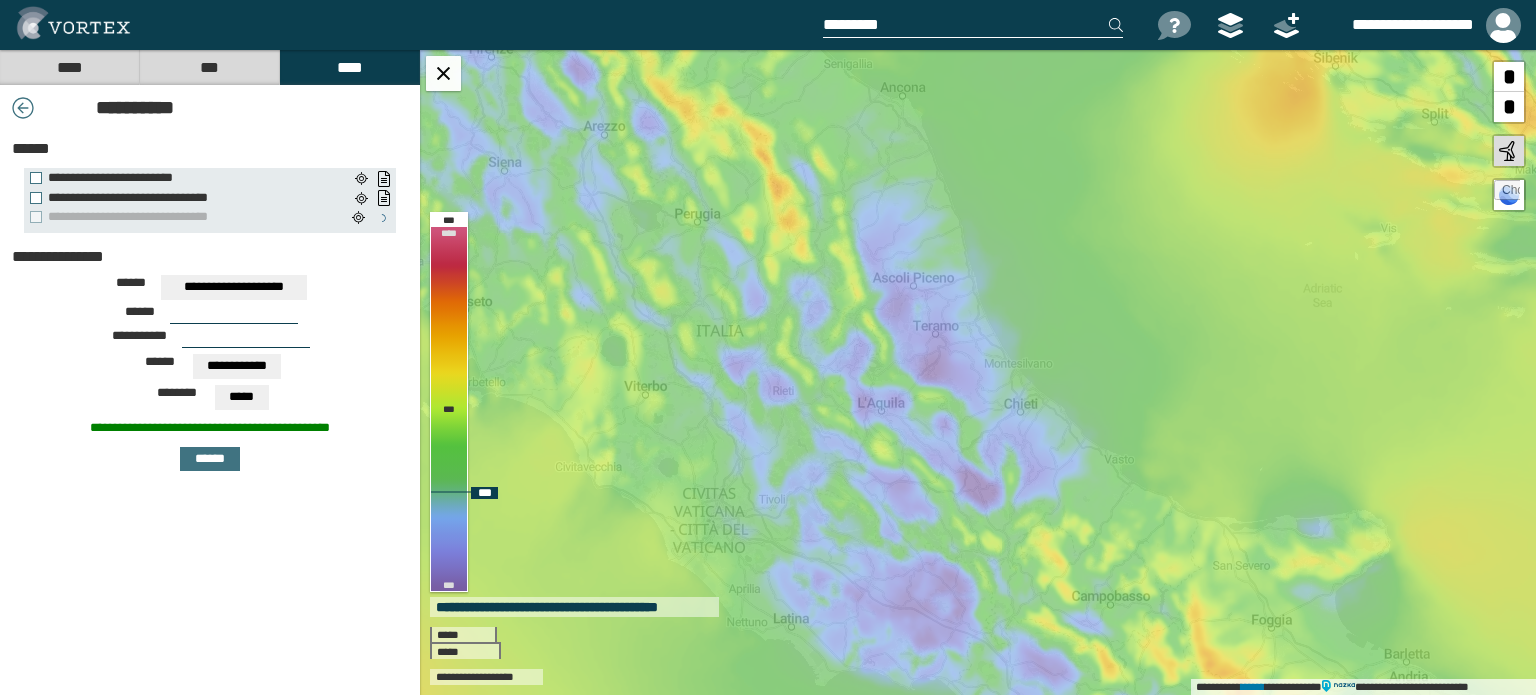 drag, startPoint x: 1027, startPoint y: 279, endPoint x: 1069, endPoint y: 425, distance: 151.92104 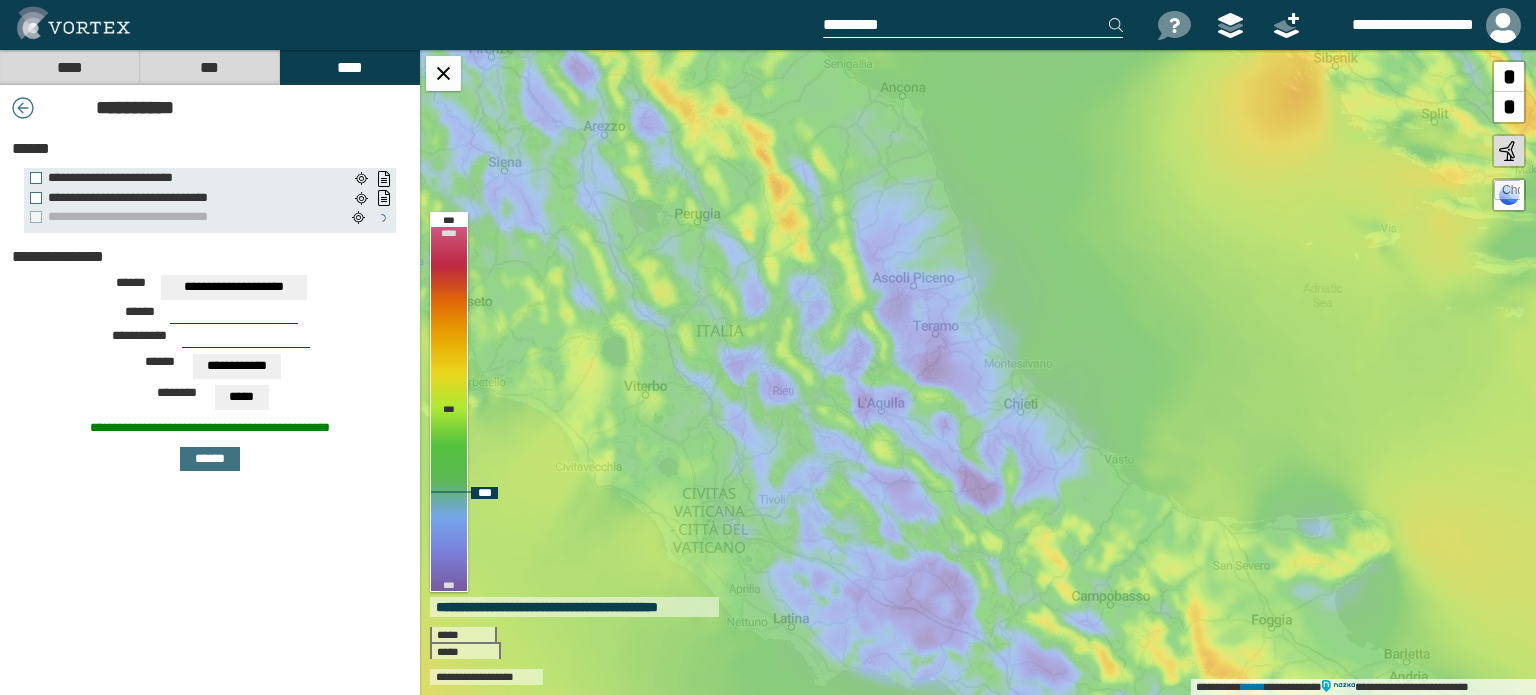 click on "**********" at bounding box center (978, 372) 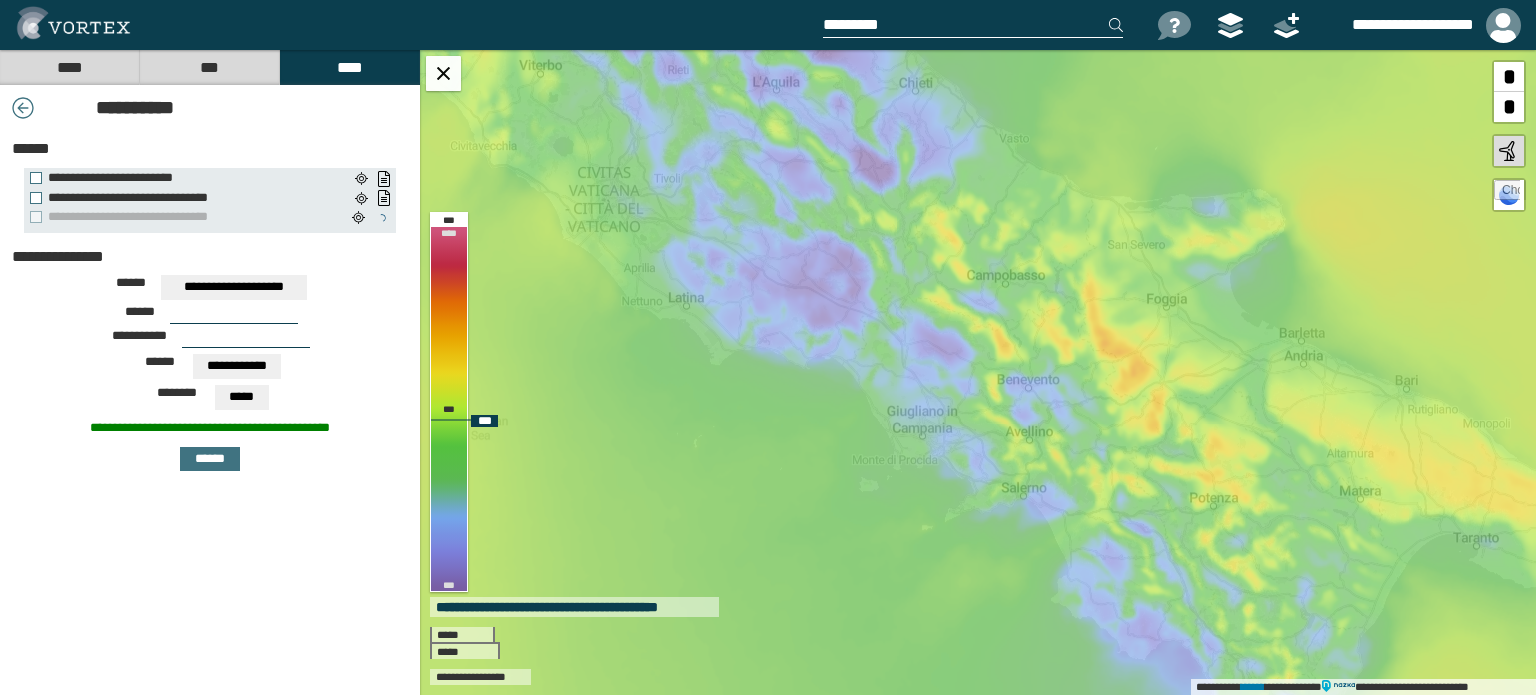 drag, startPoint x: 1205, startPoint y: 501, endPoint x: 1100, endPoint y: 180, distance: 337.73657 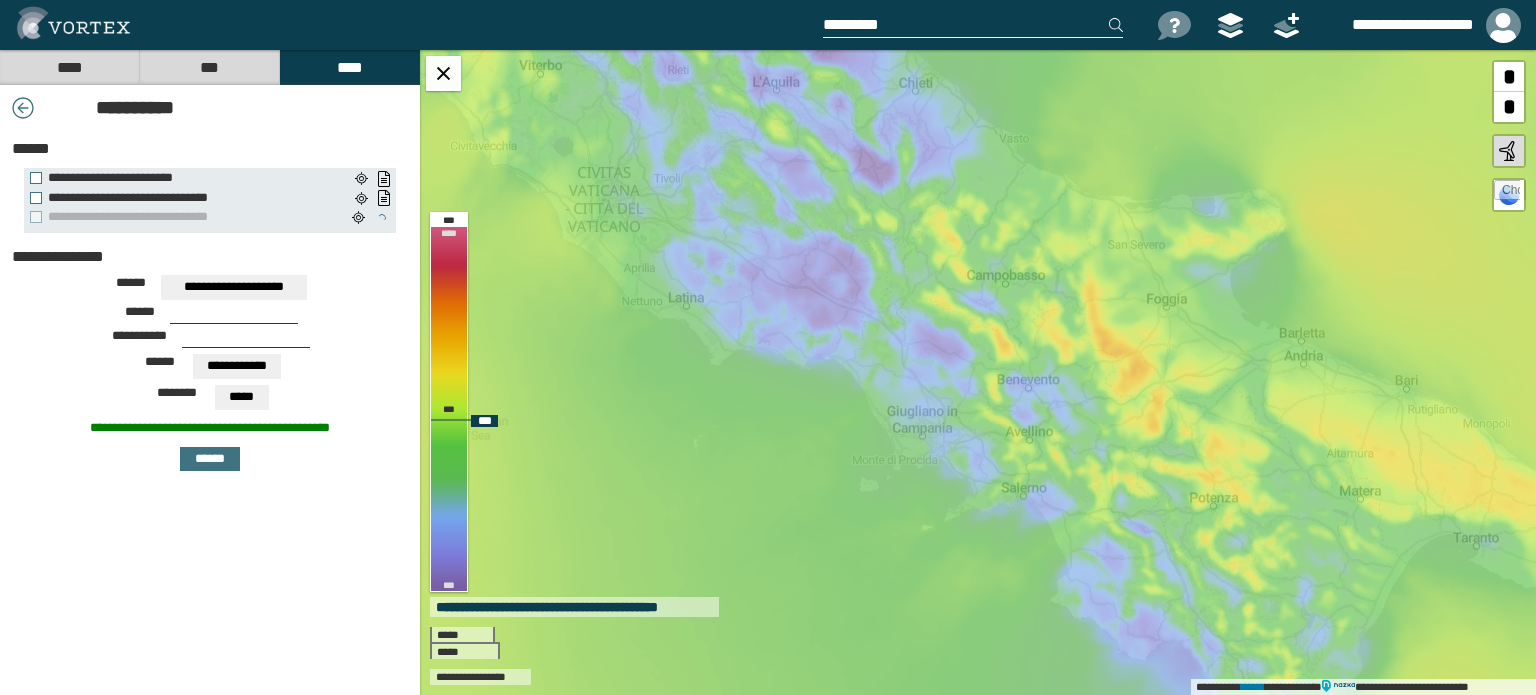 click on "**********" at bounding box center (978, 372) 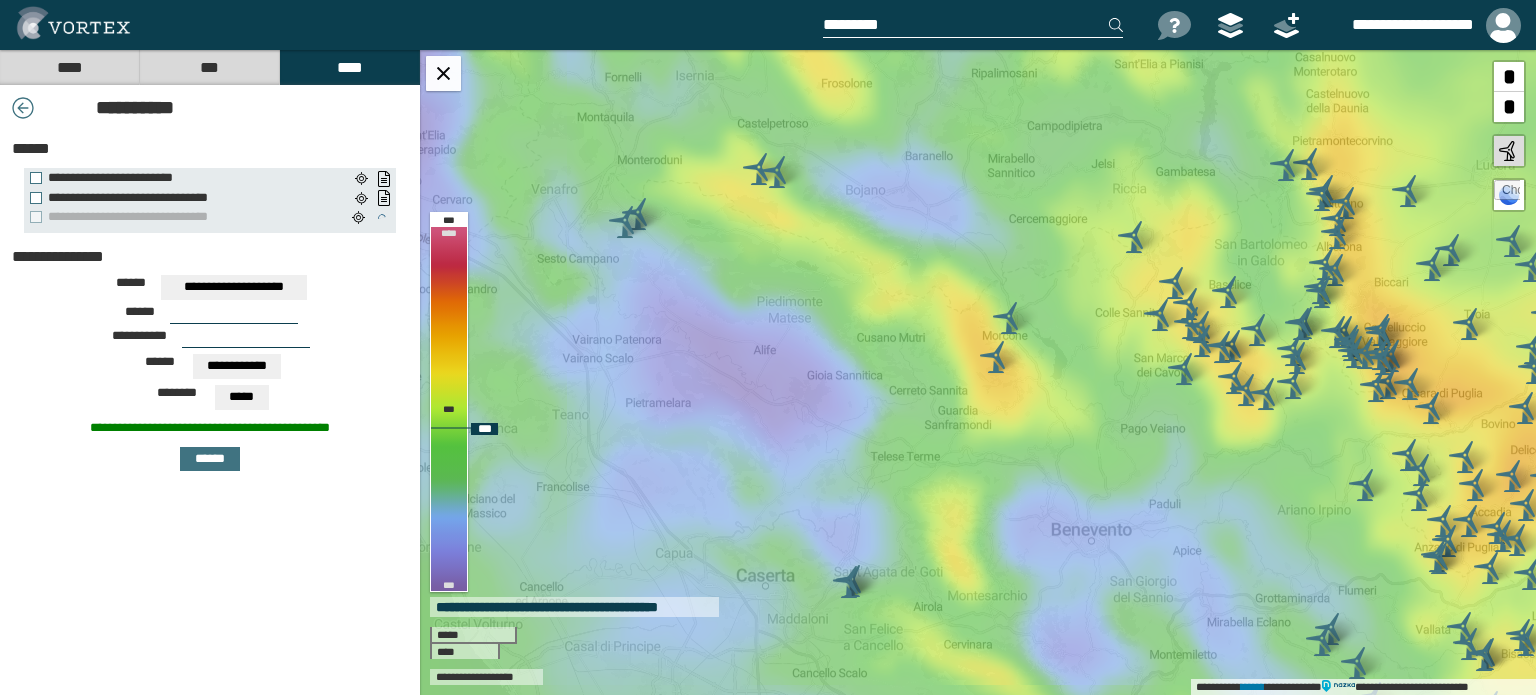 drag, startPoint x: 840, startPoint y: 209, endPoint x: 927, endPoint y: 335, distance: 153.1176 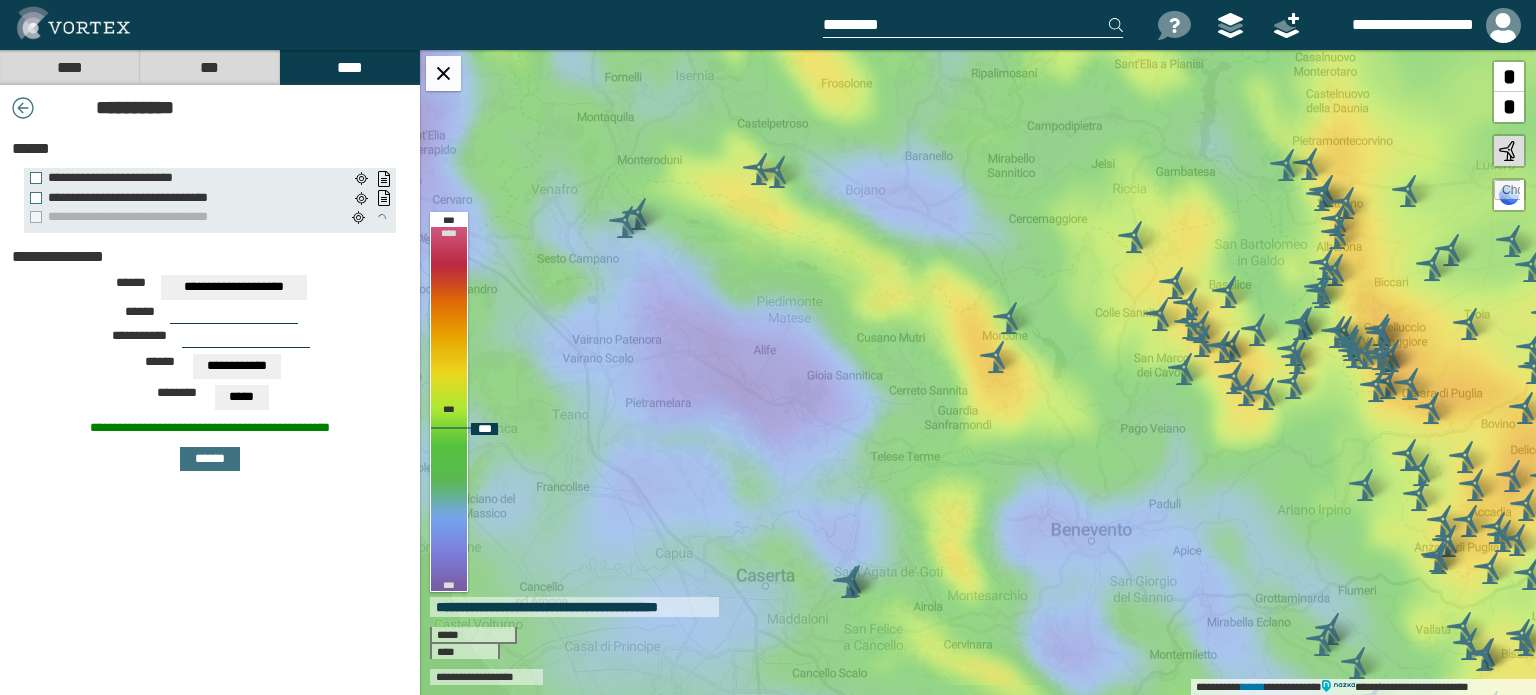 click on "**********" at bounding box center [978, 372] 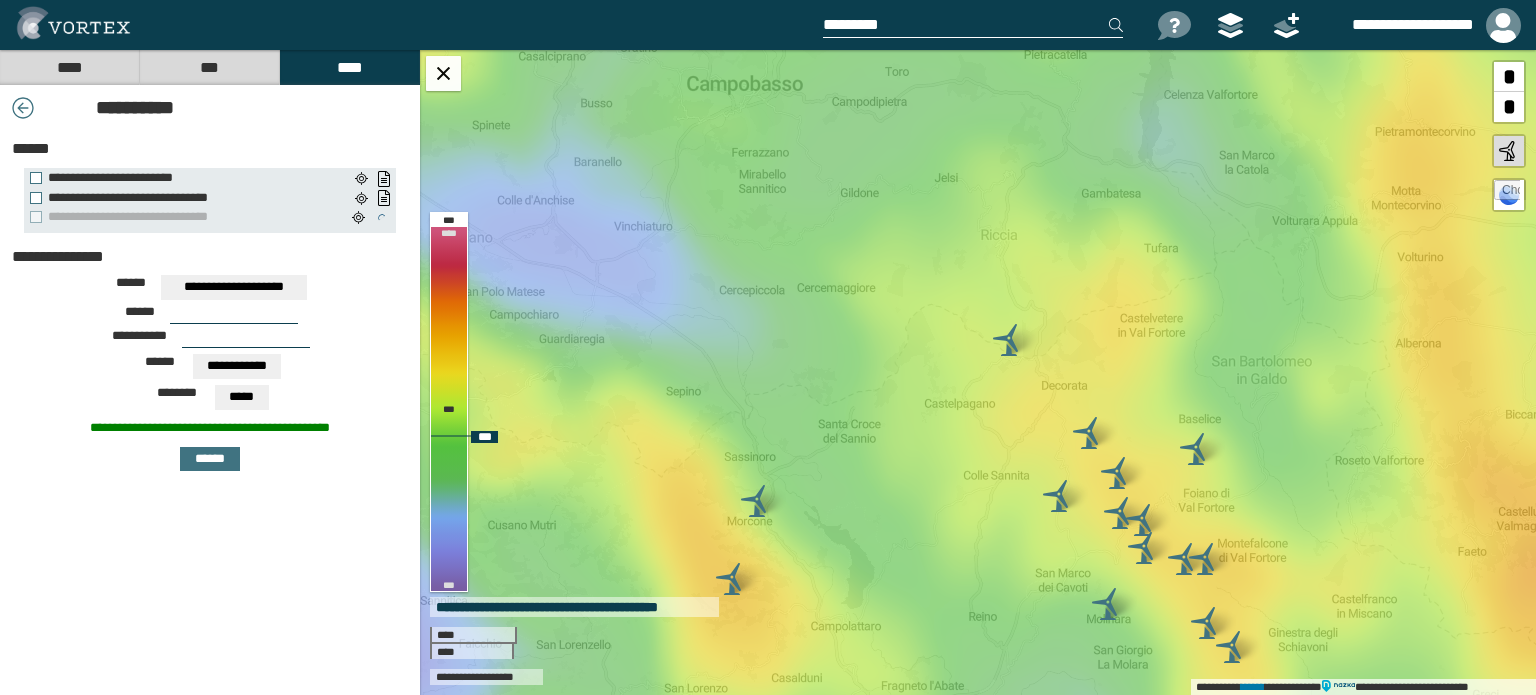 drag, startPoint x: 1201, startPoint y: 340, endPoint x: 1020, endPoint y: 422, distance: 198.70833 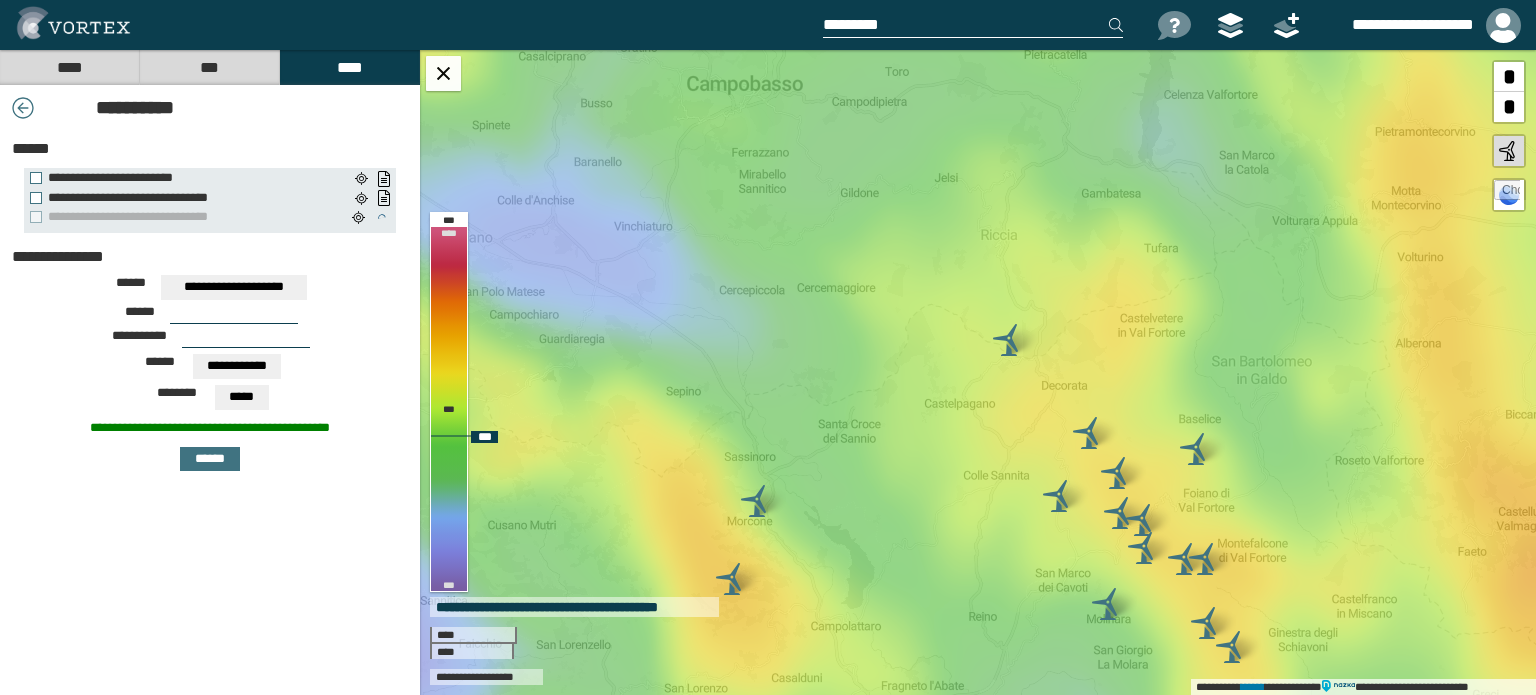 click on "**********" at bounding box center [978, 372] 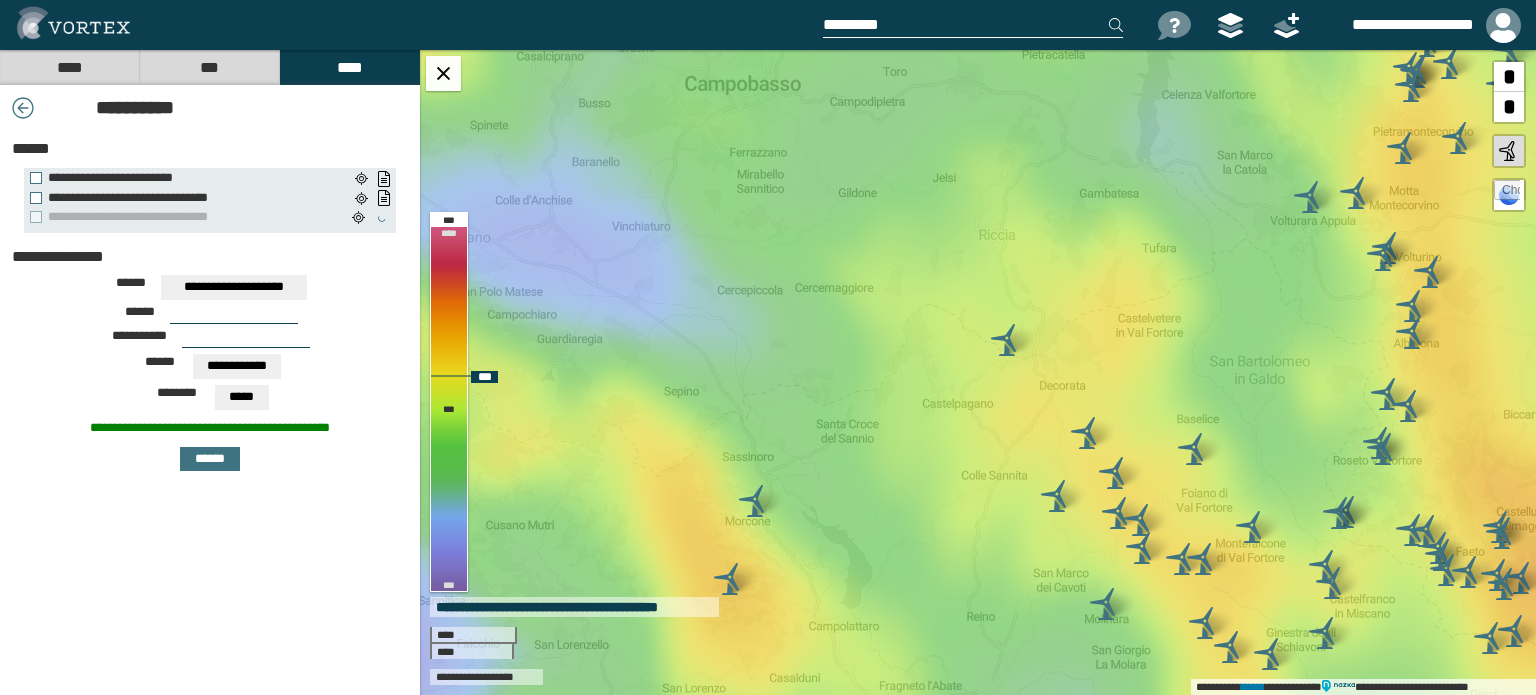 click on "**********" at bounding box center [978, 372] 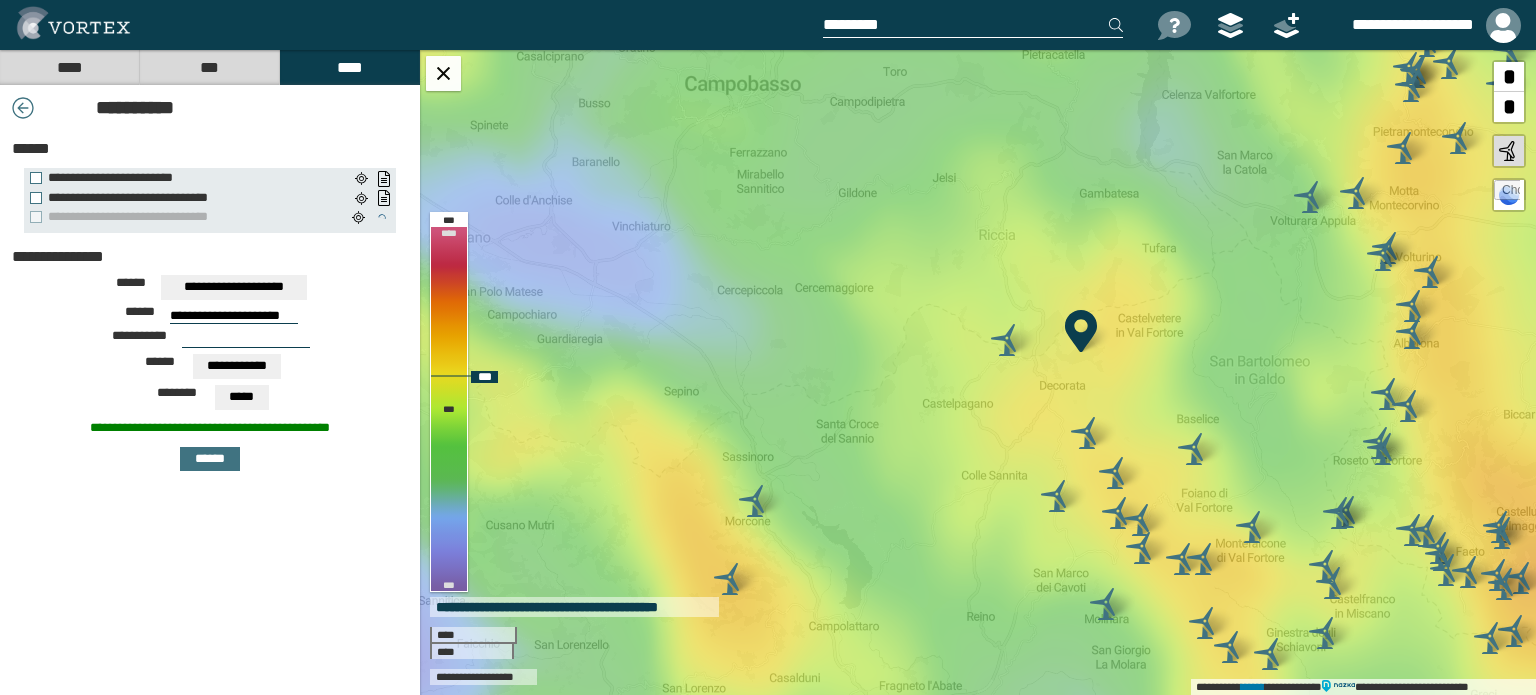 click at bounding box center (1081, 331) 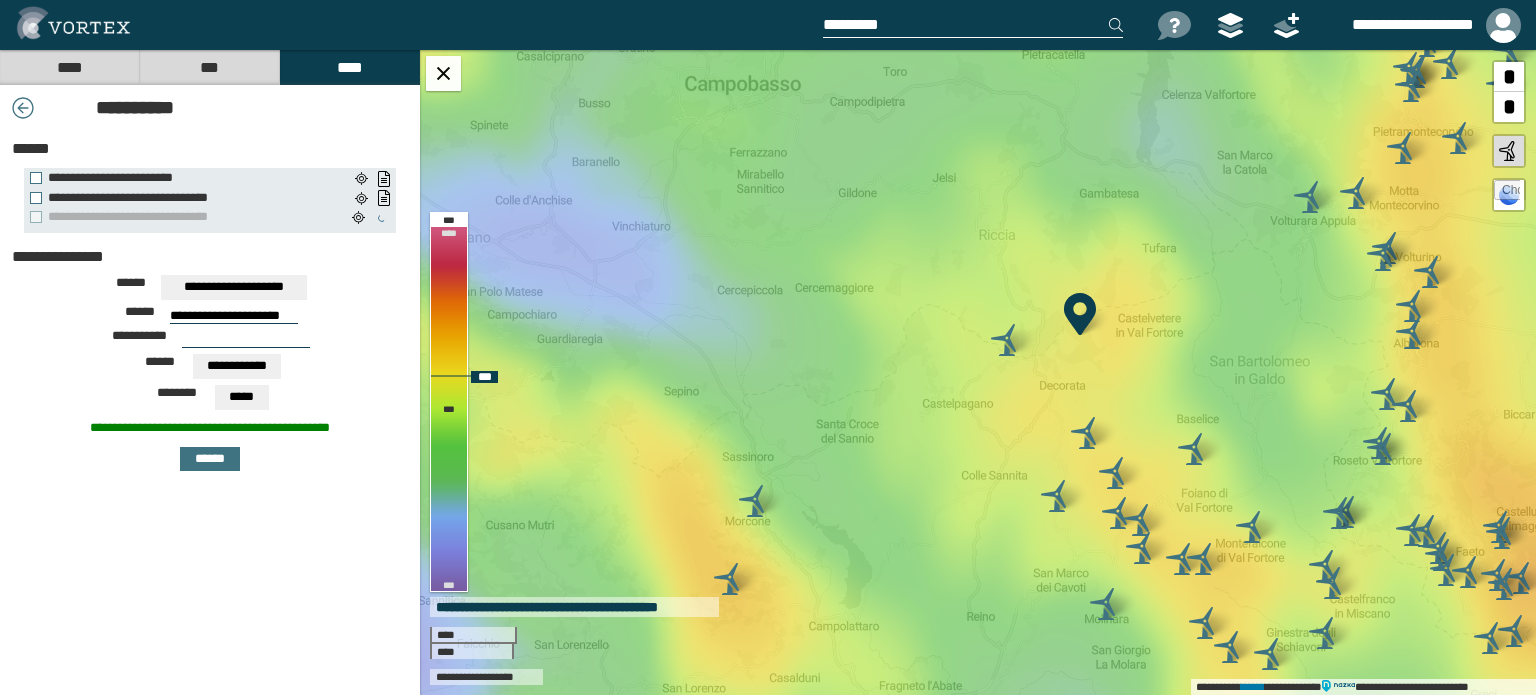 click at bounding box center [1080, 314] 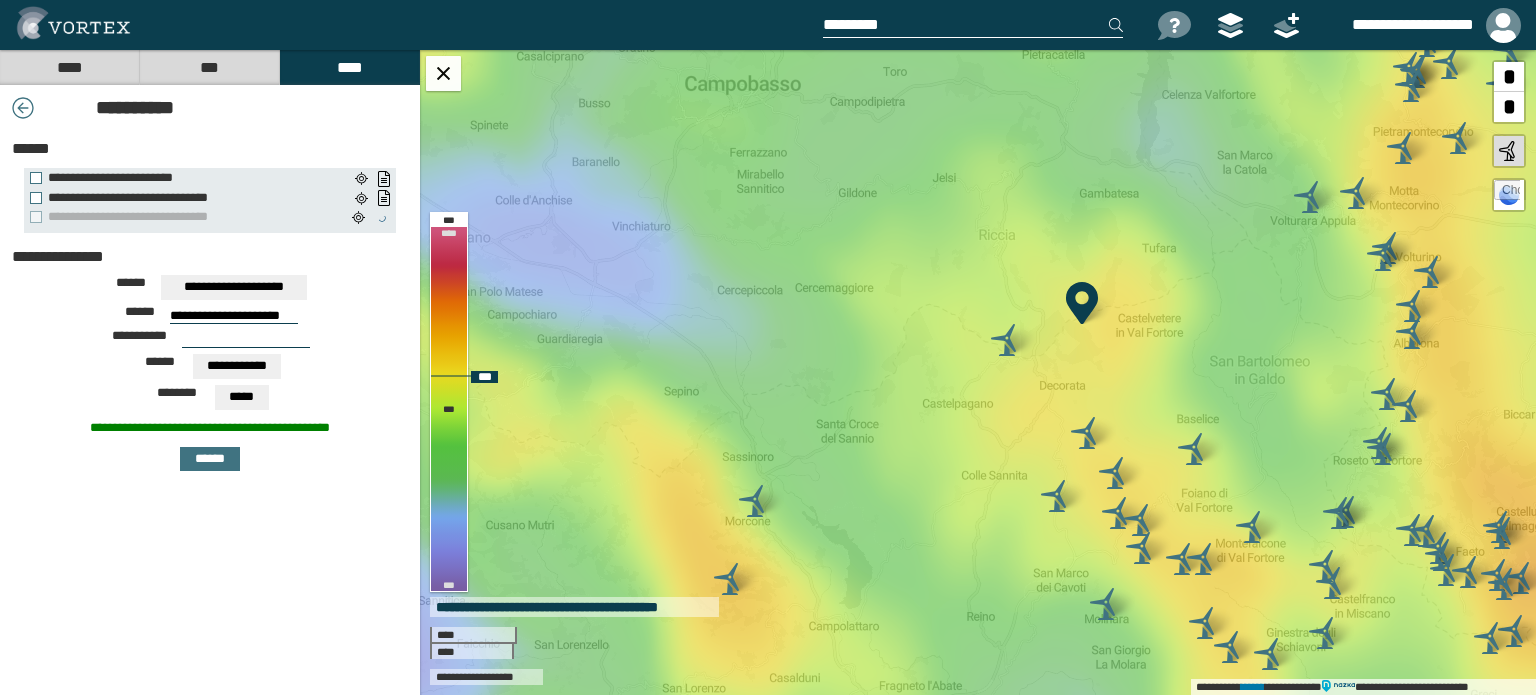 click on "**********" at bounding box center (978, 372) 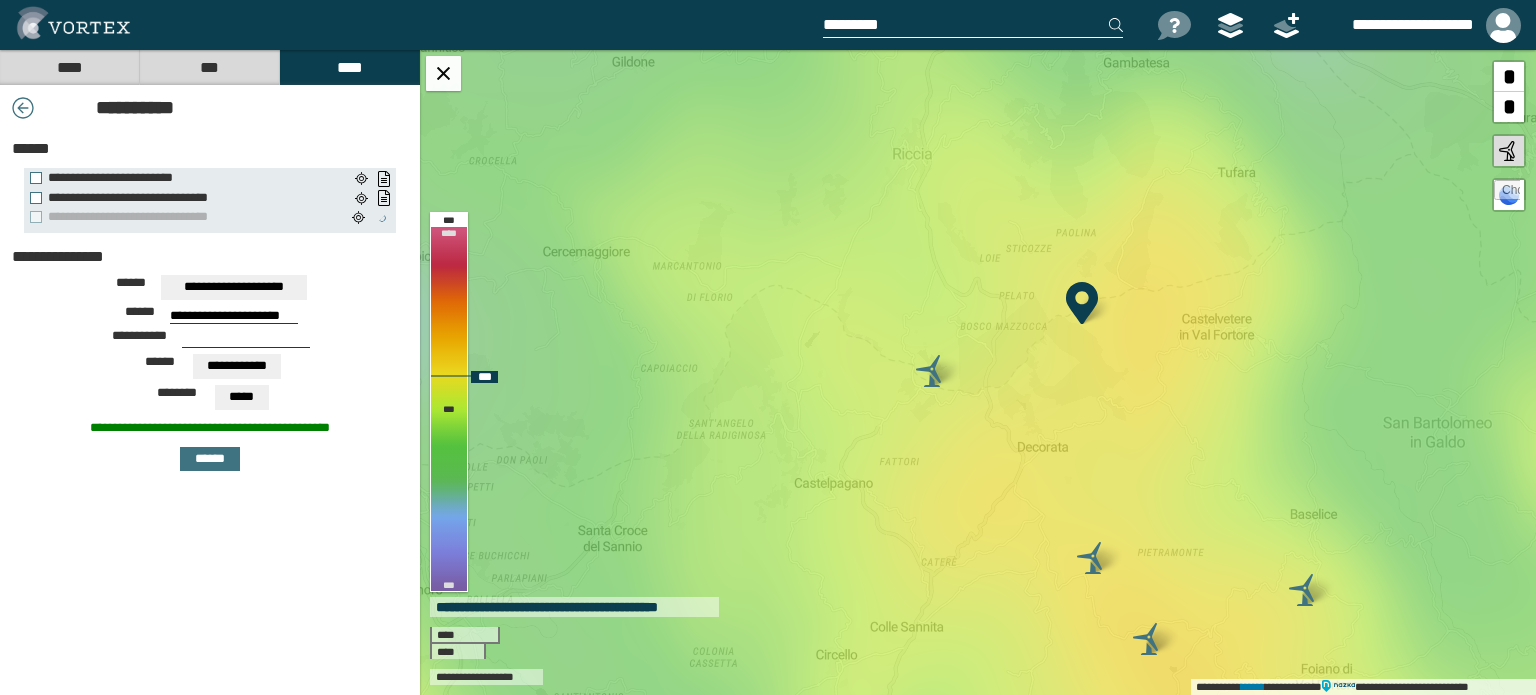 click at bounding box center (1082, 303) 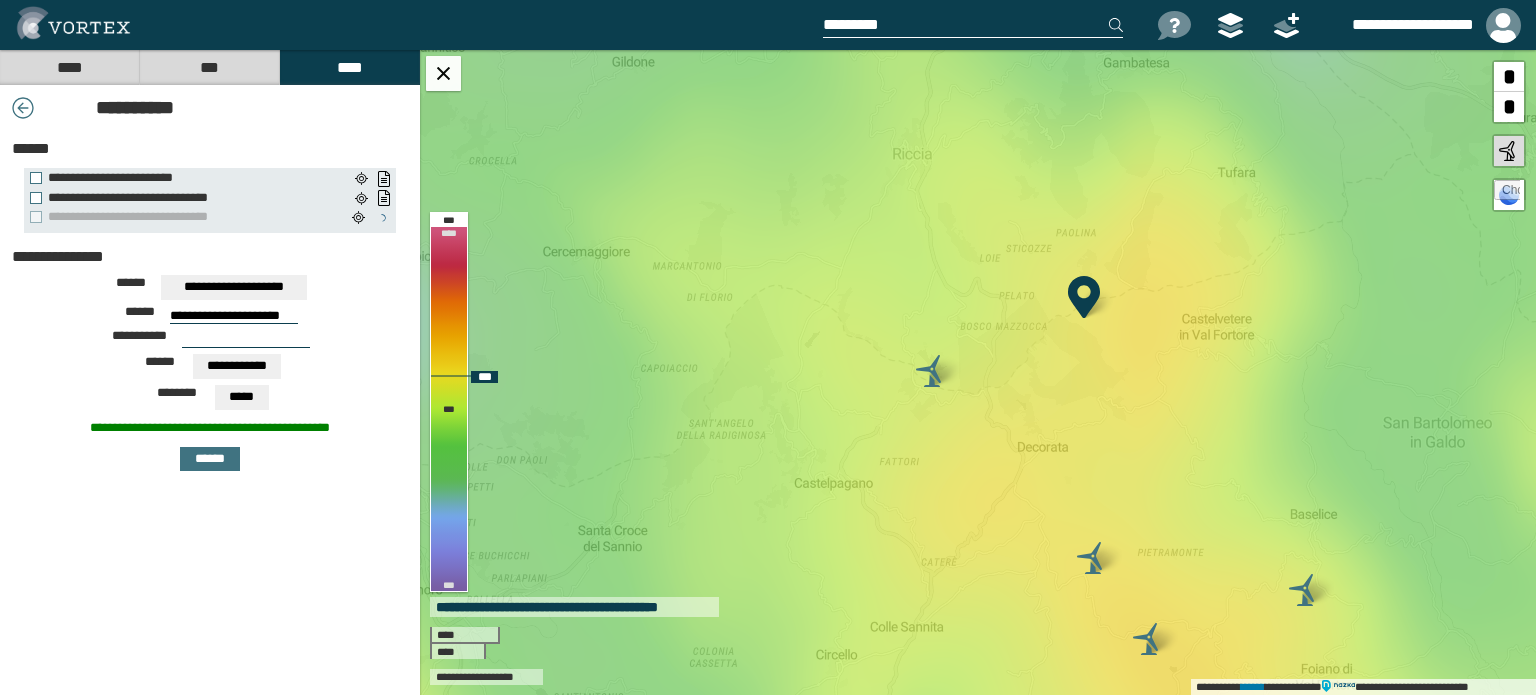 click on "**********" at bounding box center [978, 372] 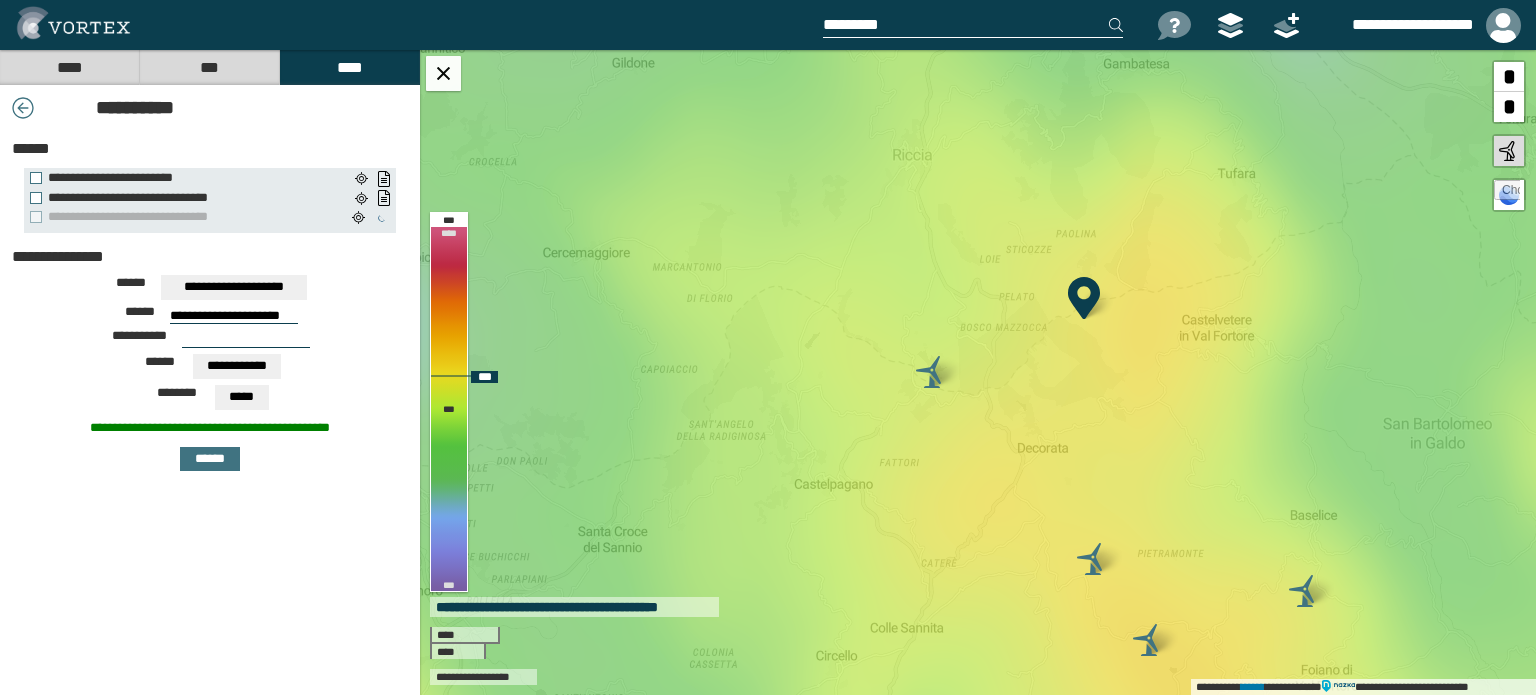 drag, startPoint x: 1087, startPoint y: 303, endPoint x: 1070, endPoint y: 339, distance: 39.812057 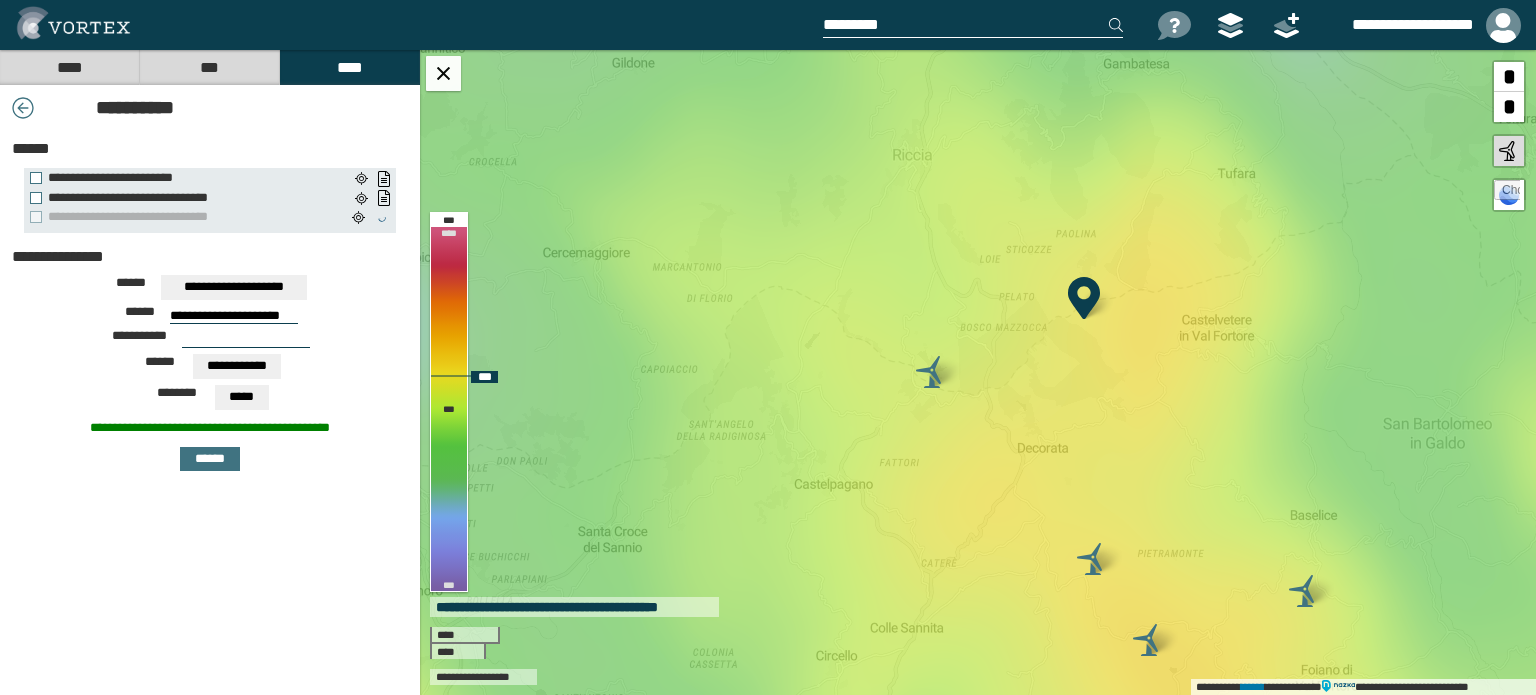 click on "**********" at bounding box center (978, 372) 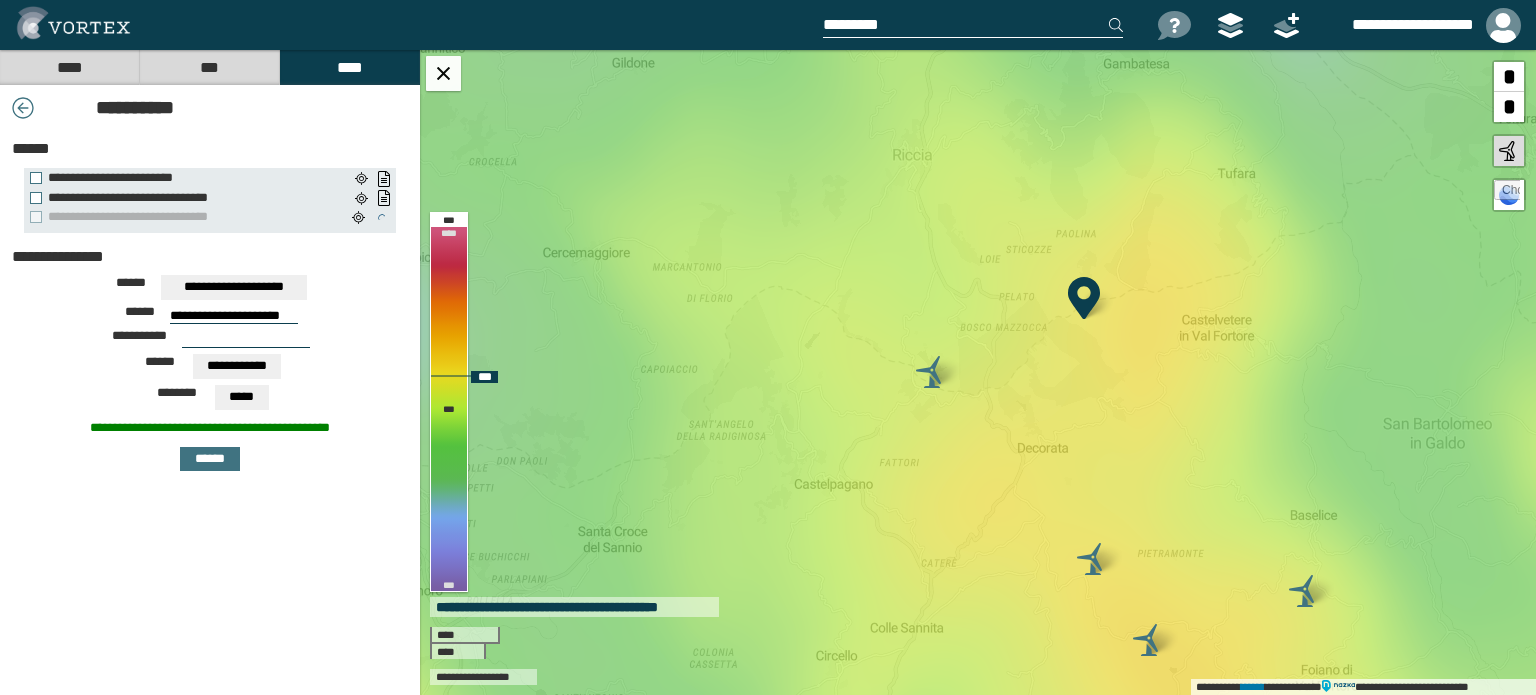 type on "**********" 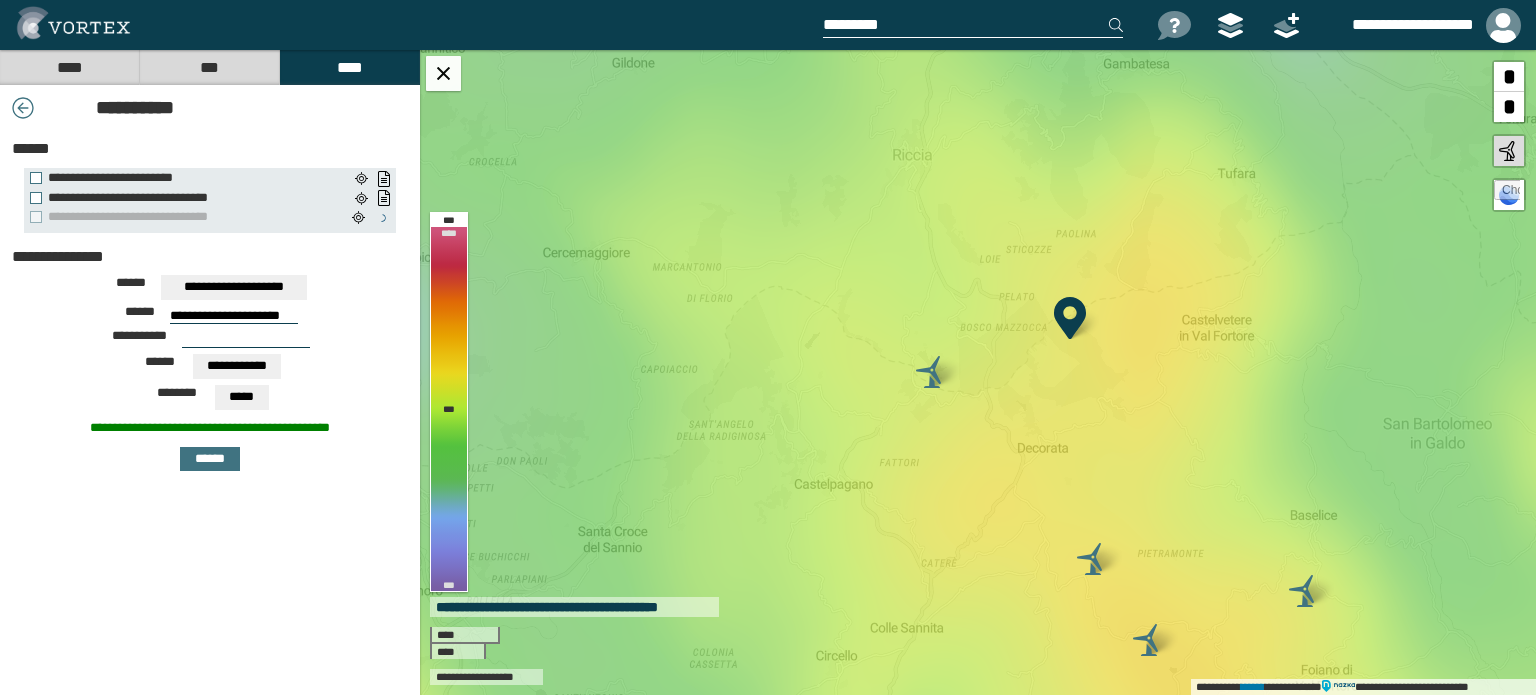 click at bounding box center [419, 25] 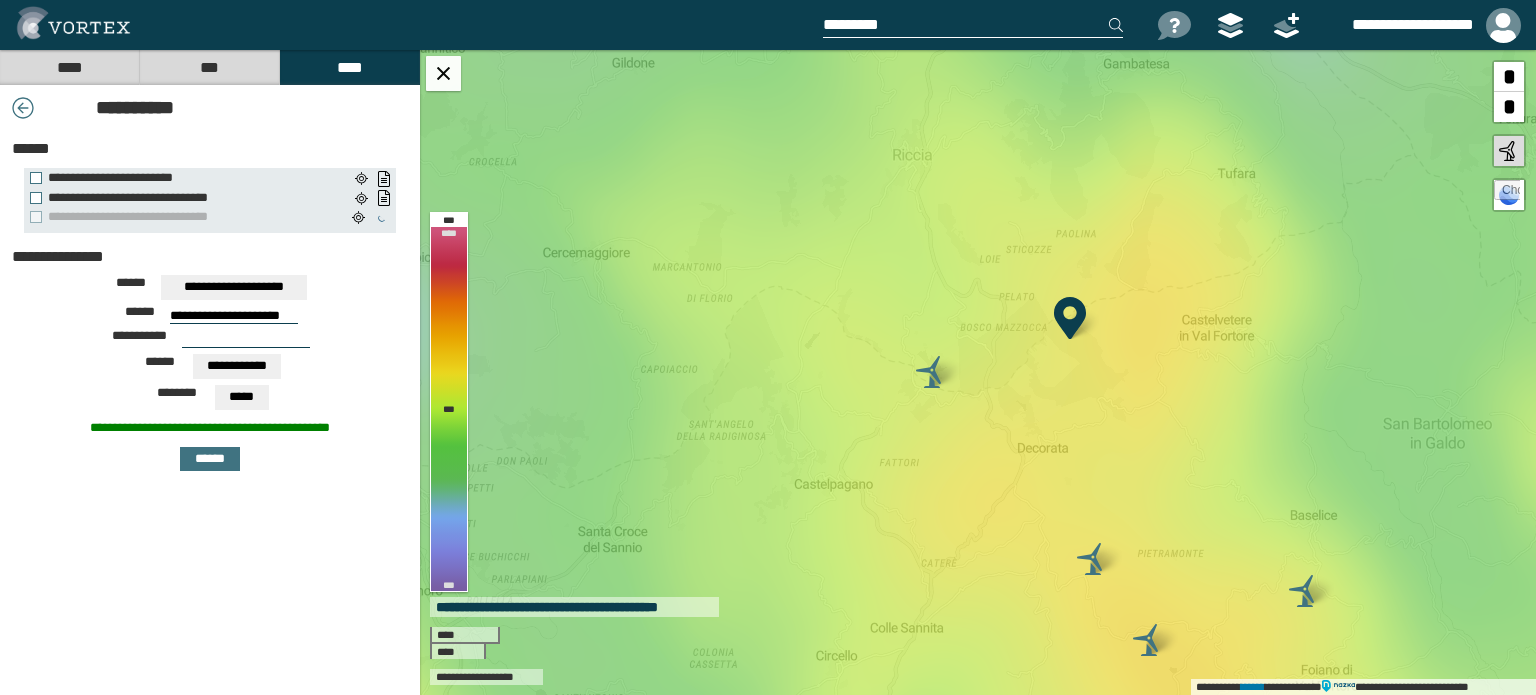 click on "****" at bounding box center [69, 67] 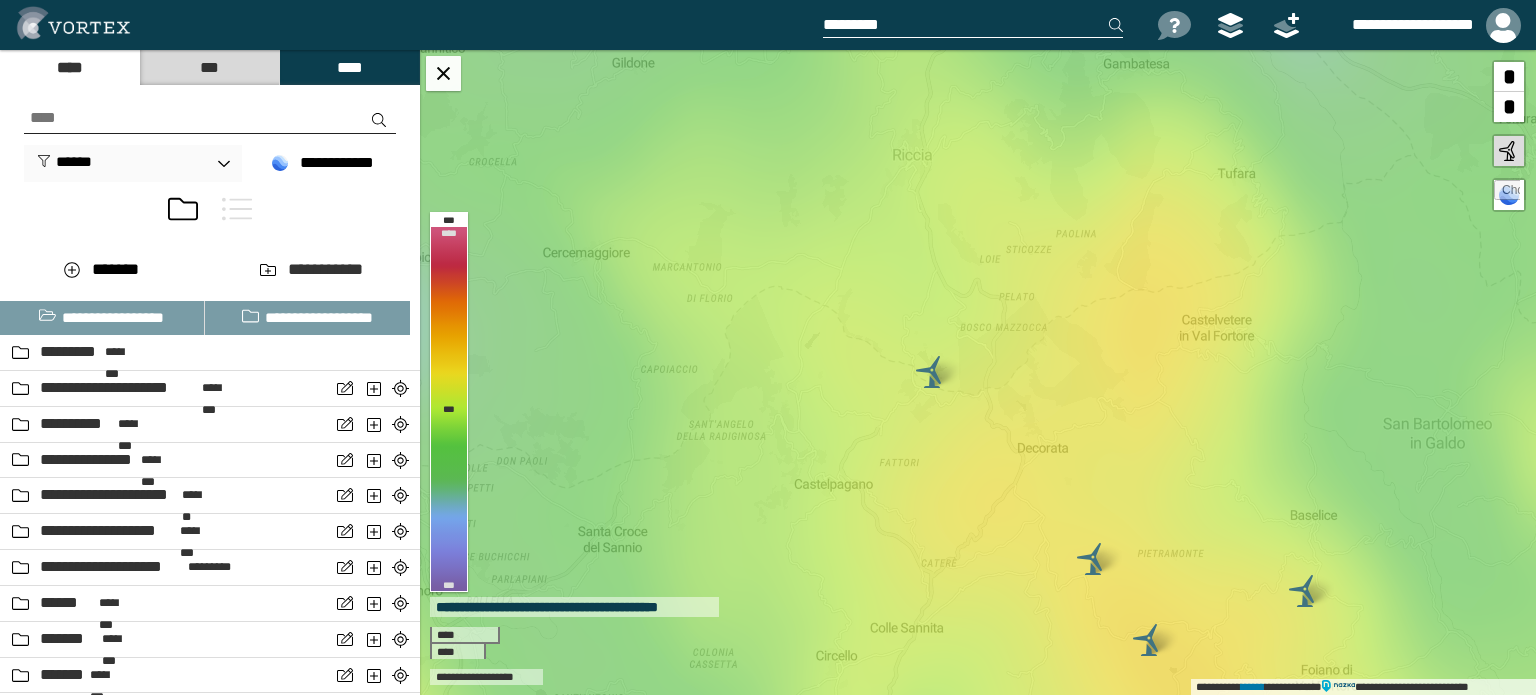 click at bounding box center (73, 23) 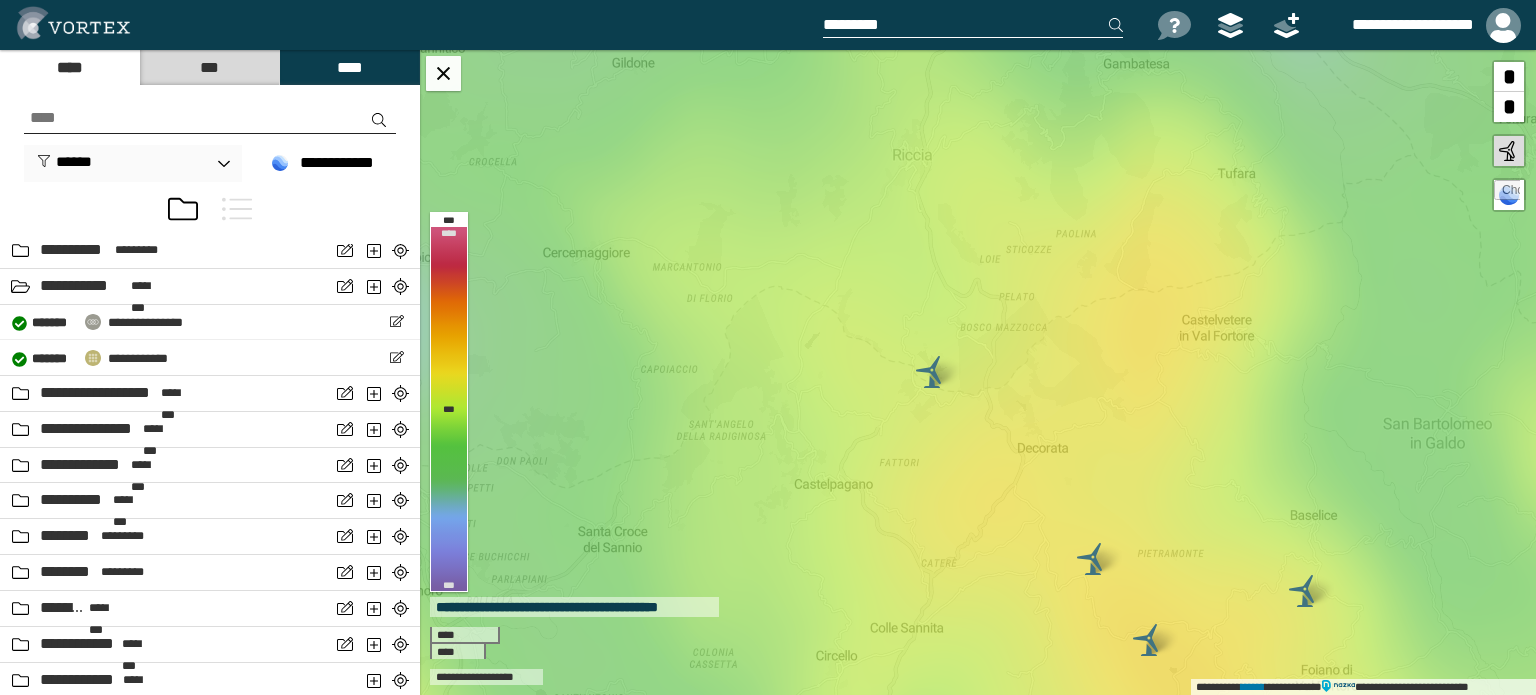 scroll, scrollTop: 496, scrollLeft: 0, axis: vertical 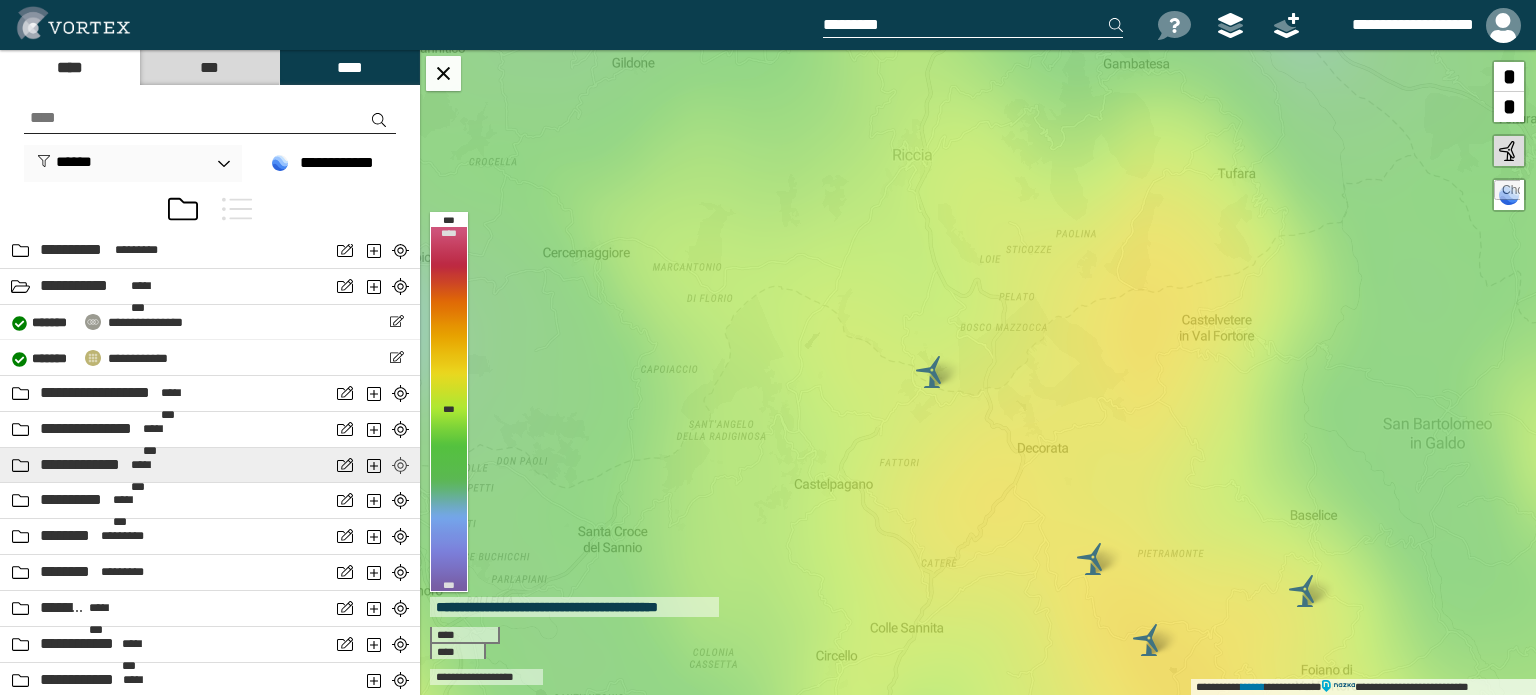 click at bounding box center [400, 465] 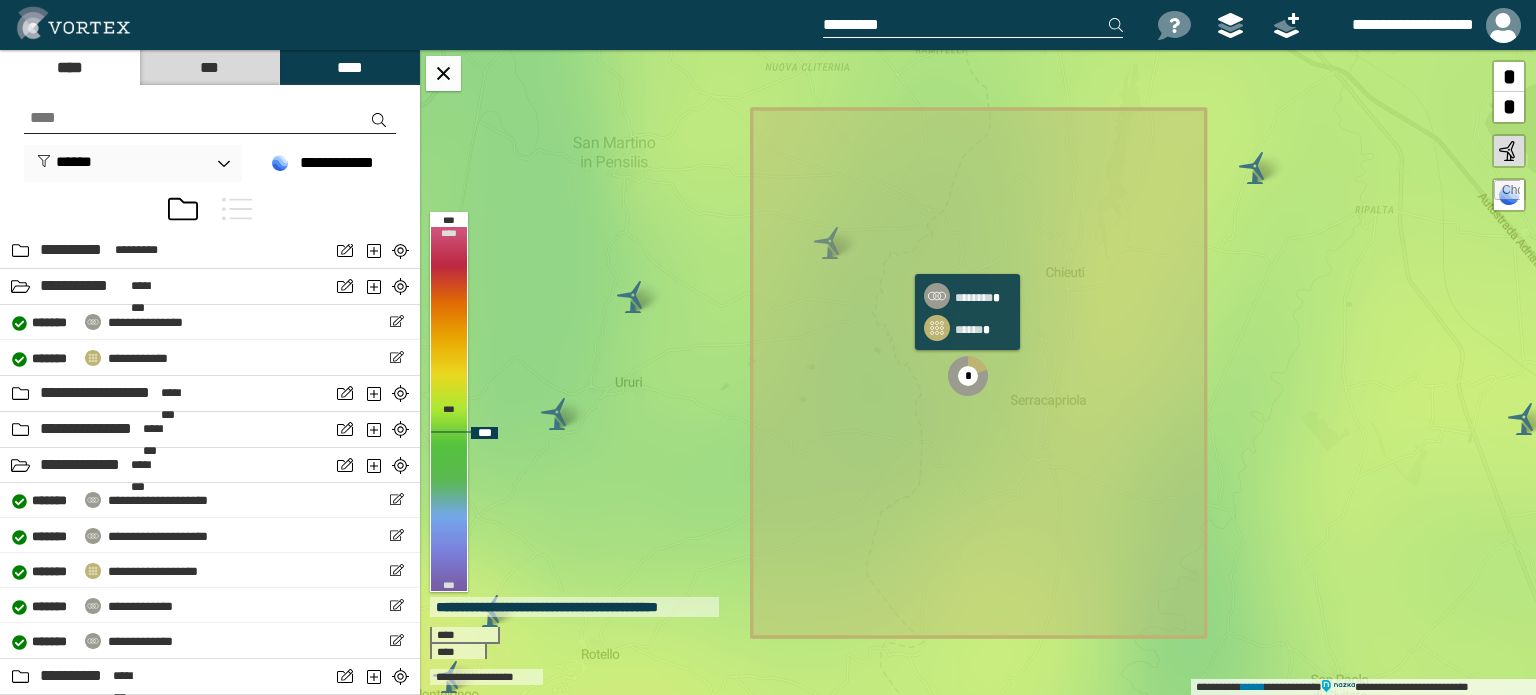 click 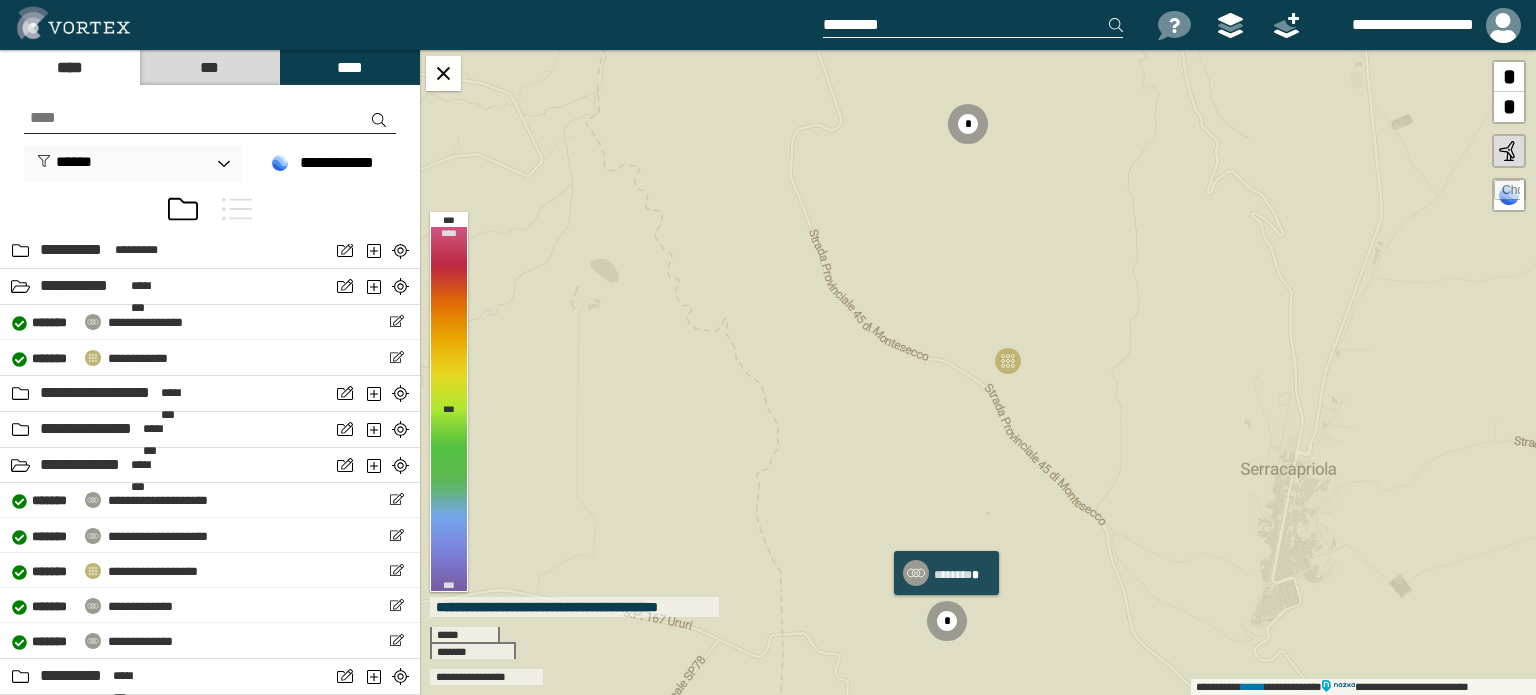 click 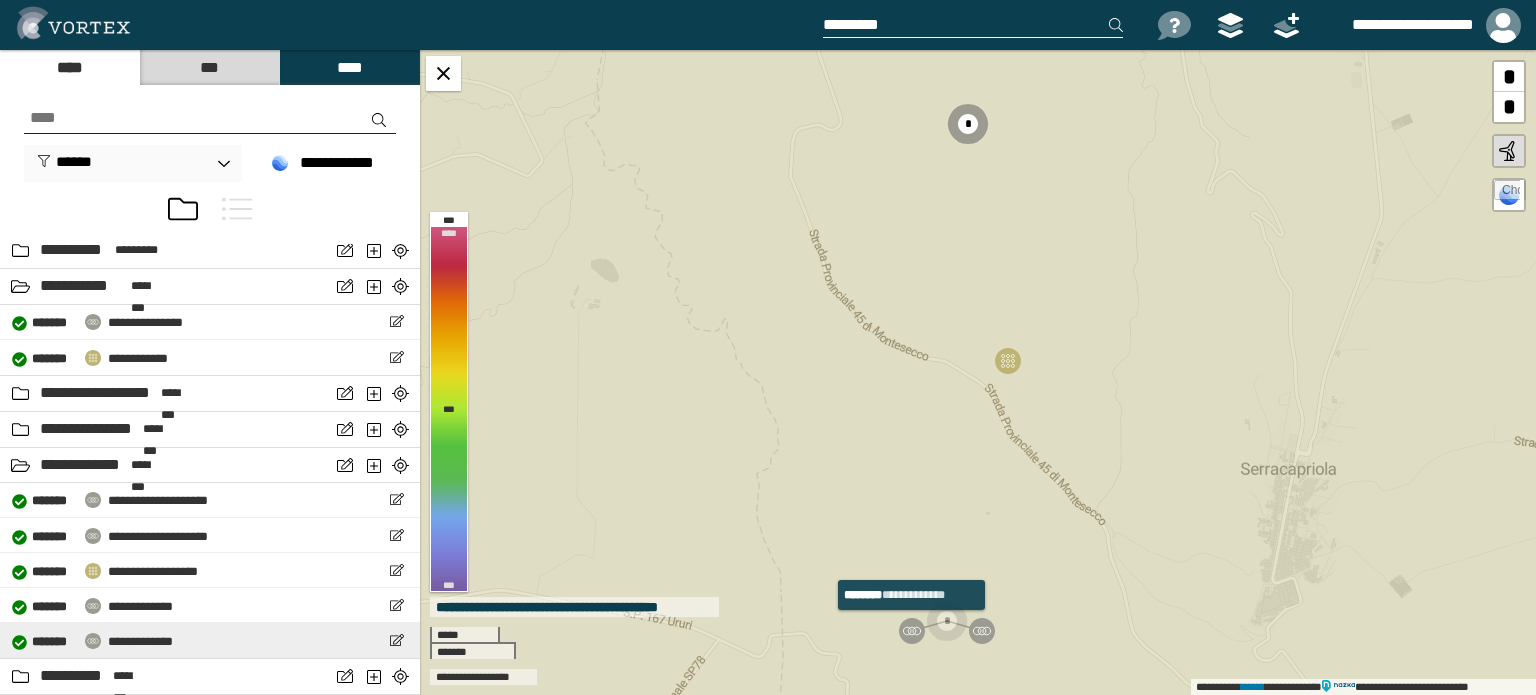 click at bounding box center (912, 631) 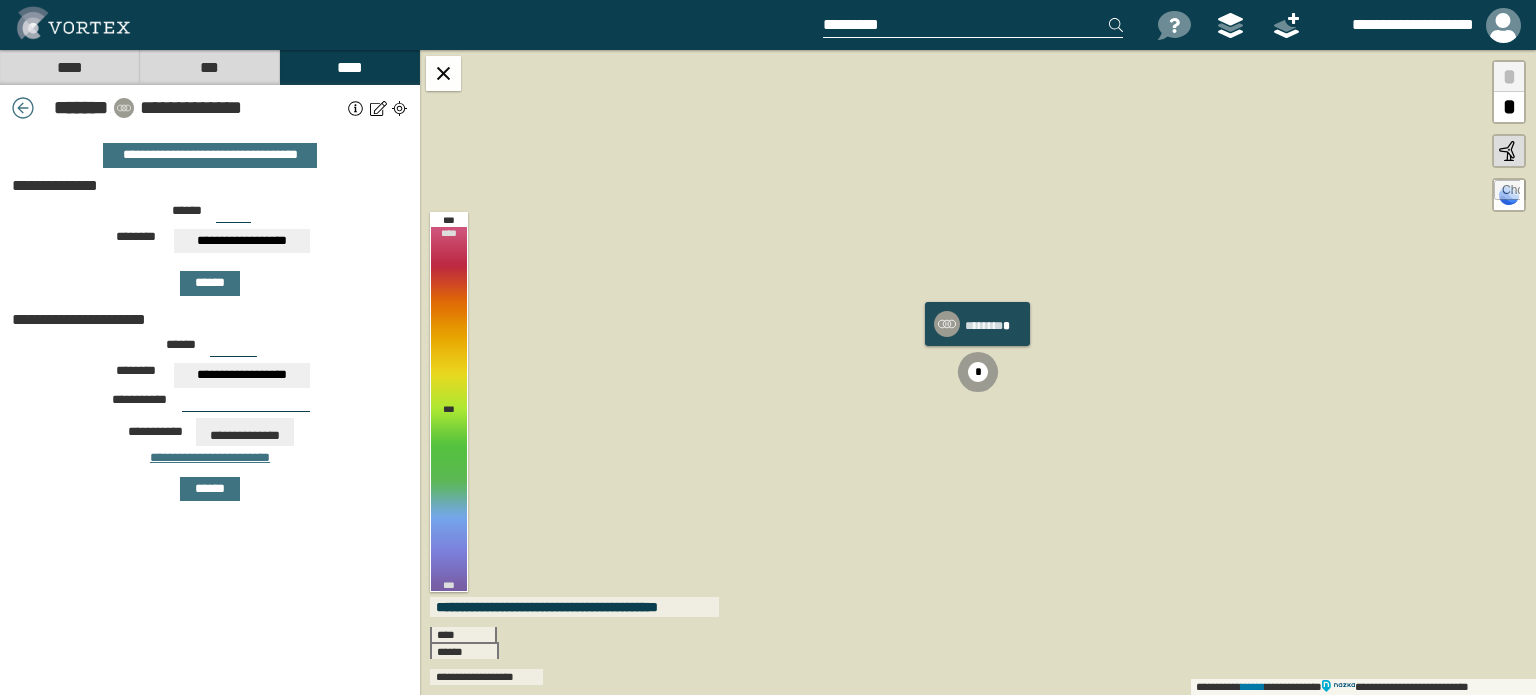 click 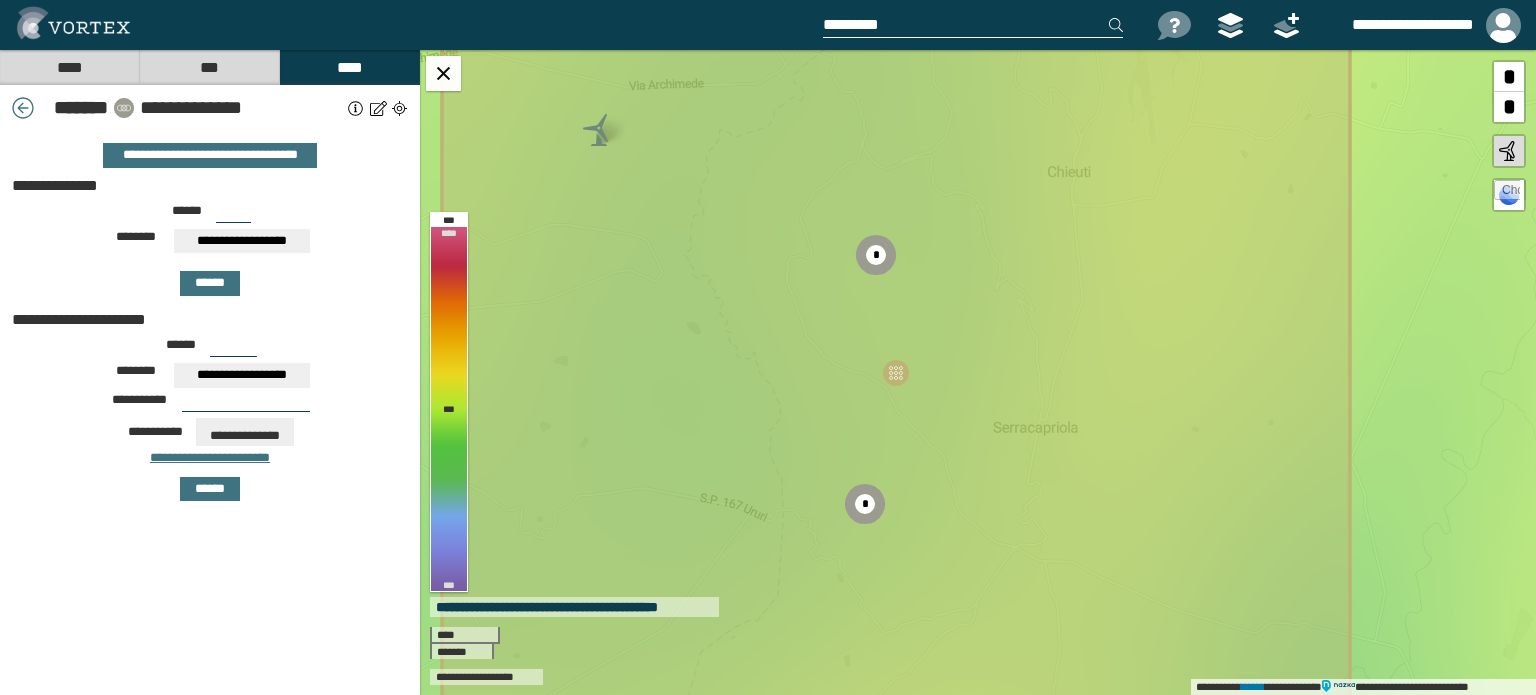 click at bounding box center (23, 108) 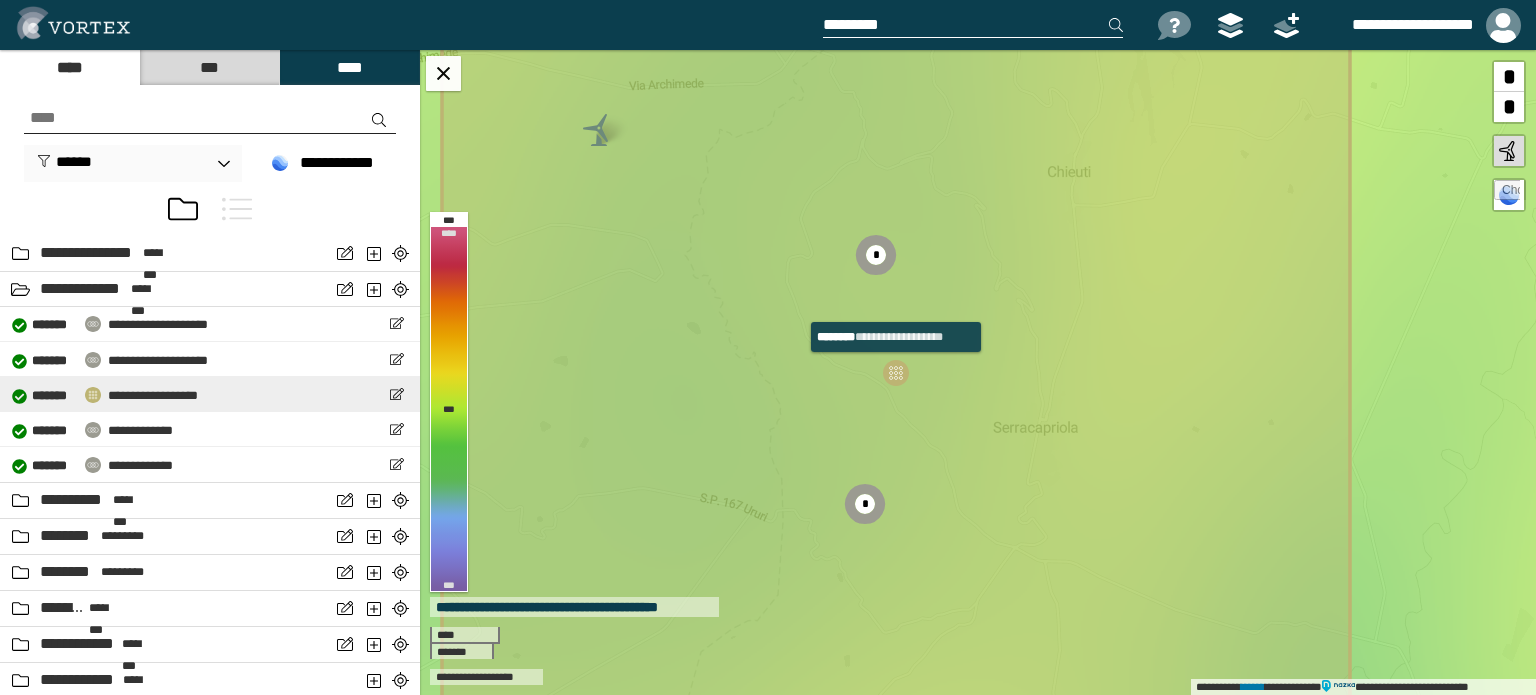 scroll, scrollTop: 572, scrollLeft: 0, axis: vertical 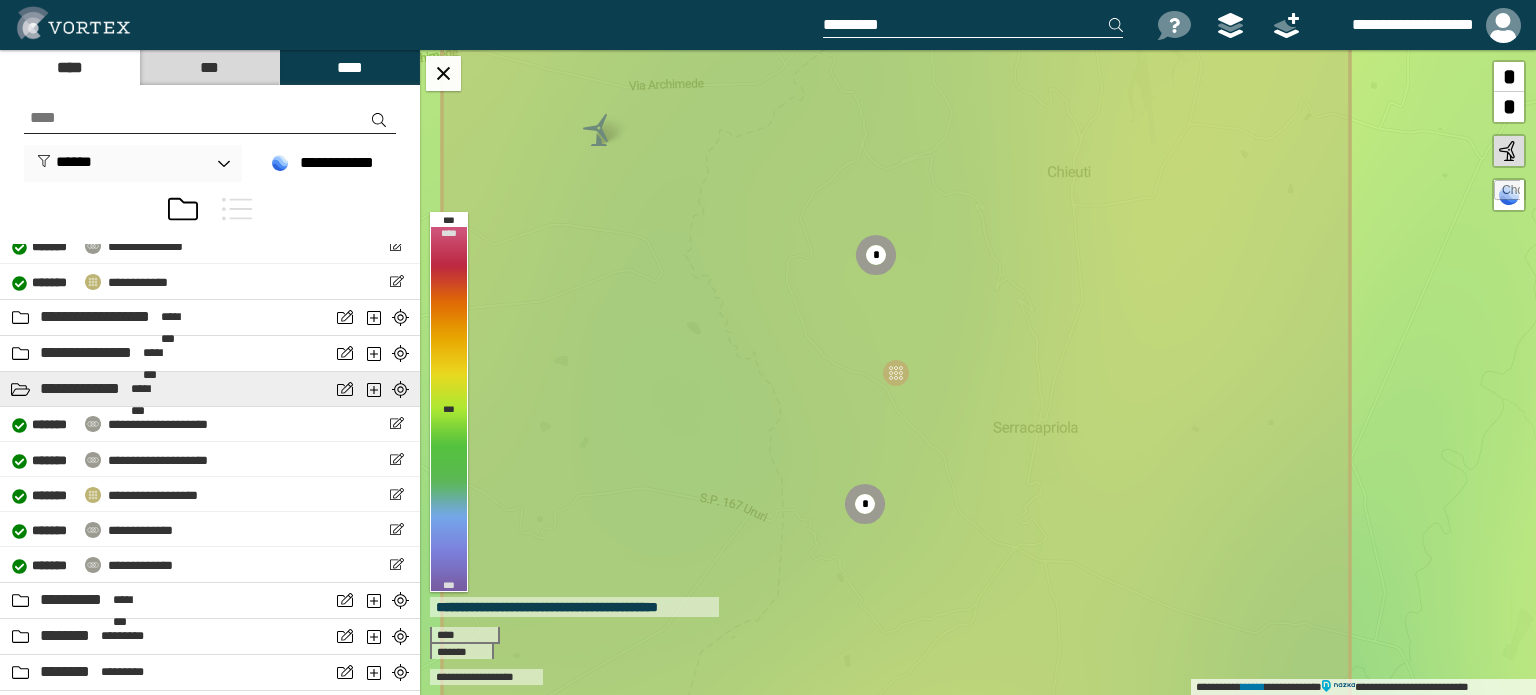 click on "**********" at bounding box center (165, 389) 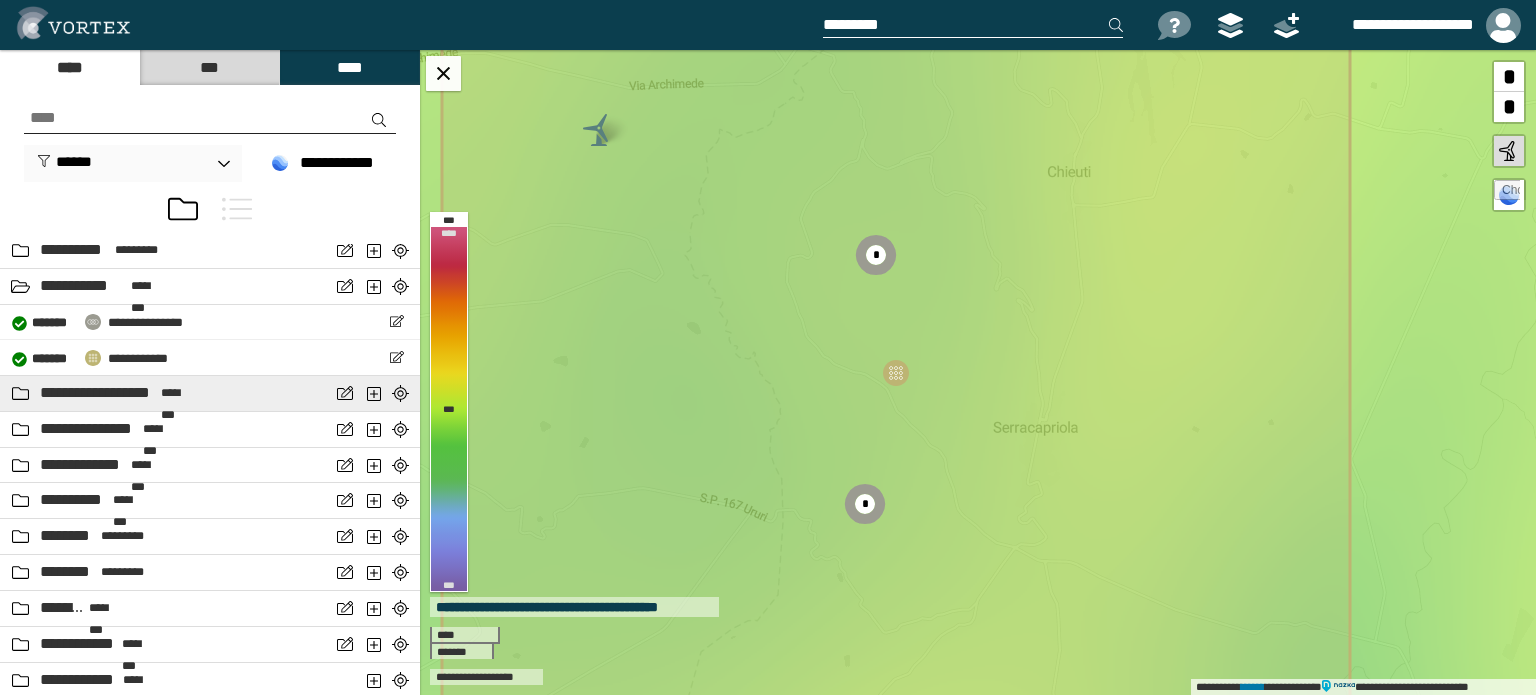 scroll, scrollTop: 296, scrollLeft: 0, axis: vertical 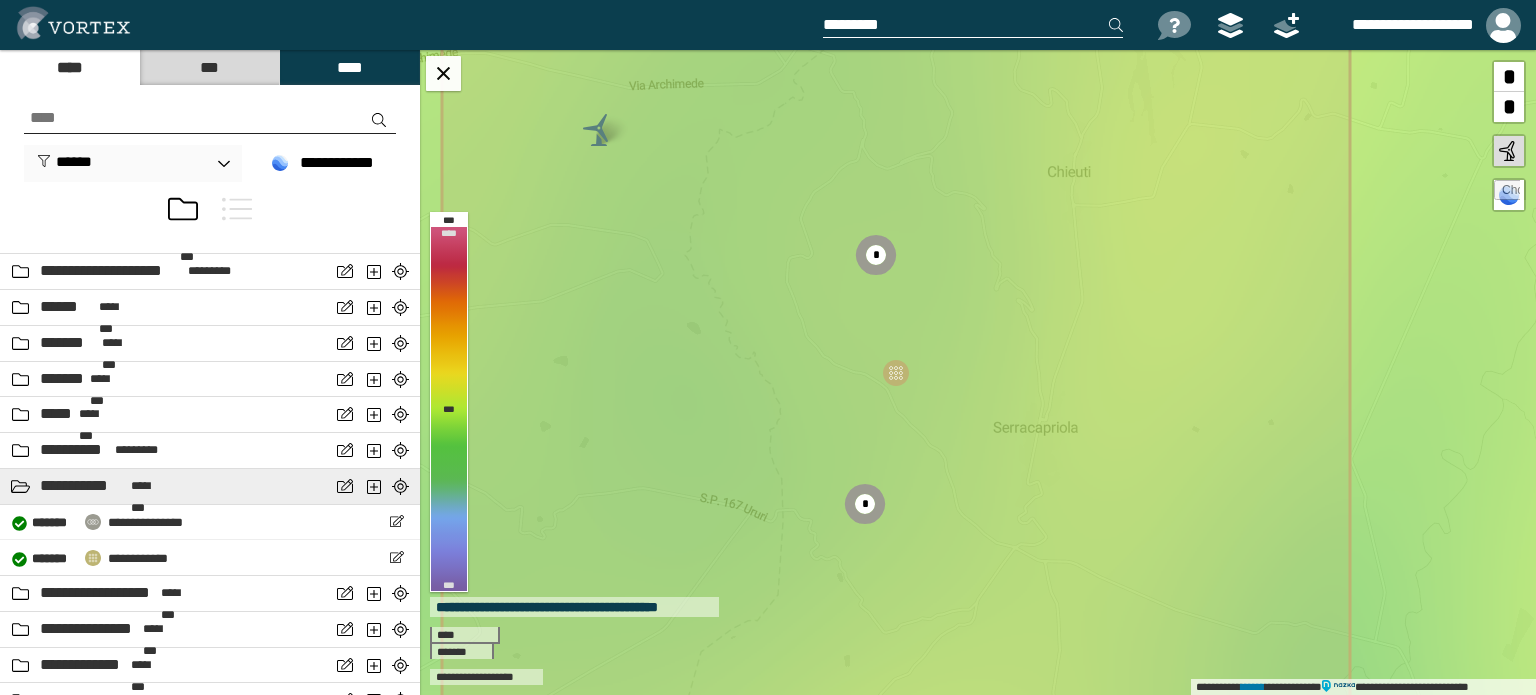 click on "********" at bounding box center (150, 486) 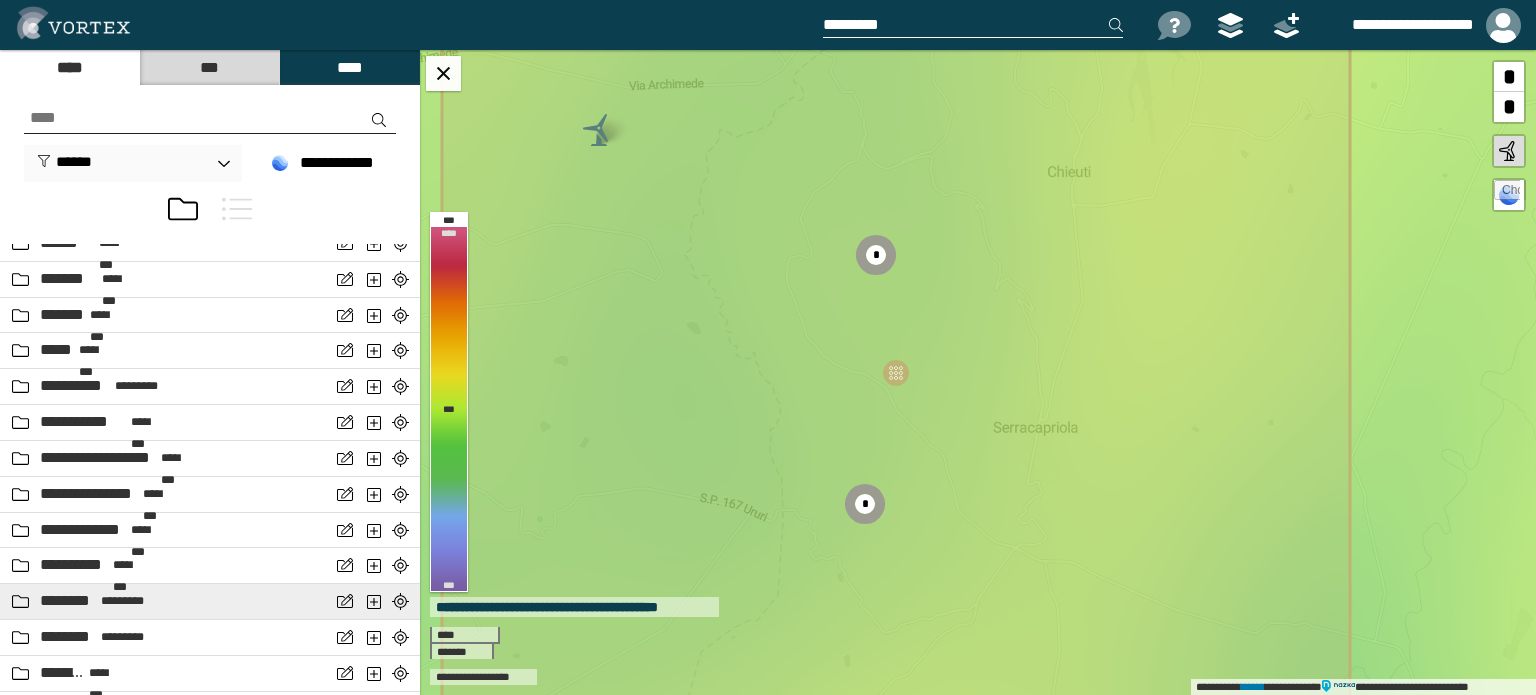 scroll, scrollTop: 326, scrollLeft: 0, axis: vertical 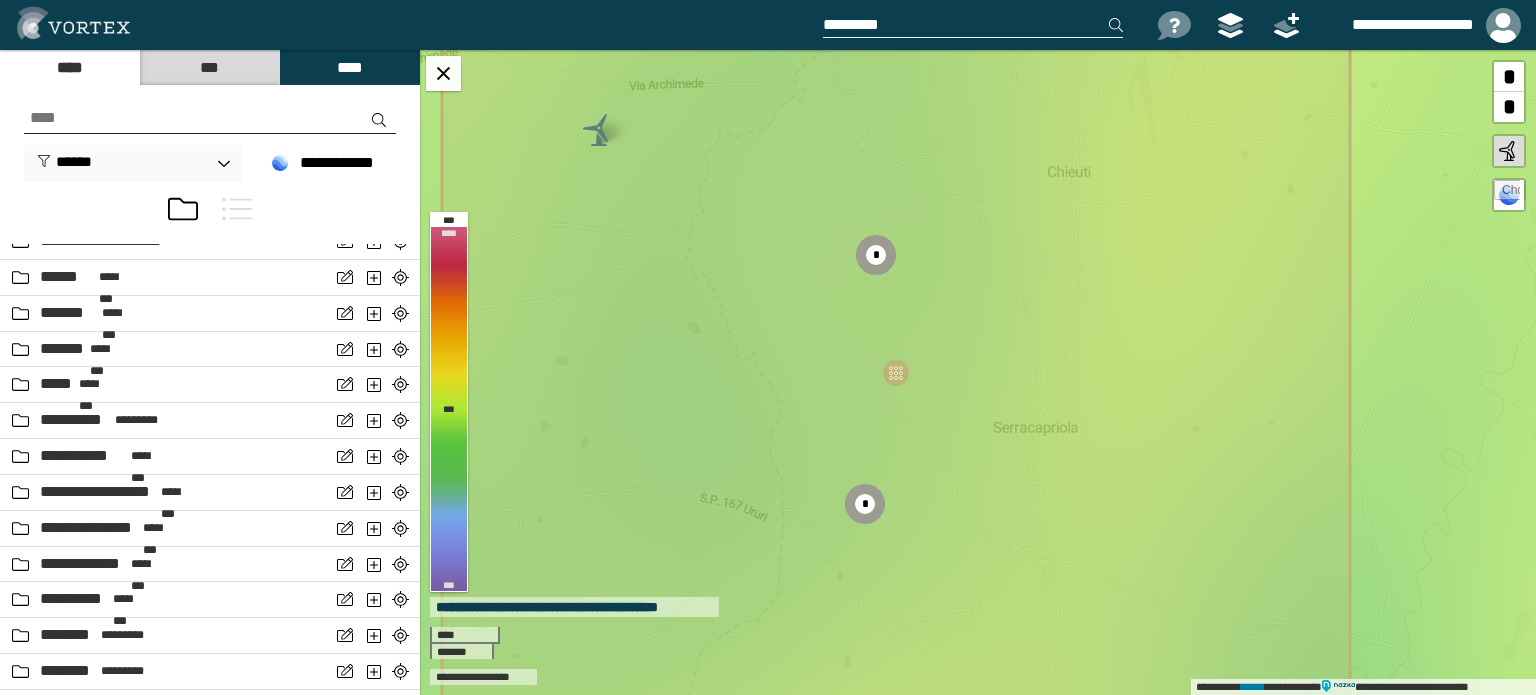 click on "****" at bounding box center (349, 67) 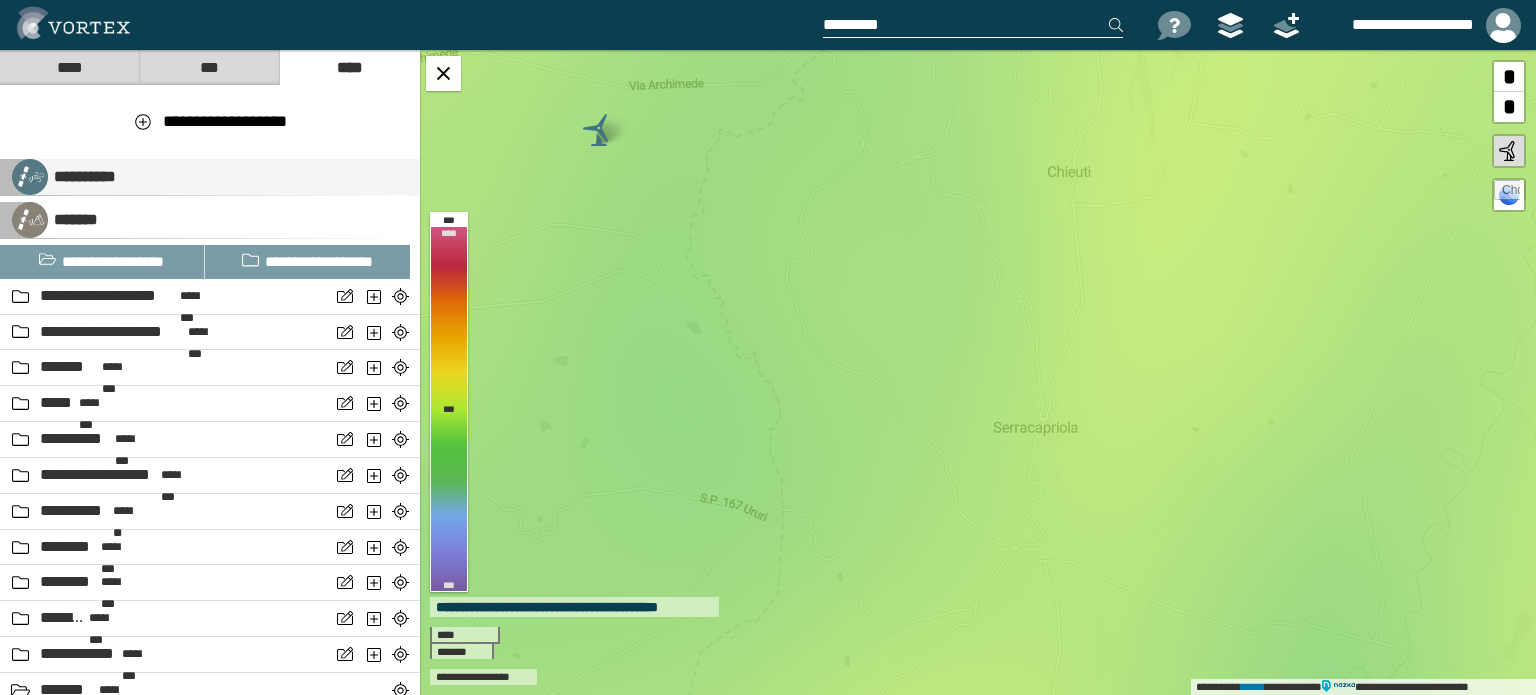 click on "**********" at bounding box center (82, 176) 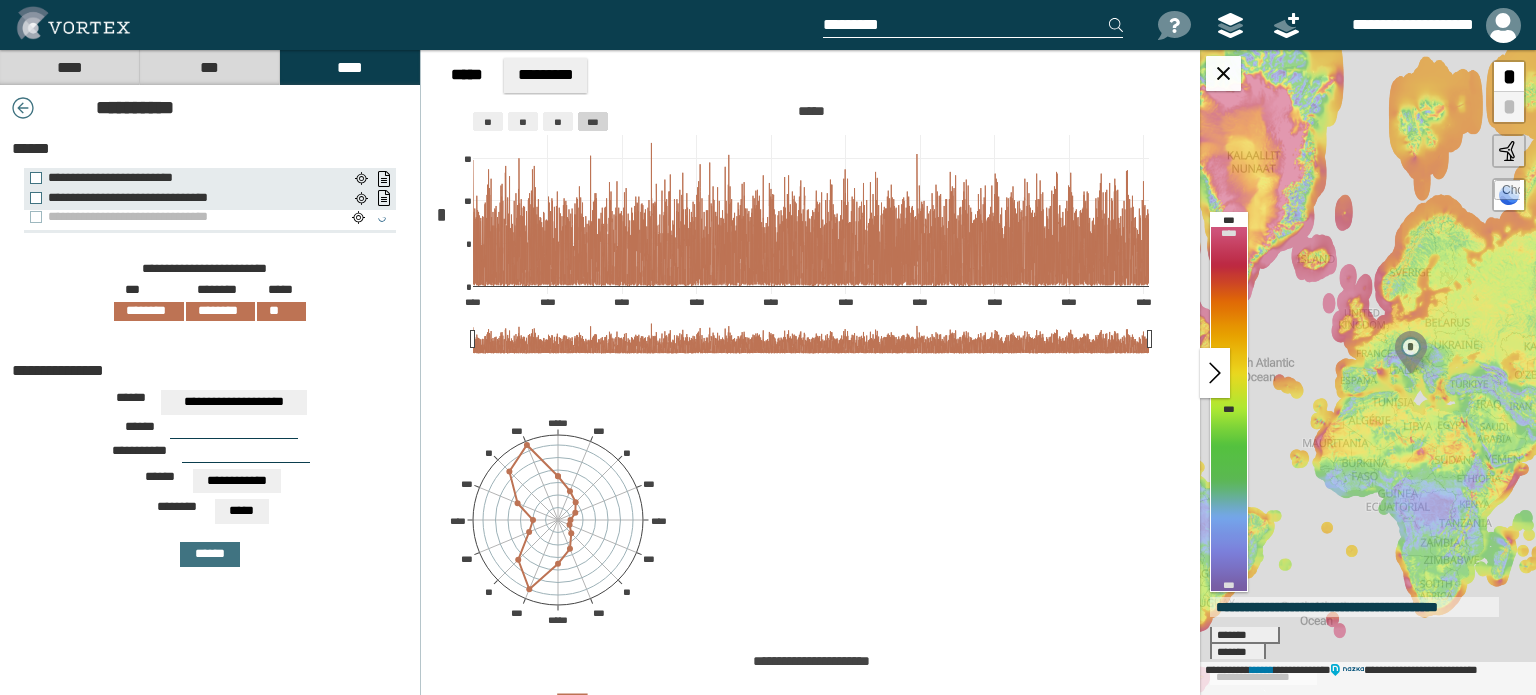 click on "**********" at bounding box center (183, 217) 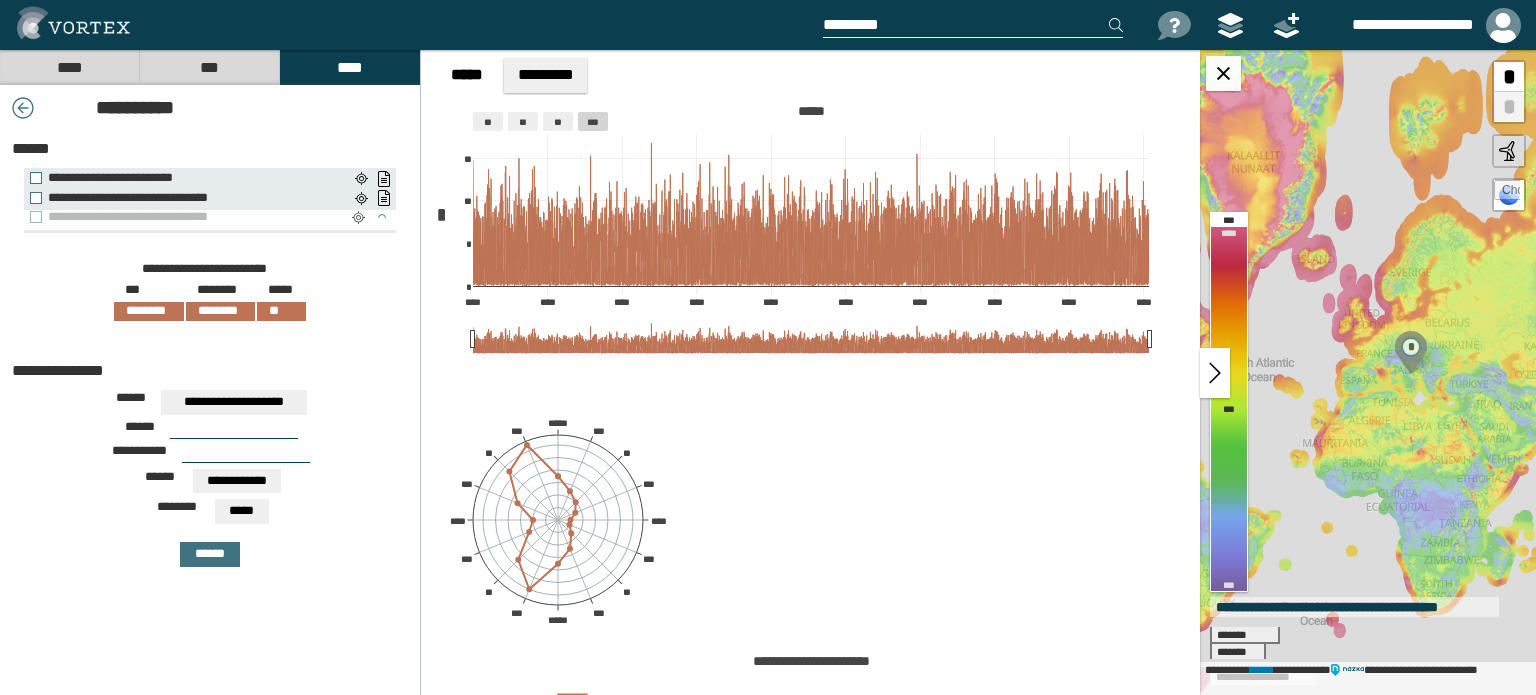 click at bounding box center [358, 218] 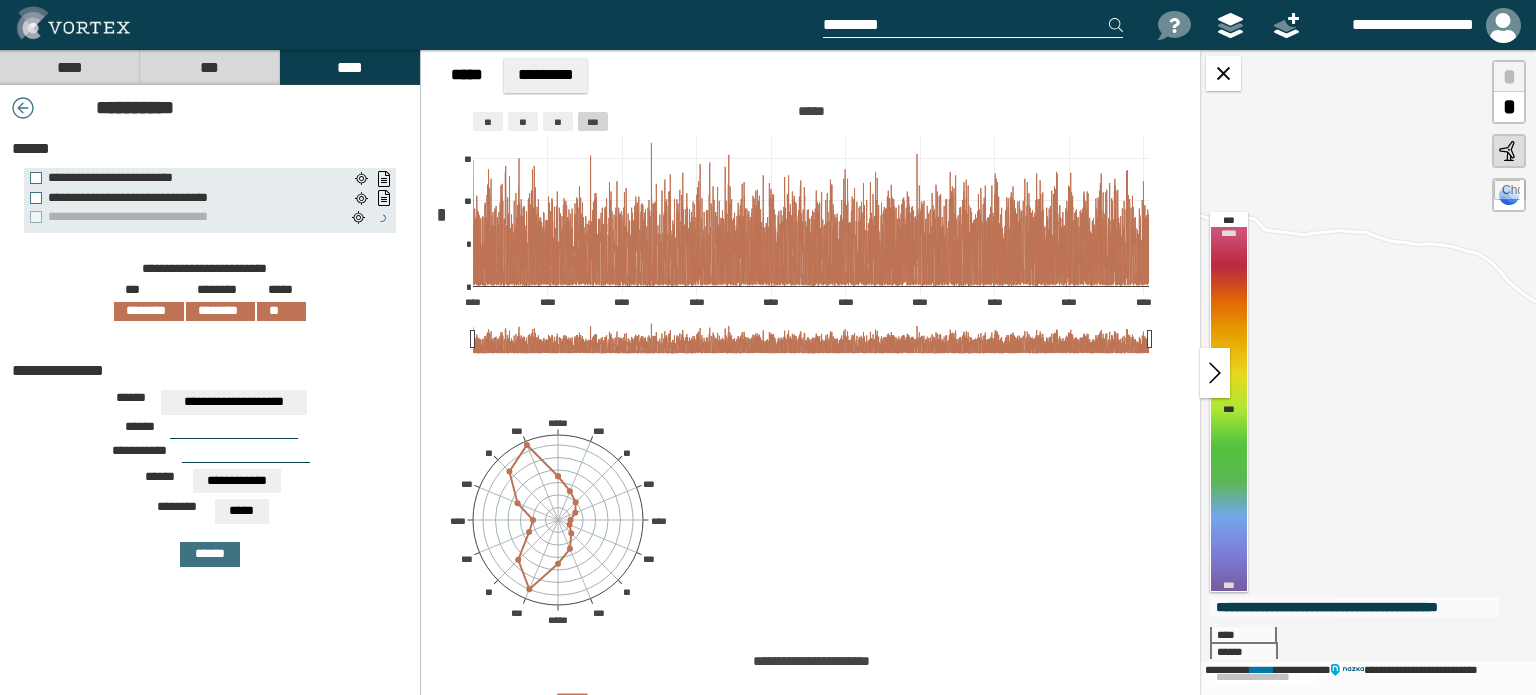 click at bounding box center [1215, 373] 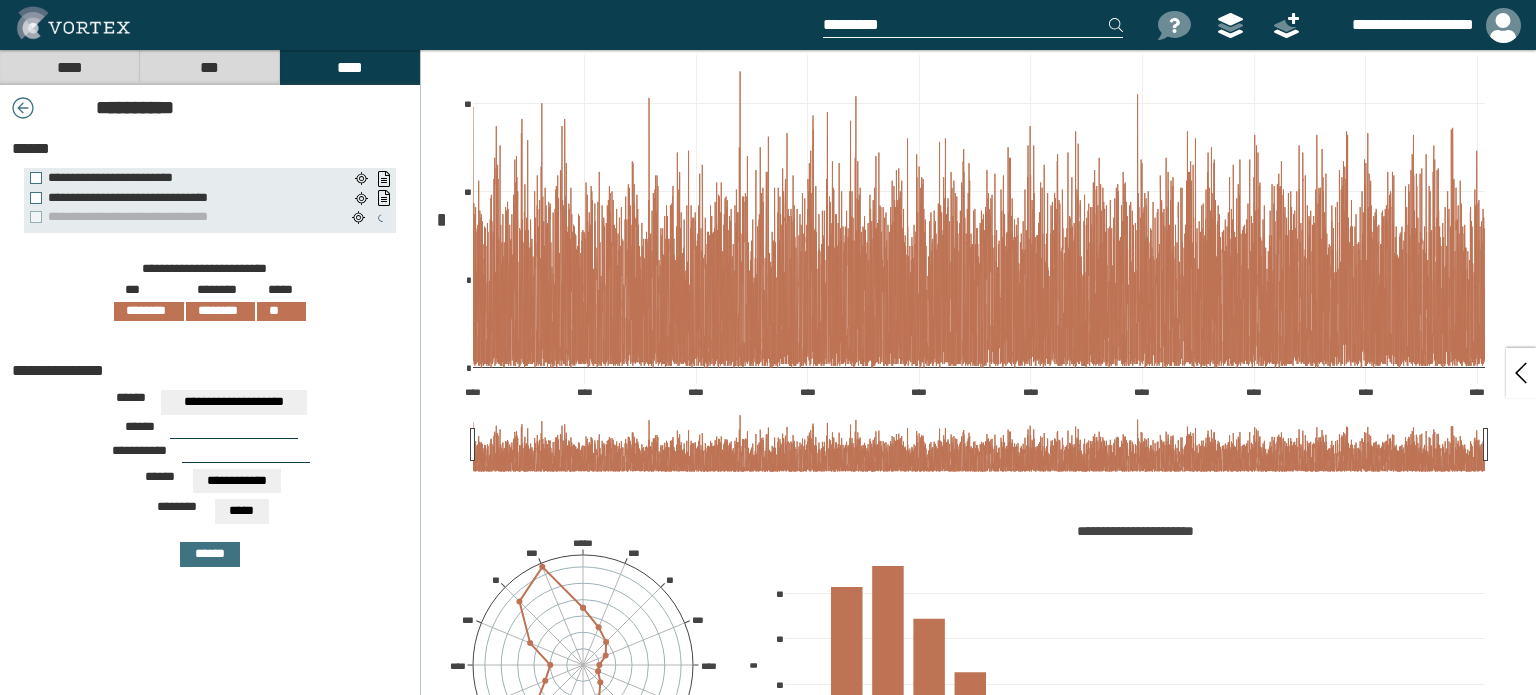 scroll, scrollTop: 0, scrollLeft: 0, axis: both 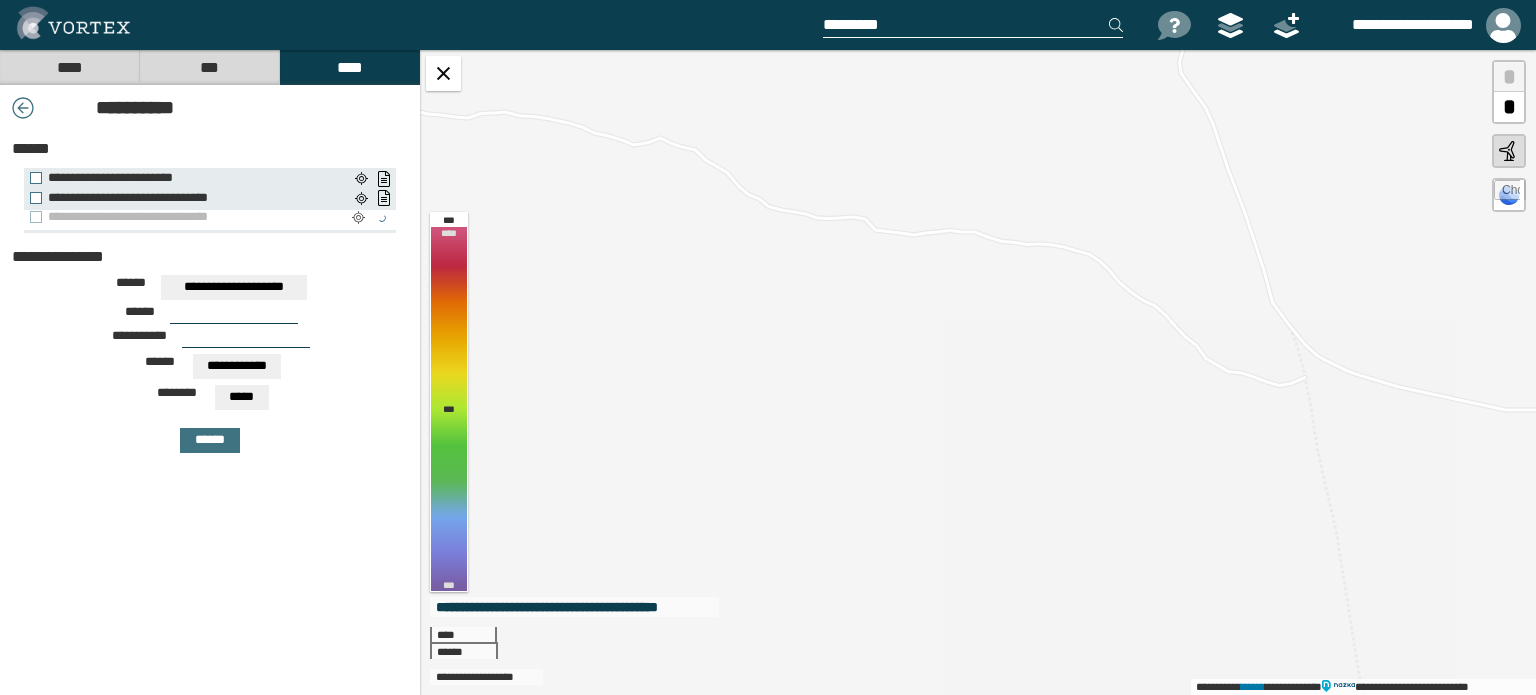 click at bounding box center [358, 218] 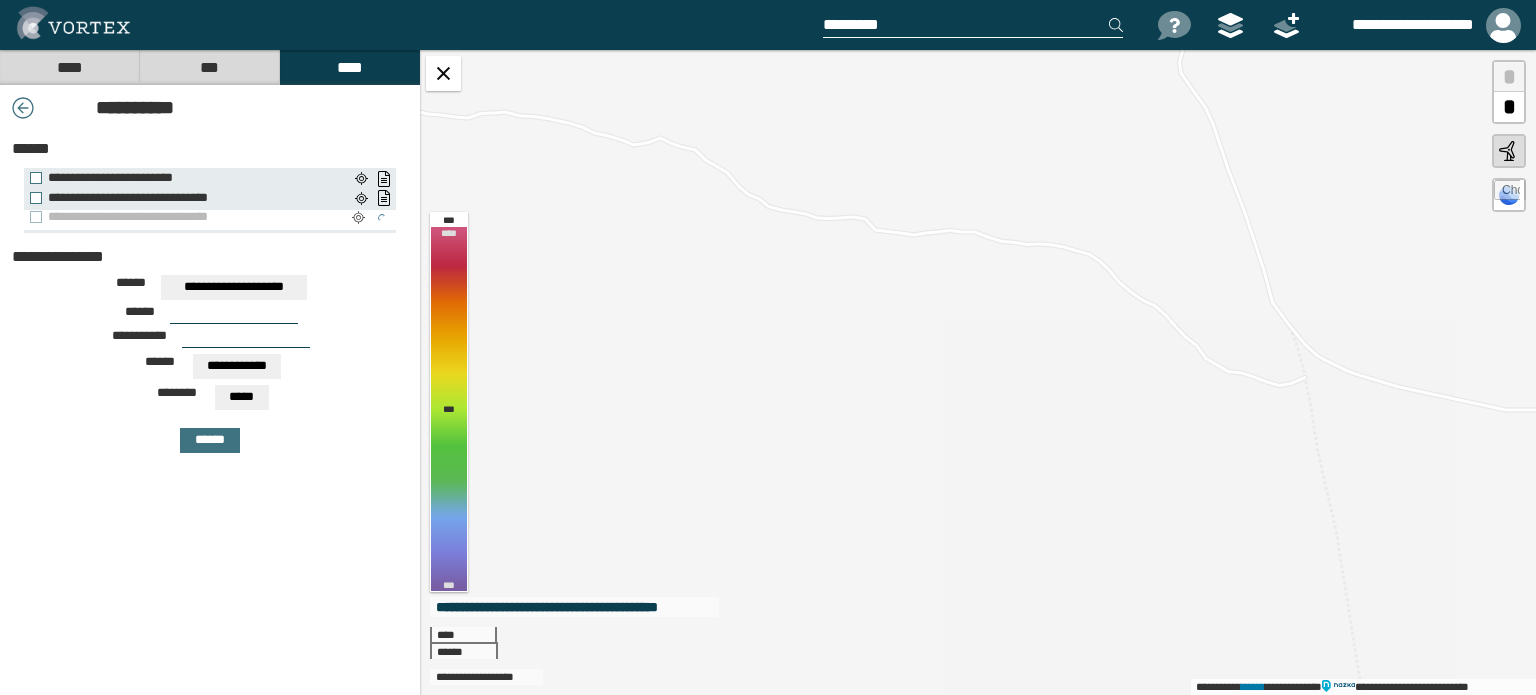 click at bounding box center [358, 218] 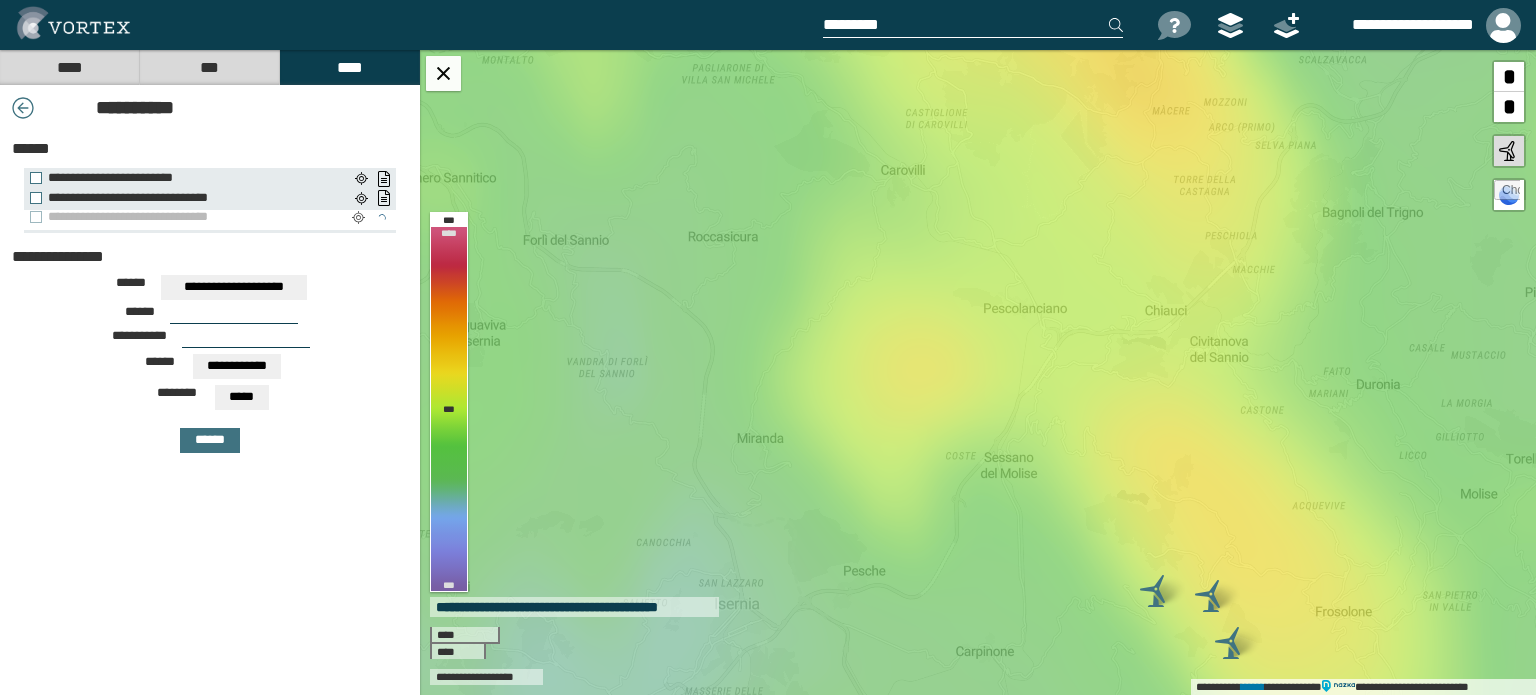 click at bounding box center [358, 218] 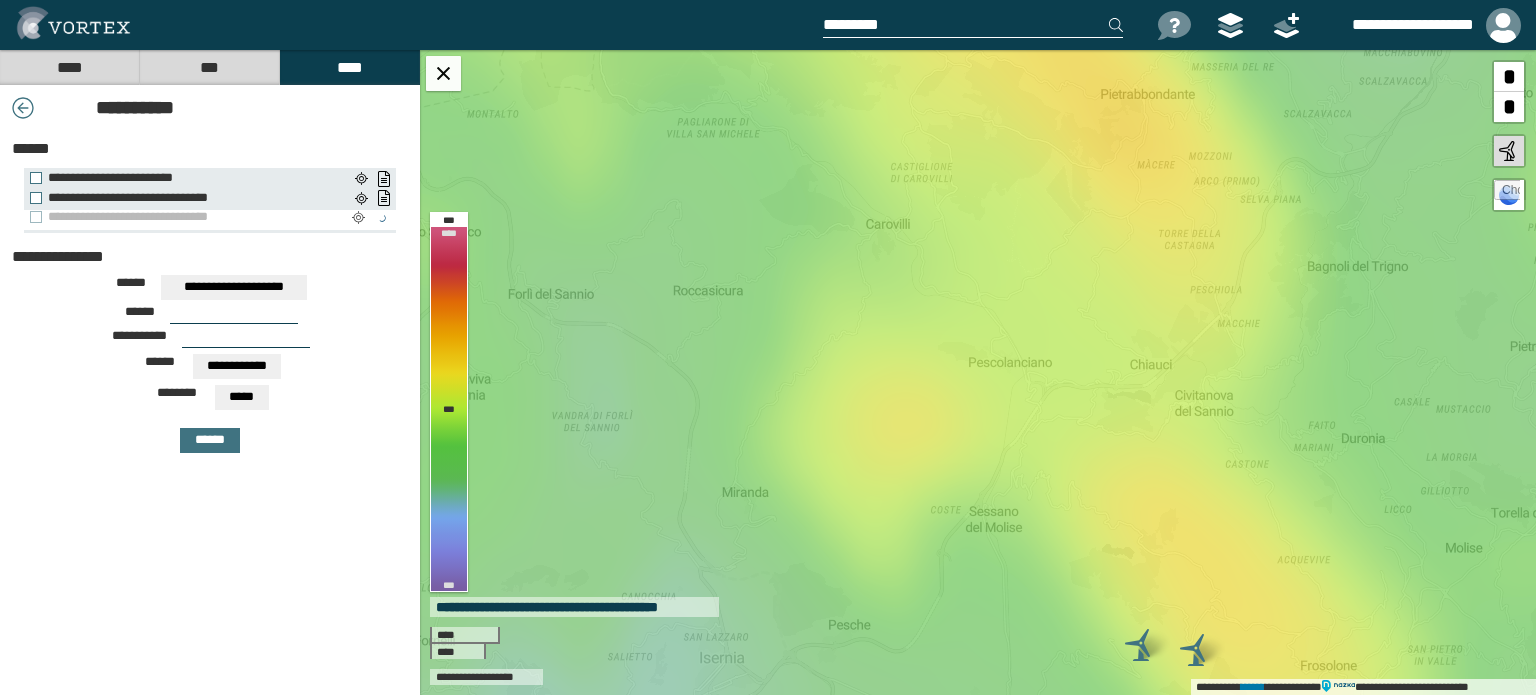 click at bounding box center [358, 218] 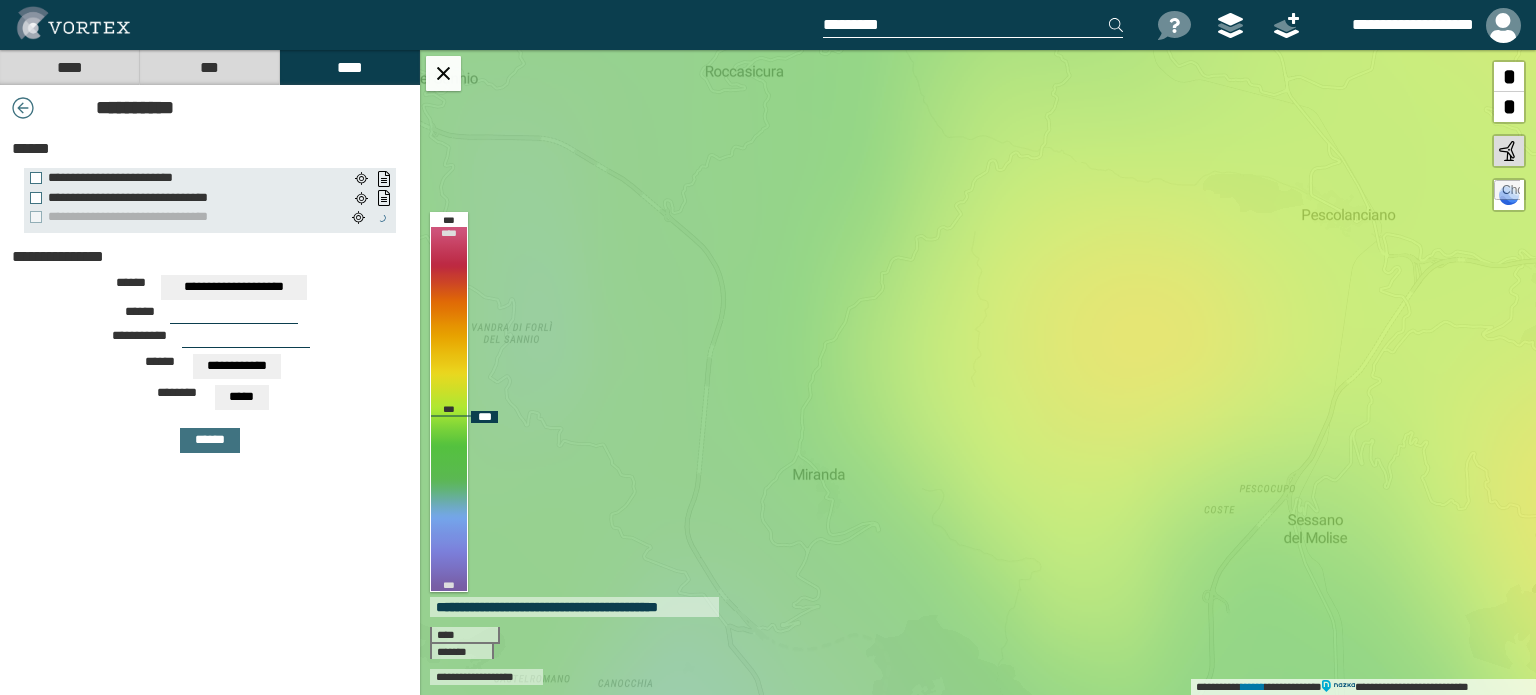 drag, startPoint x: 813, startPoint y: 541, endPoint x: 933, endPoint y: 439, distance: 157.49286 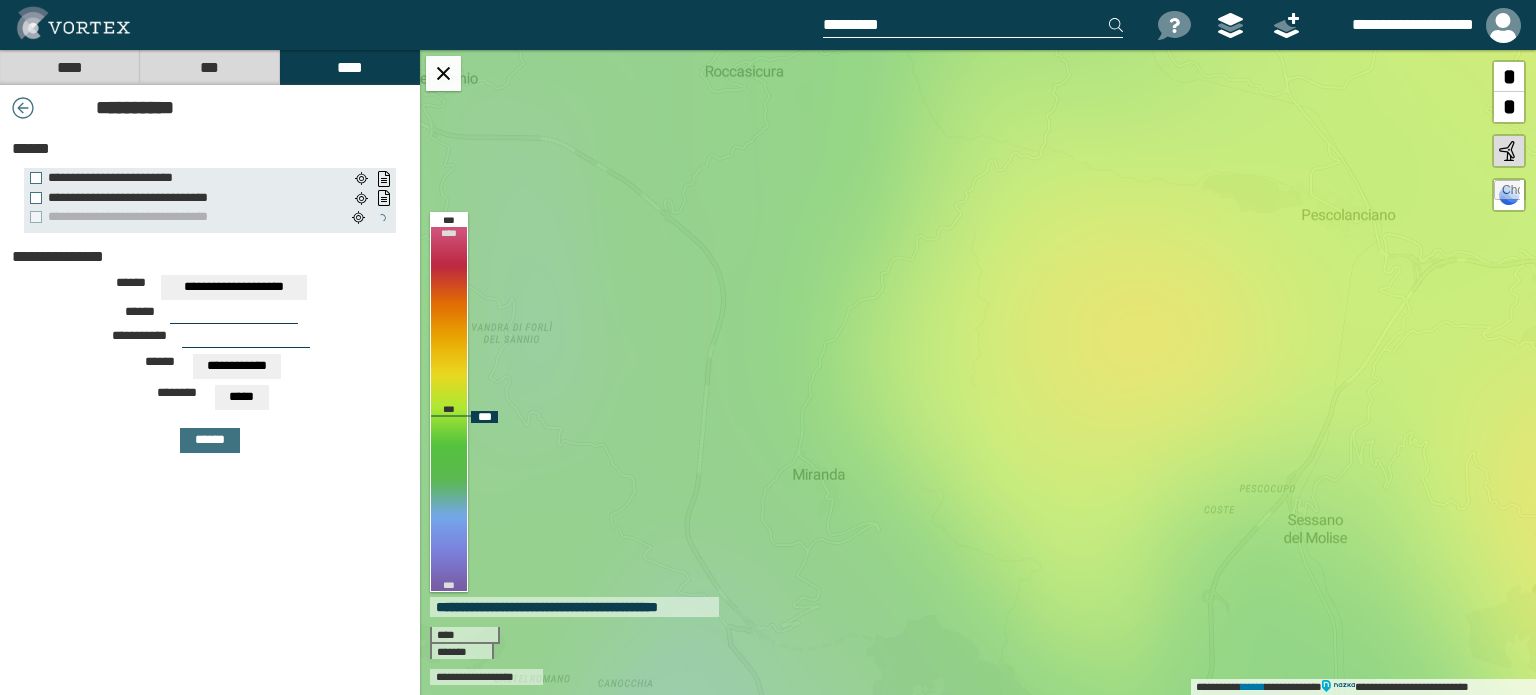 click on "**********" at bounding box center [978, 372] 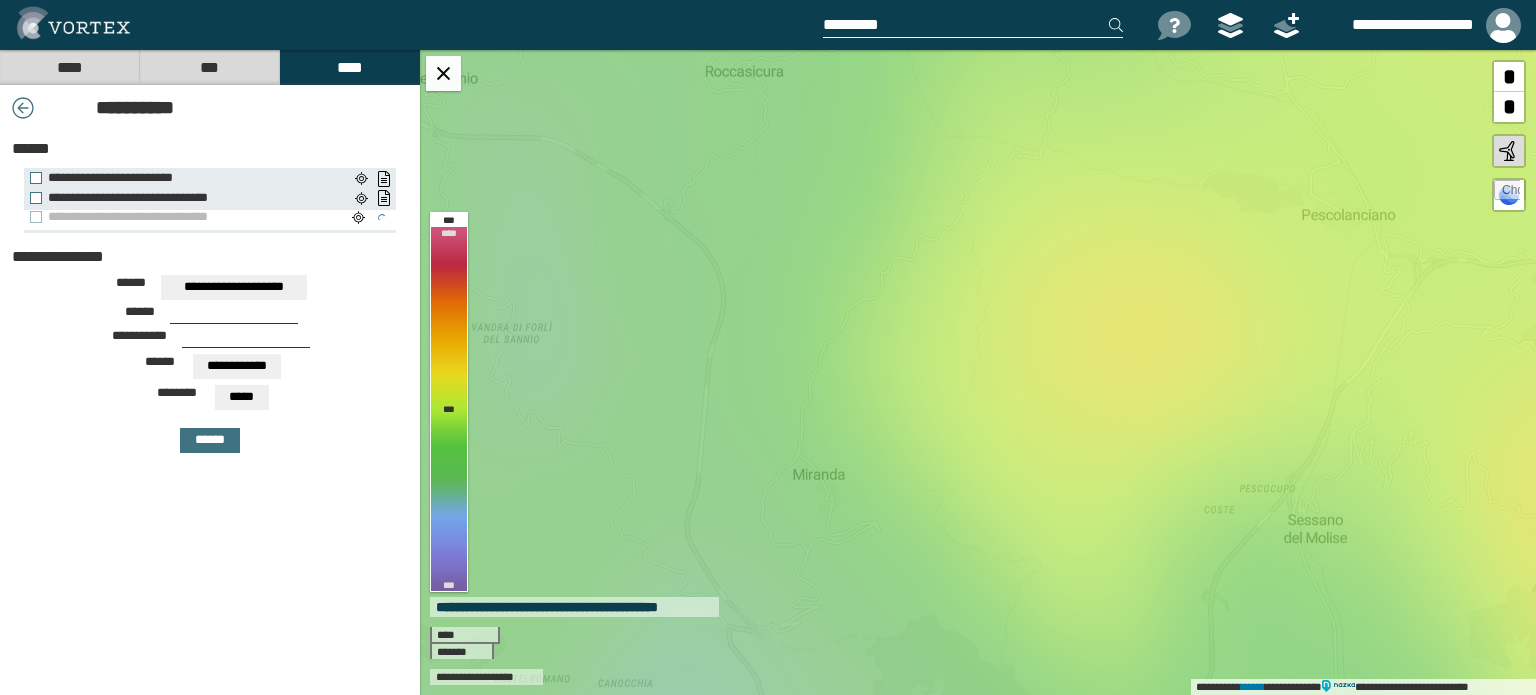 click on "**********" at bounding box center [188, 217] 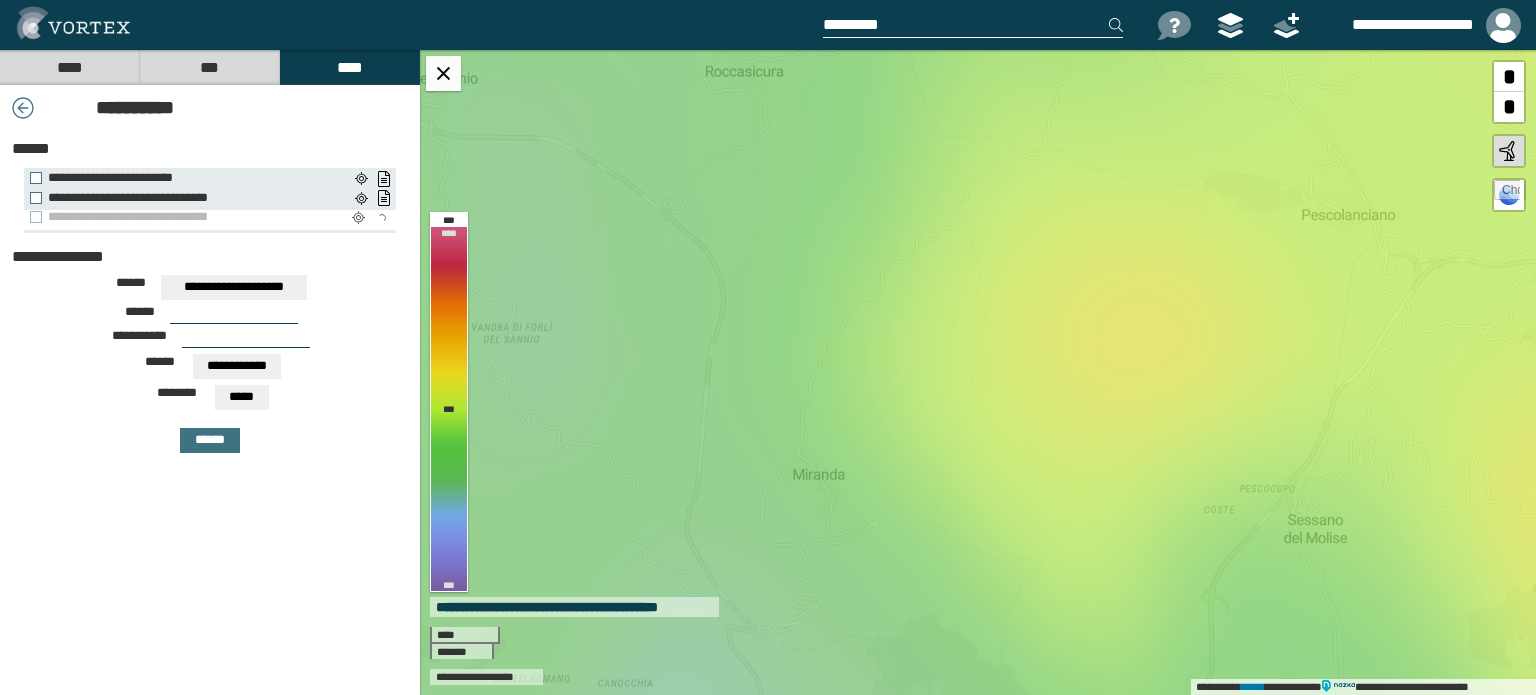 click at bounding box center (358, 218) 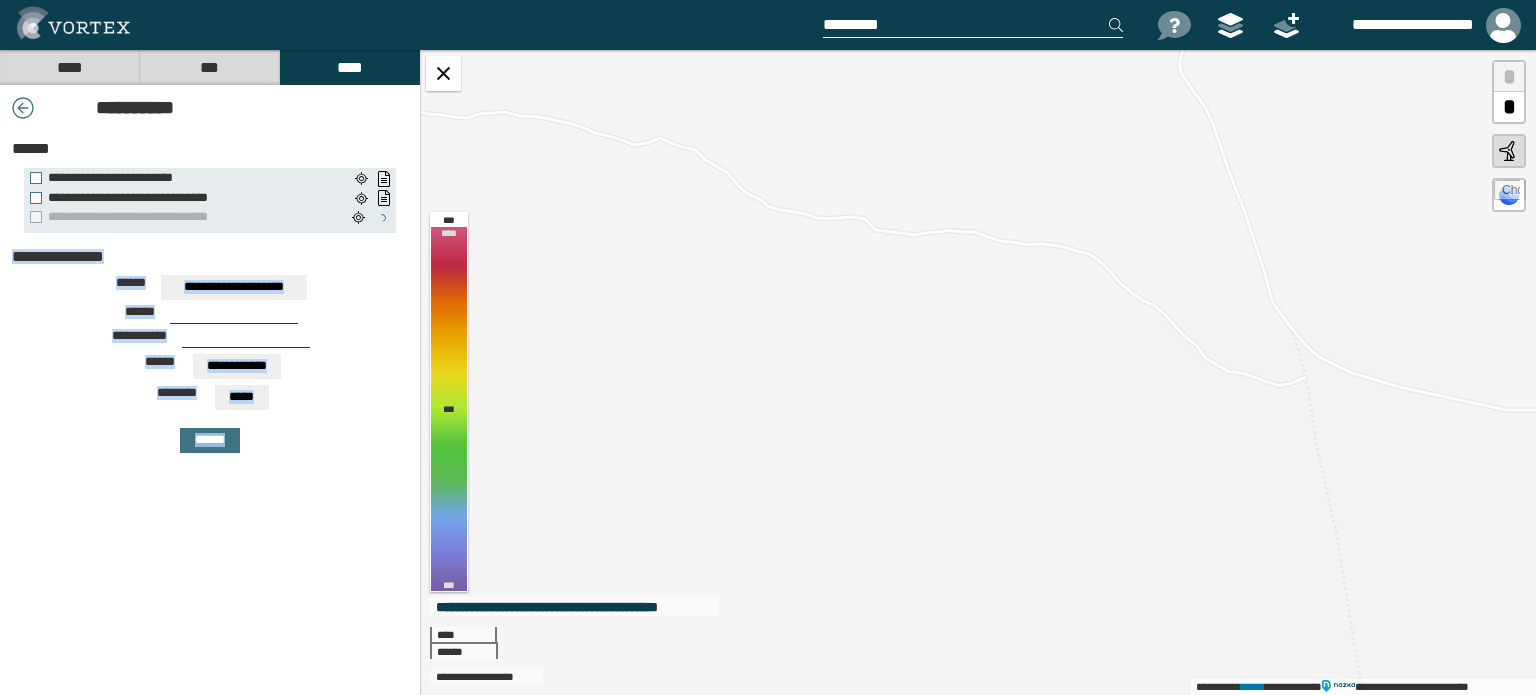 drag, startPoint x: 418, startPoint y: 234, endPoint x: 428, endPoint y: 241, distance: 12.206555 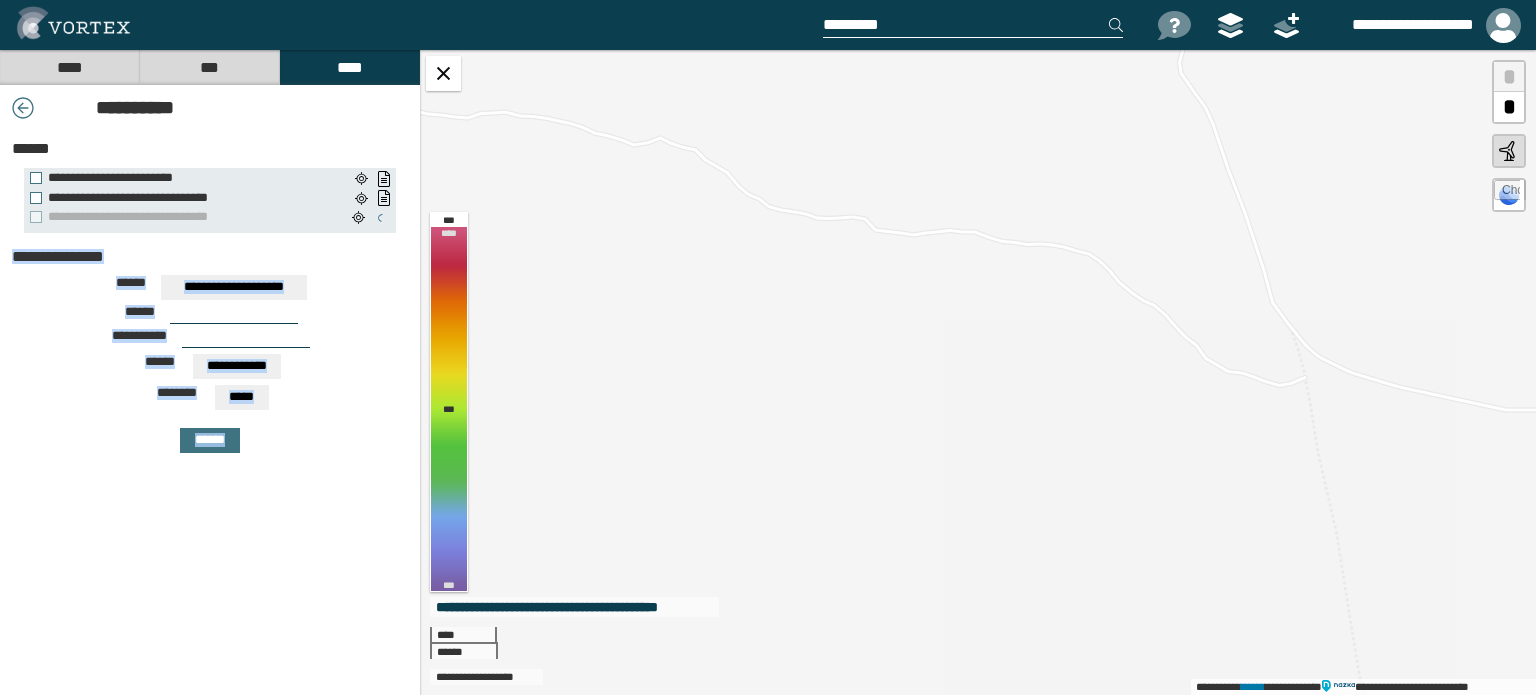 click on "[FIRST] [LAST] [STREET] [CITY] [STATE] [ZIP] [COUNTRY] [PHONE] [EMAIL]" at bounding box center (768, 372) 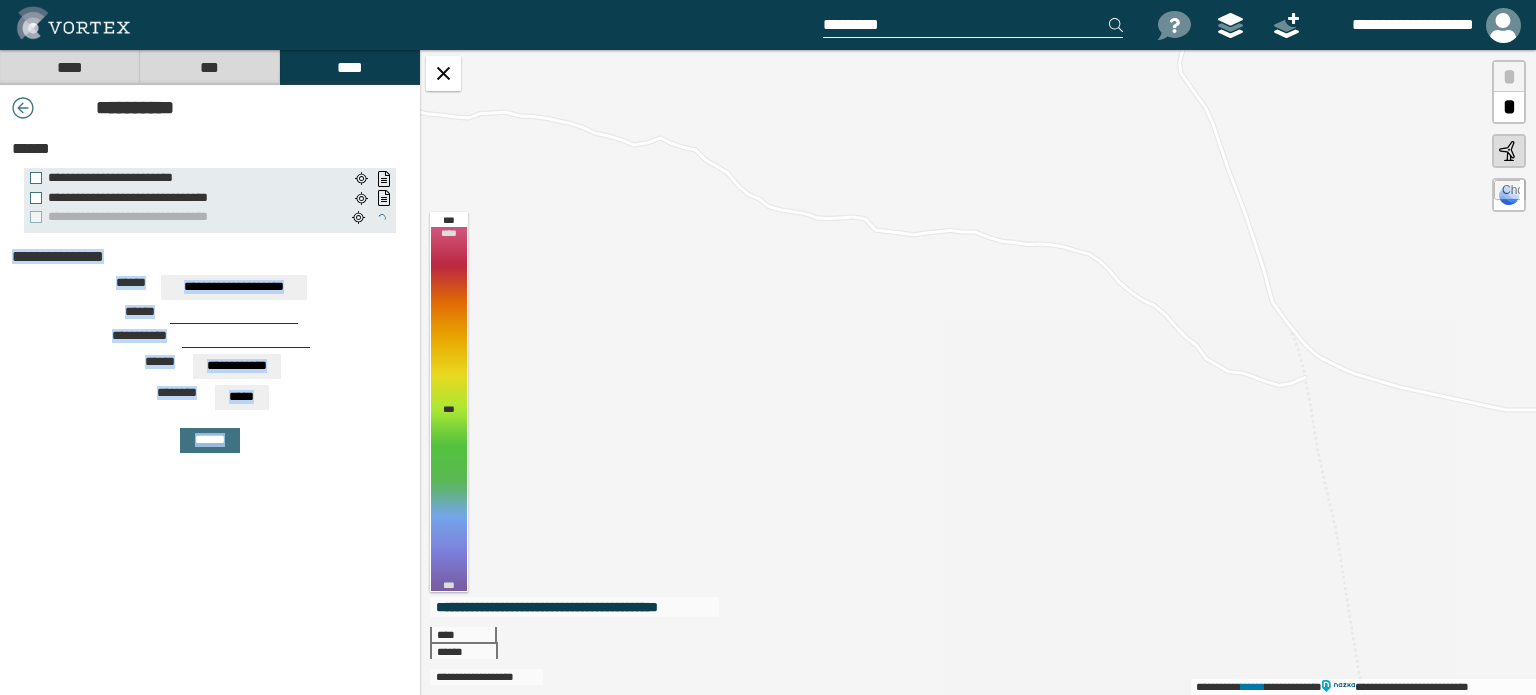 click on "[STREET] [CITY] [STATE]" at bounding box center (210, 290) 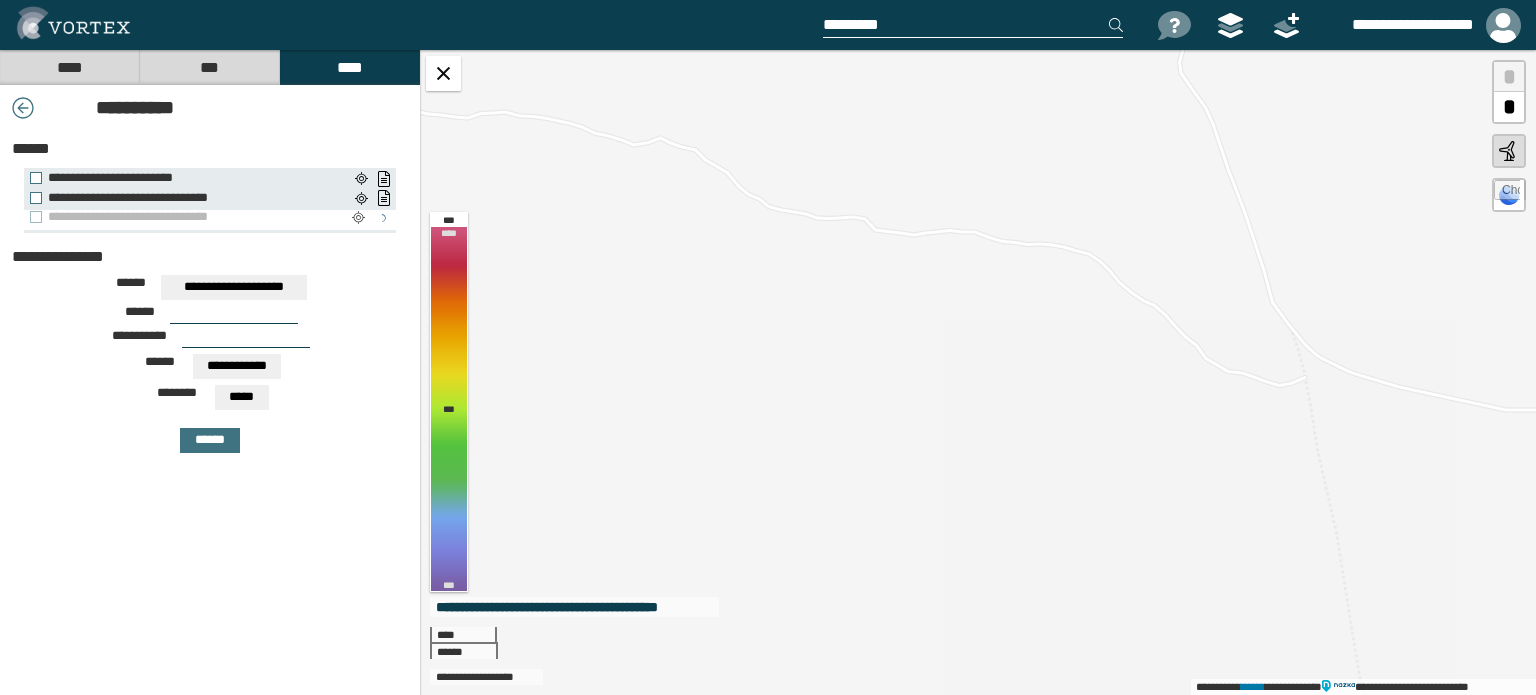 click at bounding box center [358, 218] 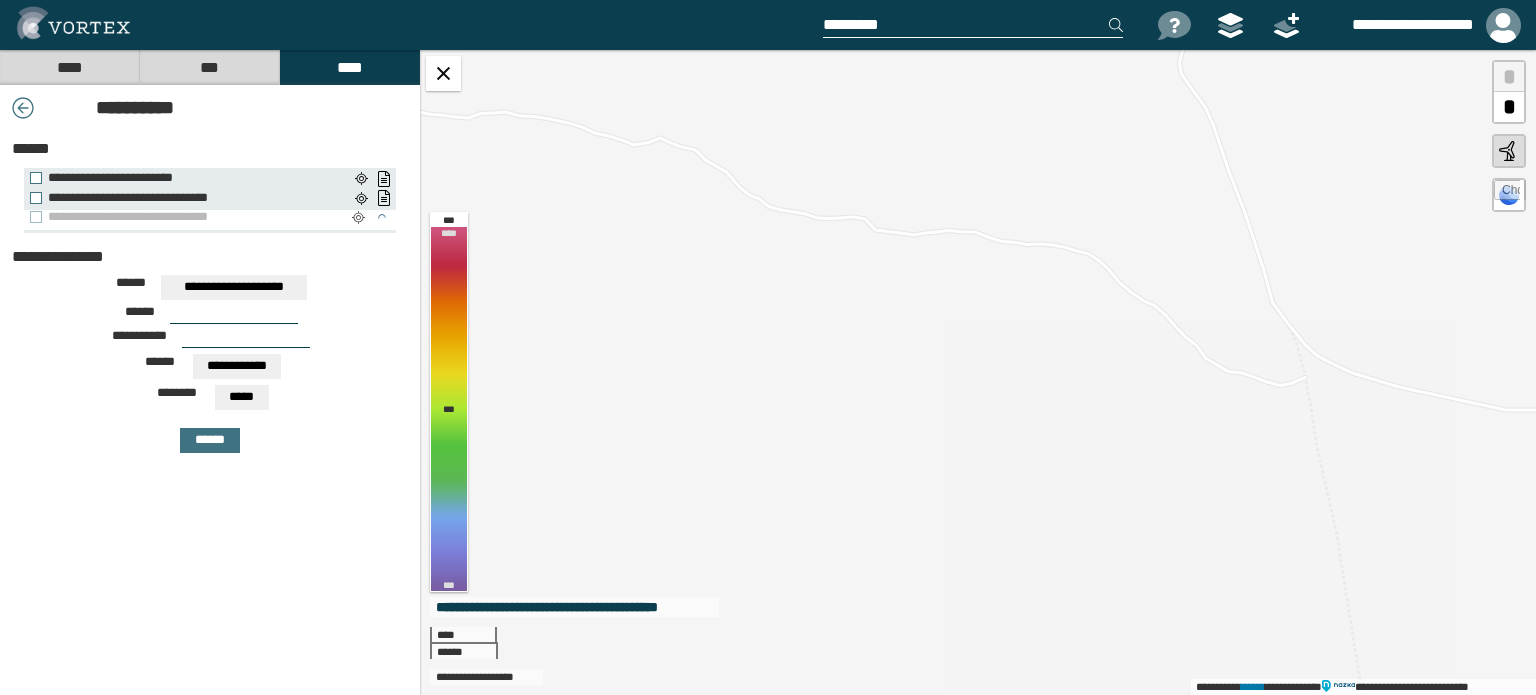click at bounding box center [358, 218] 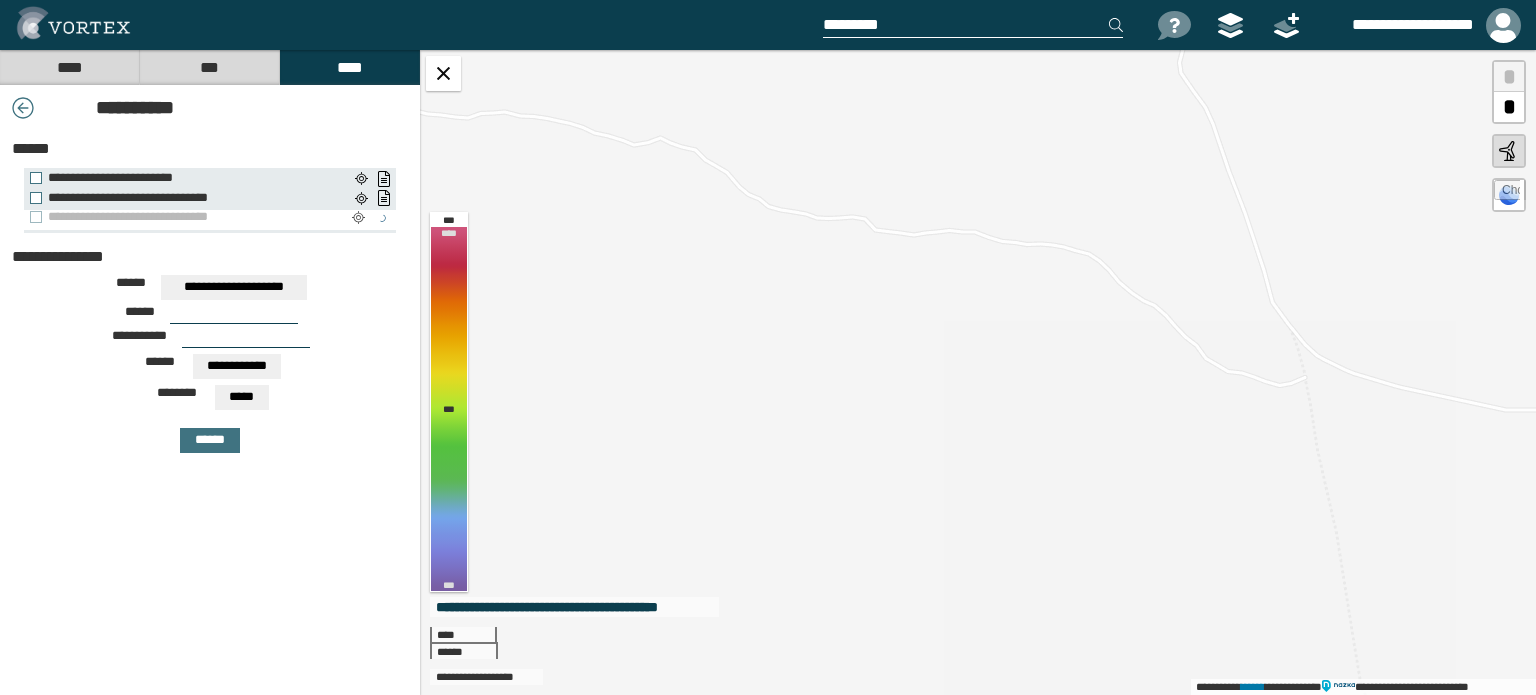 click at bounding box center [358, 218] 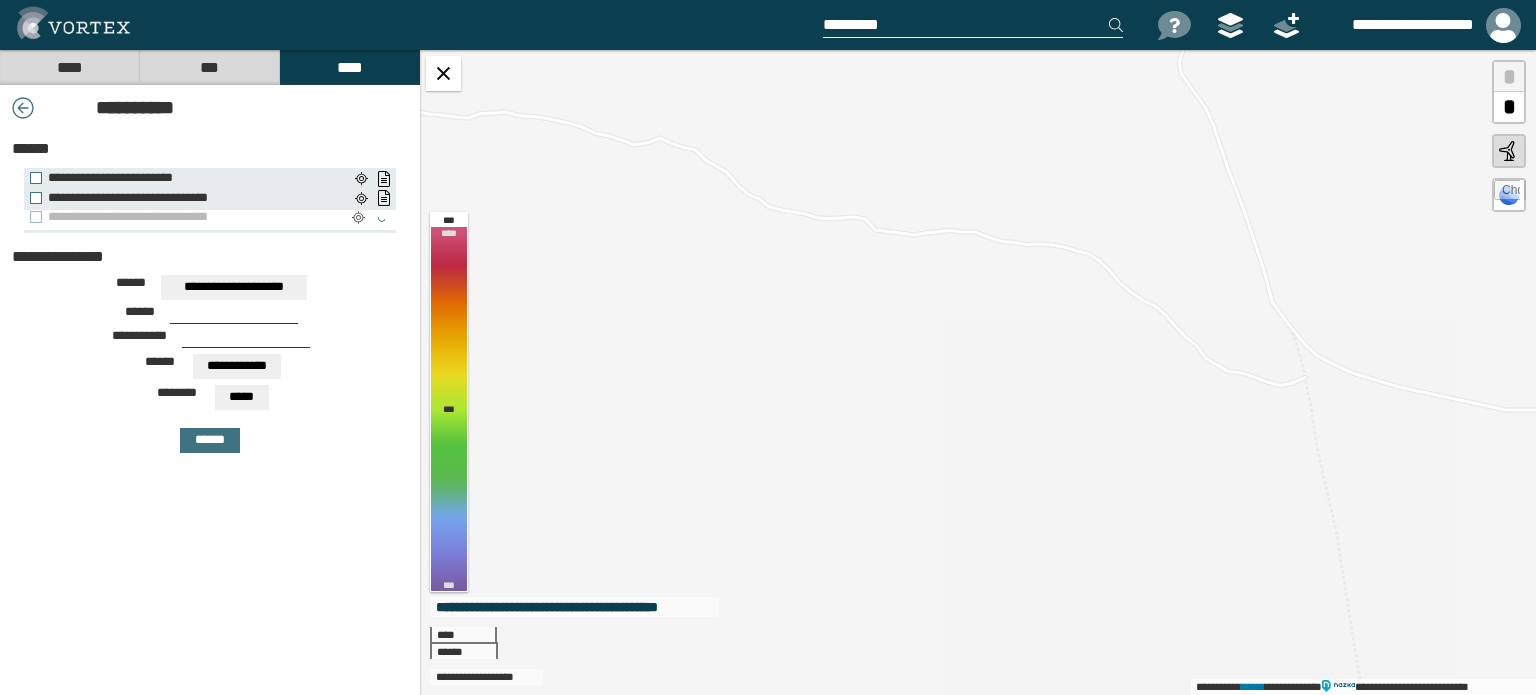 click at bounding box center [358, 218] 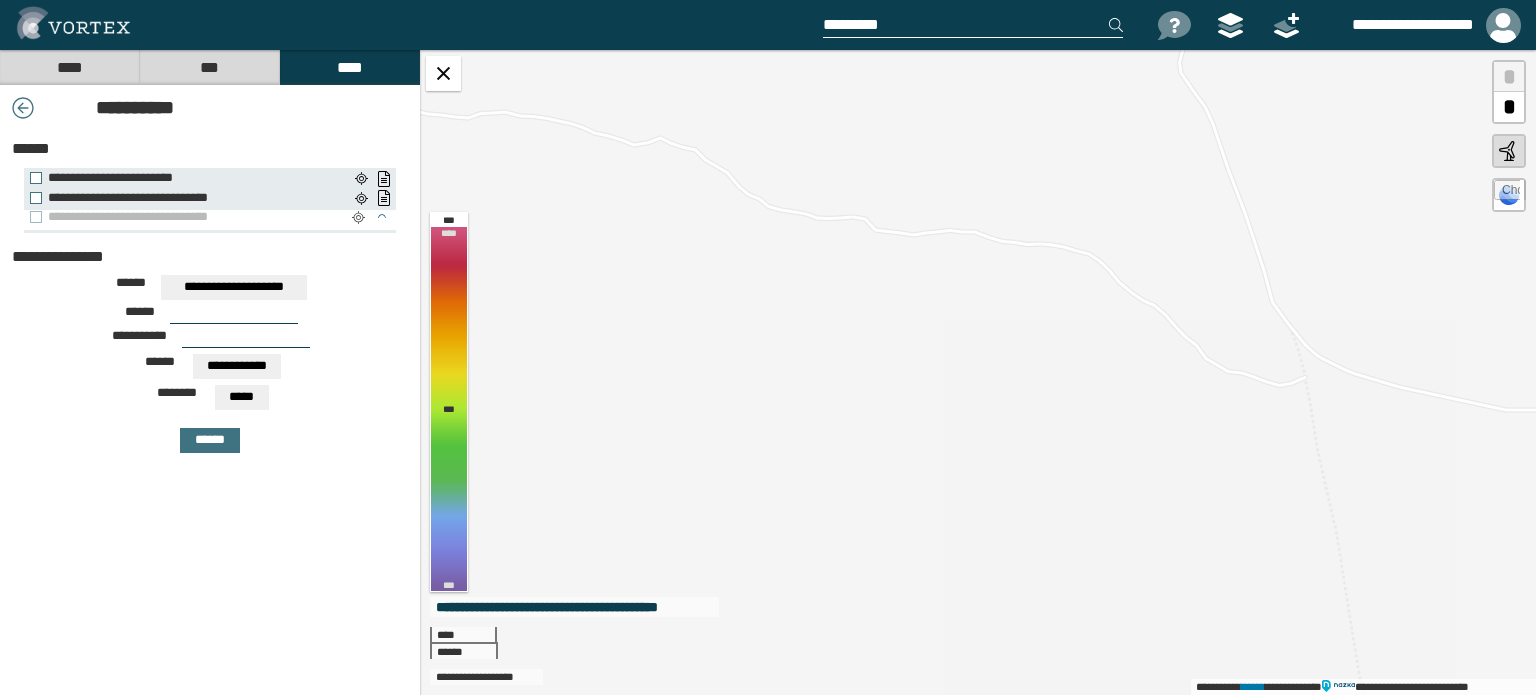 click at bounding box center [358, 218] 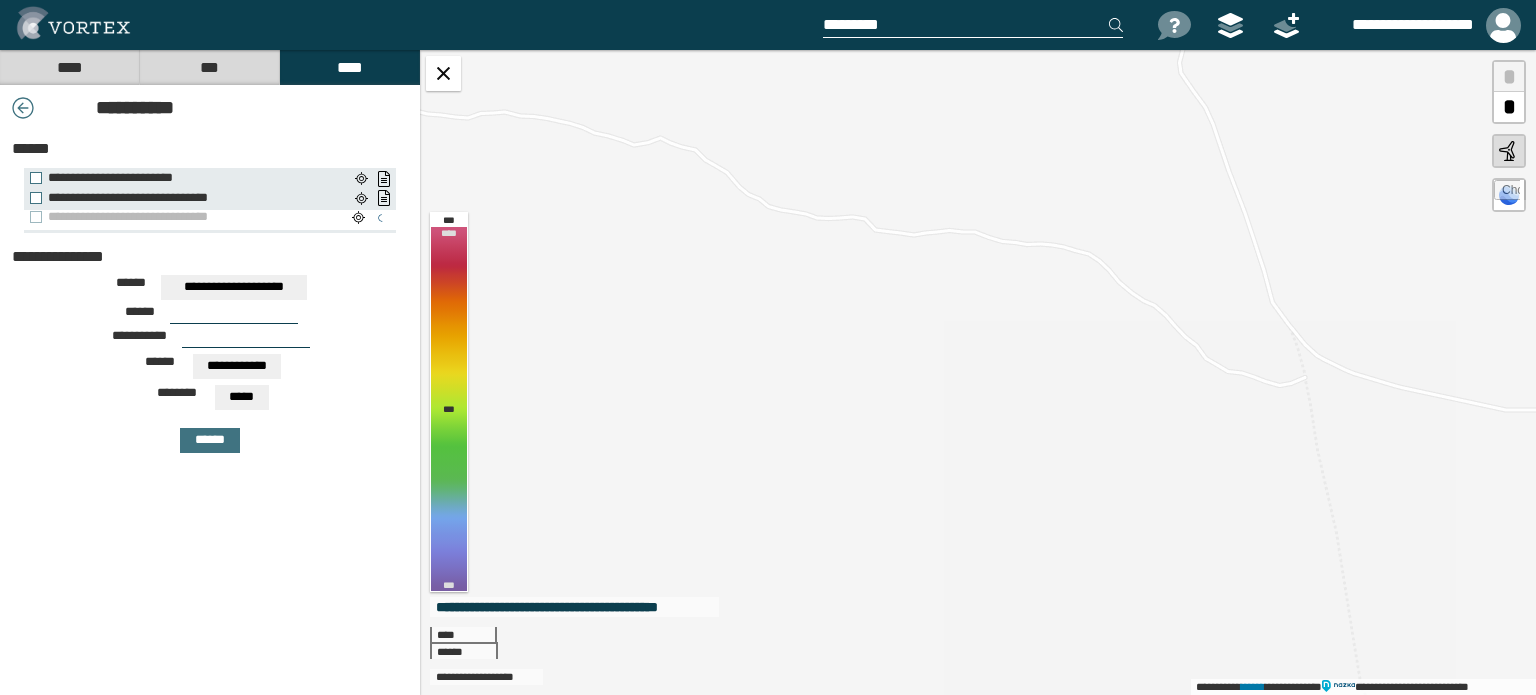 click on "**********" at bounding box center (188, 220) 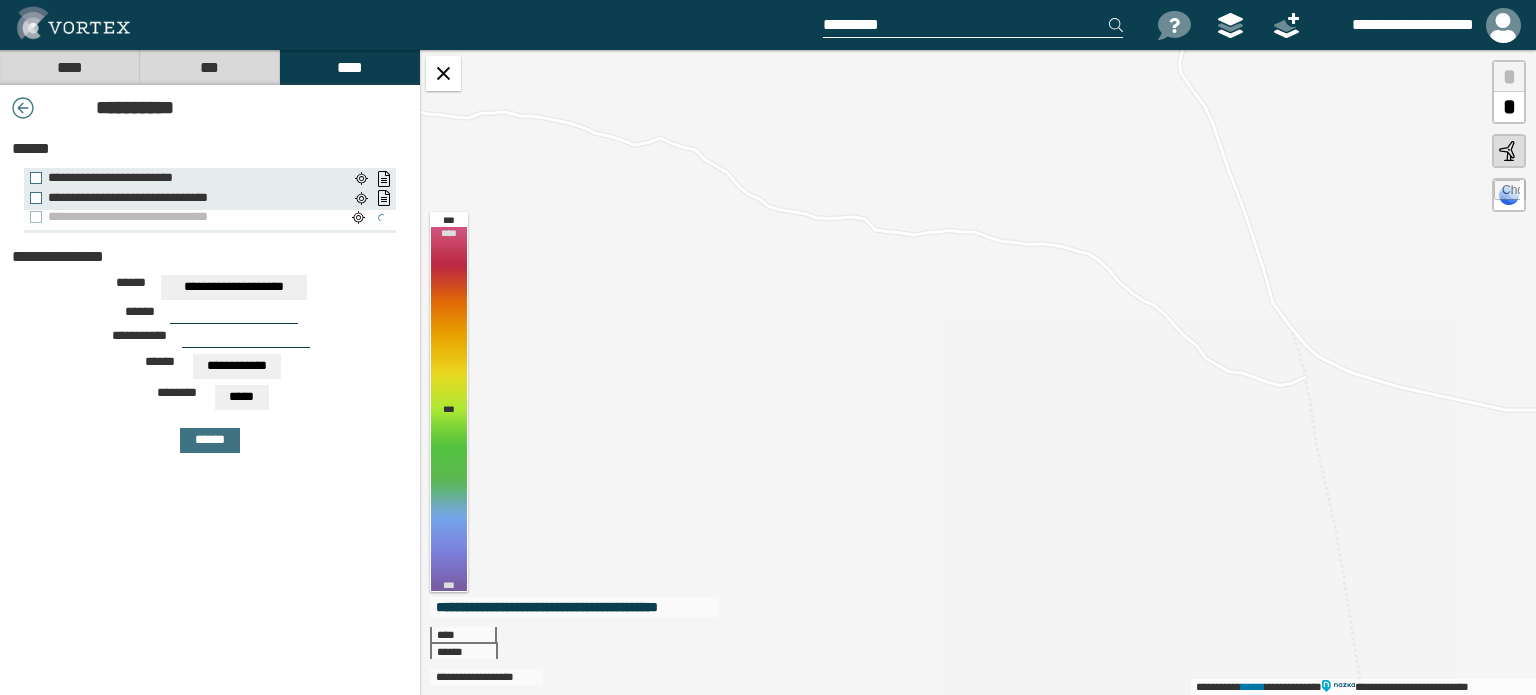 click on "**********" at bounding box center (188, 217) 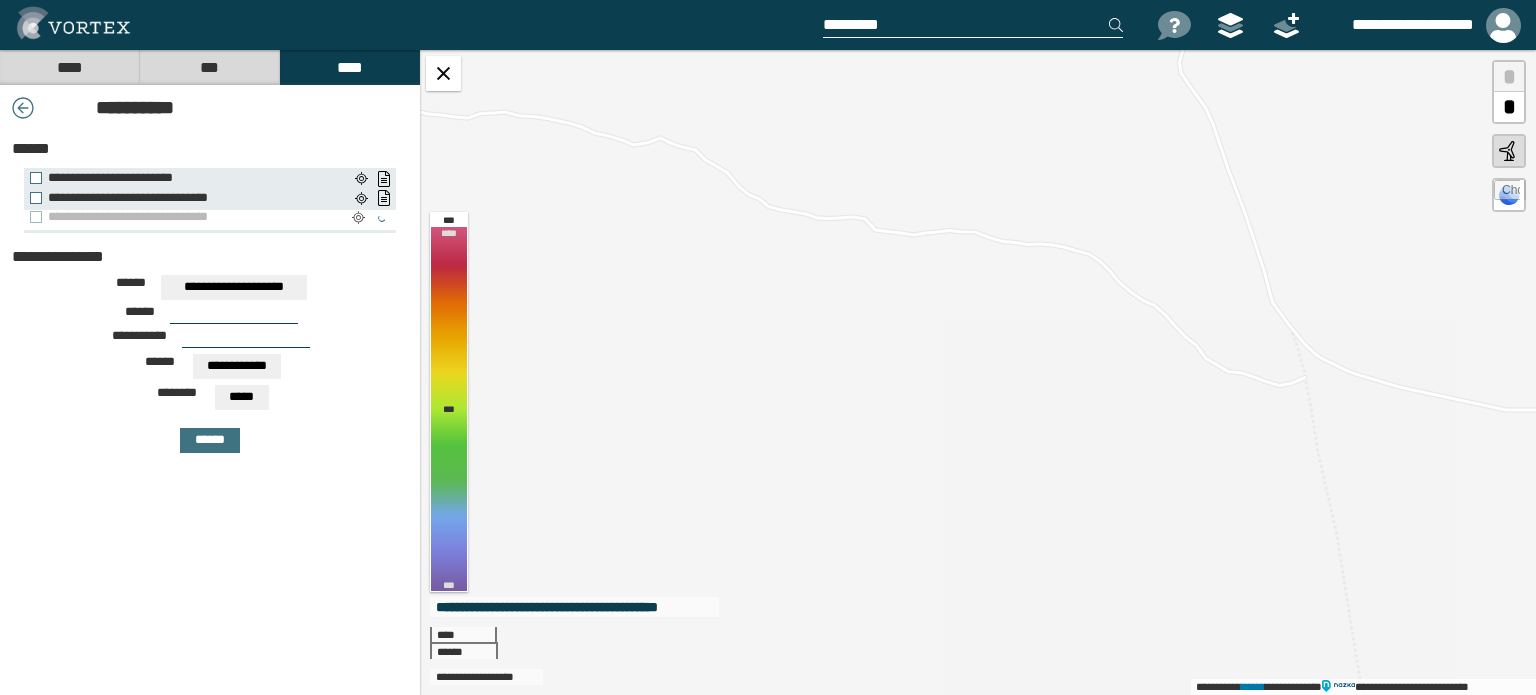 click at bounding box center [358, 218] 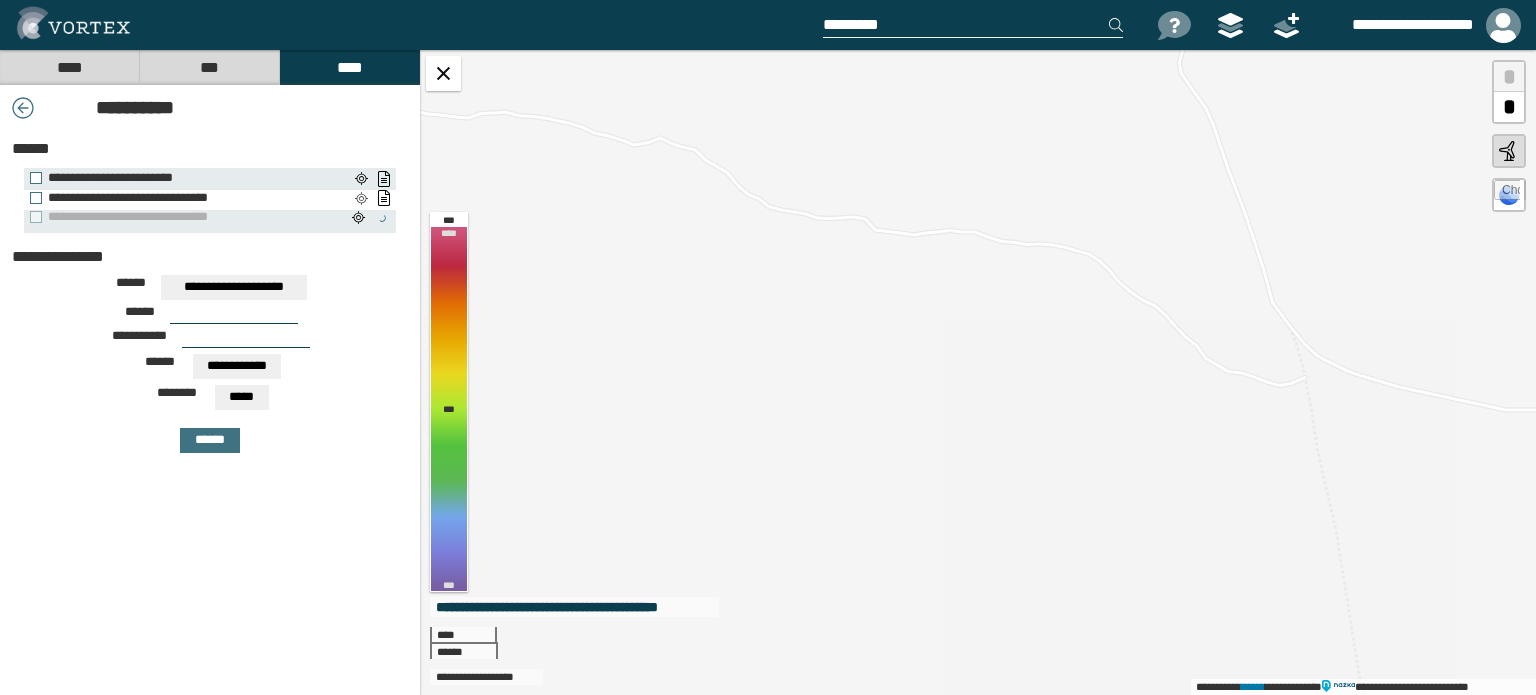 click at bounding box center (361, 198) 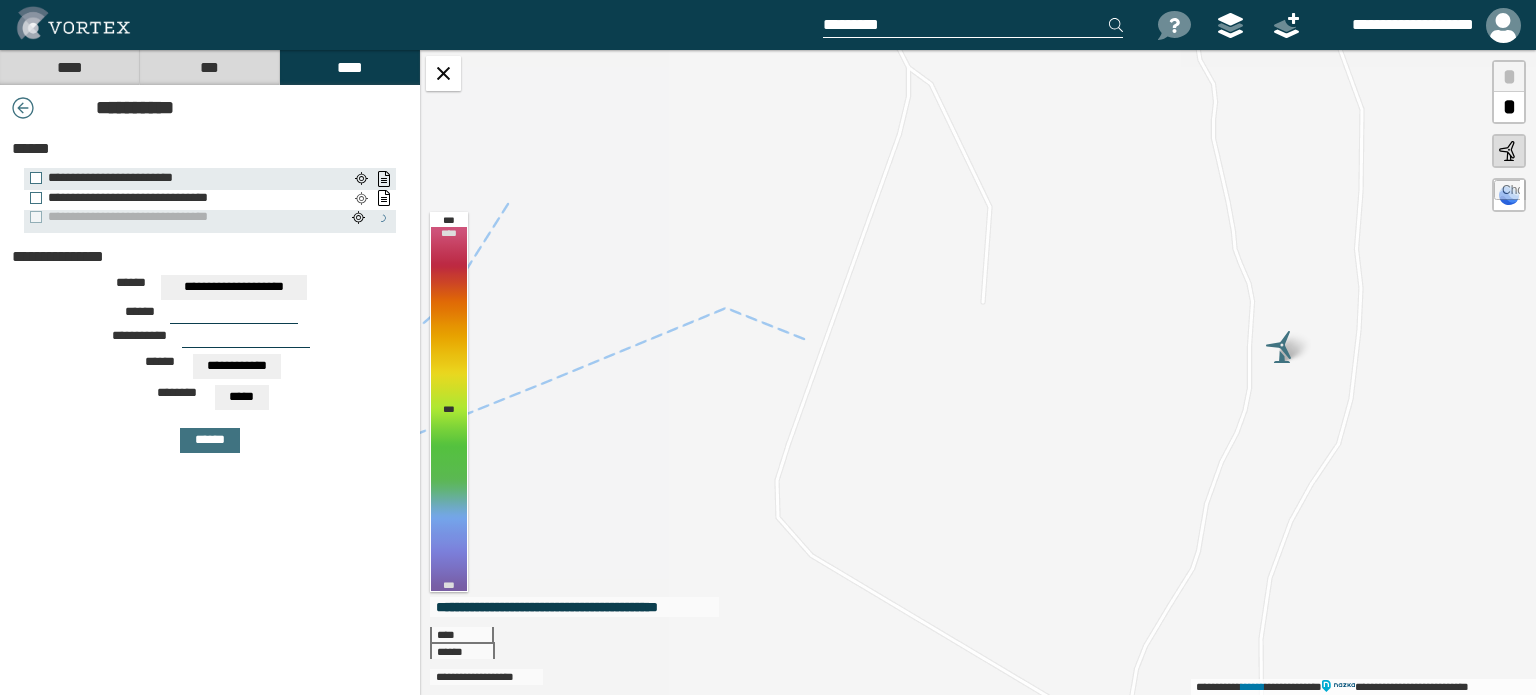 click at bounding box center (361, 198) 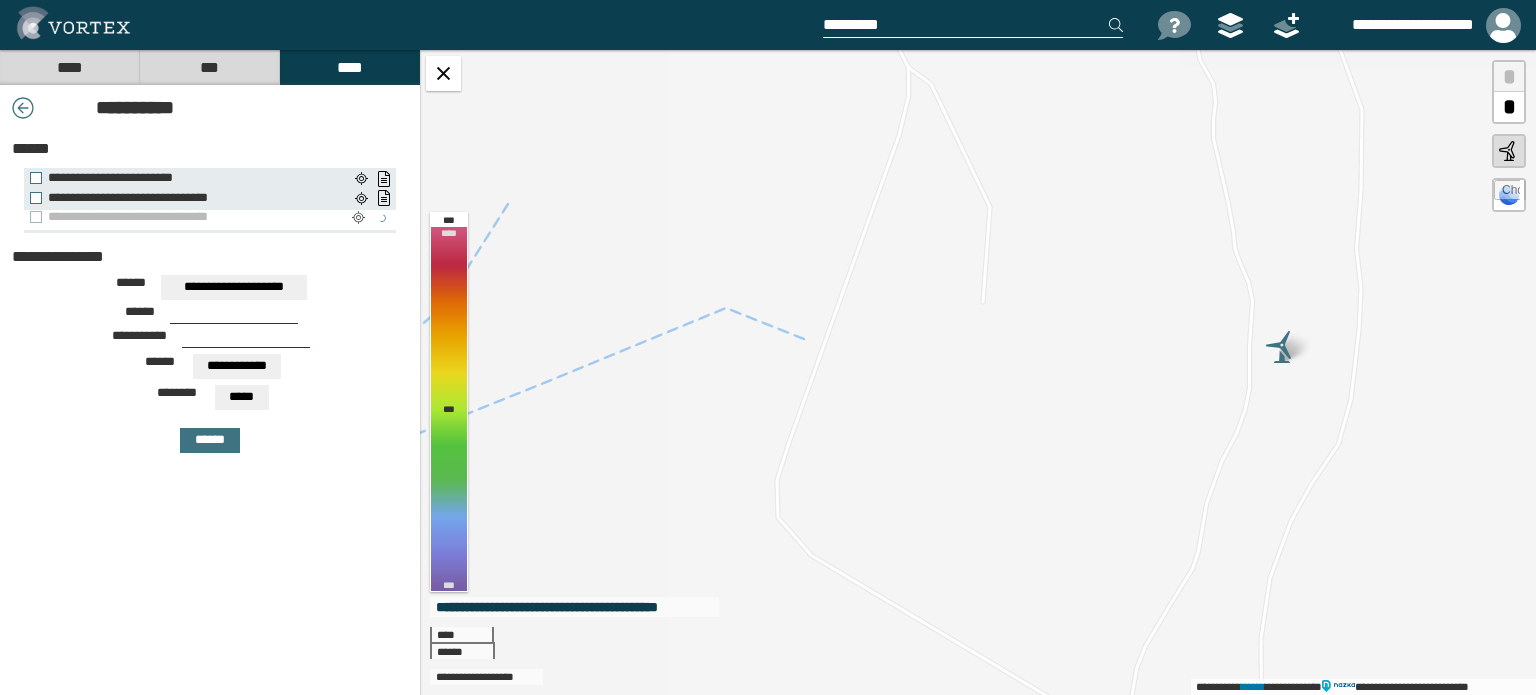 click at bounding box center [358, 218] 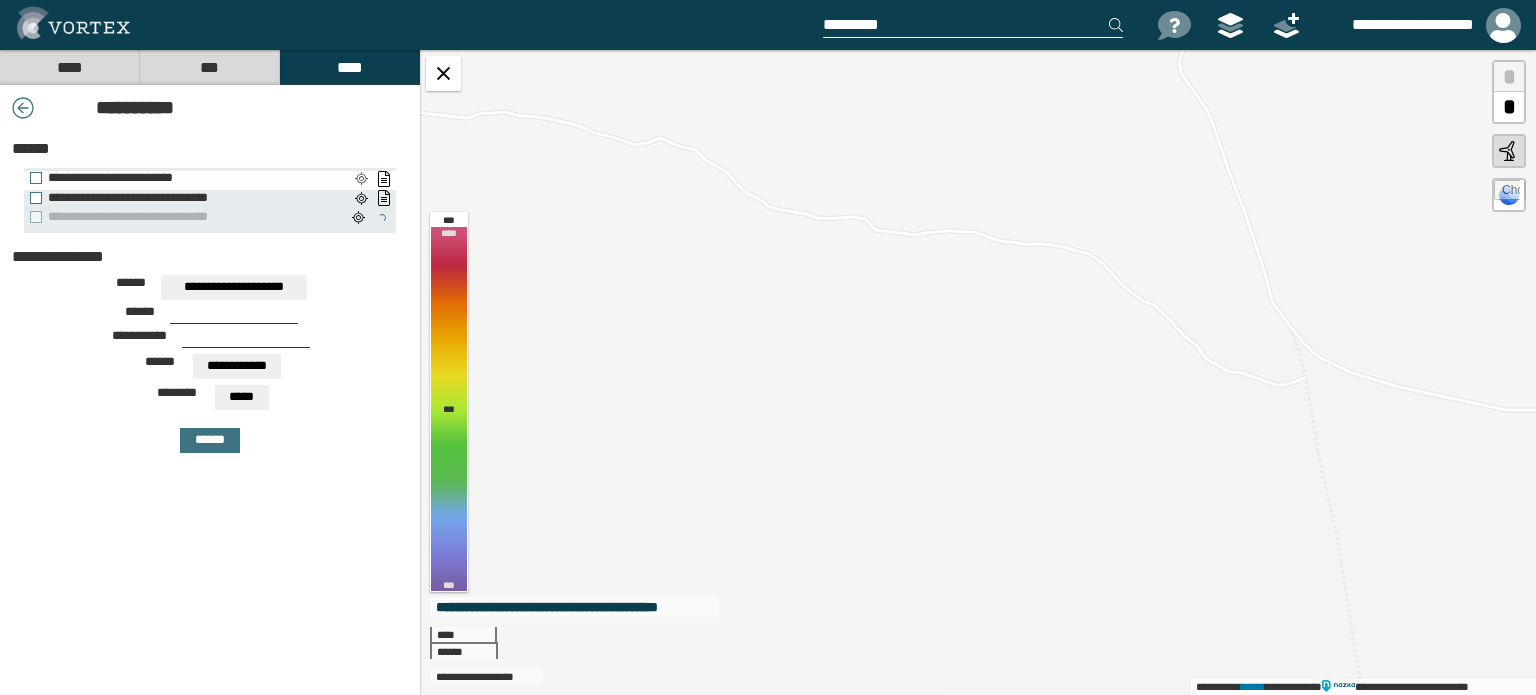 click at bounding box center [361, 179] 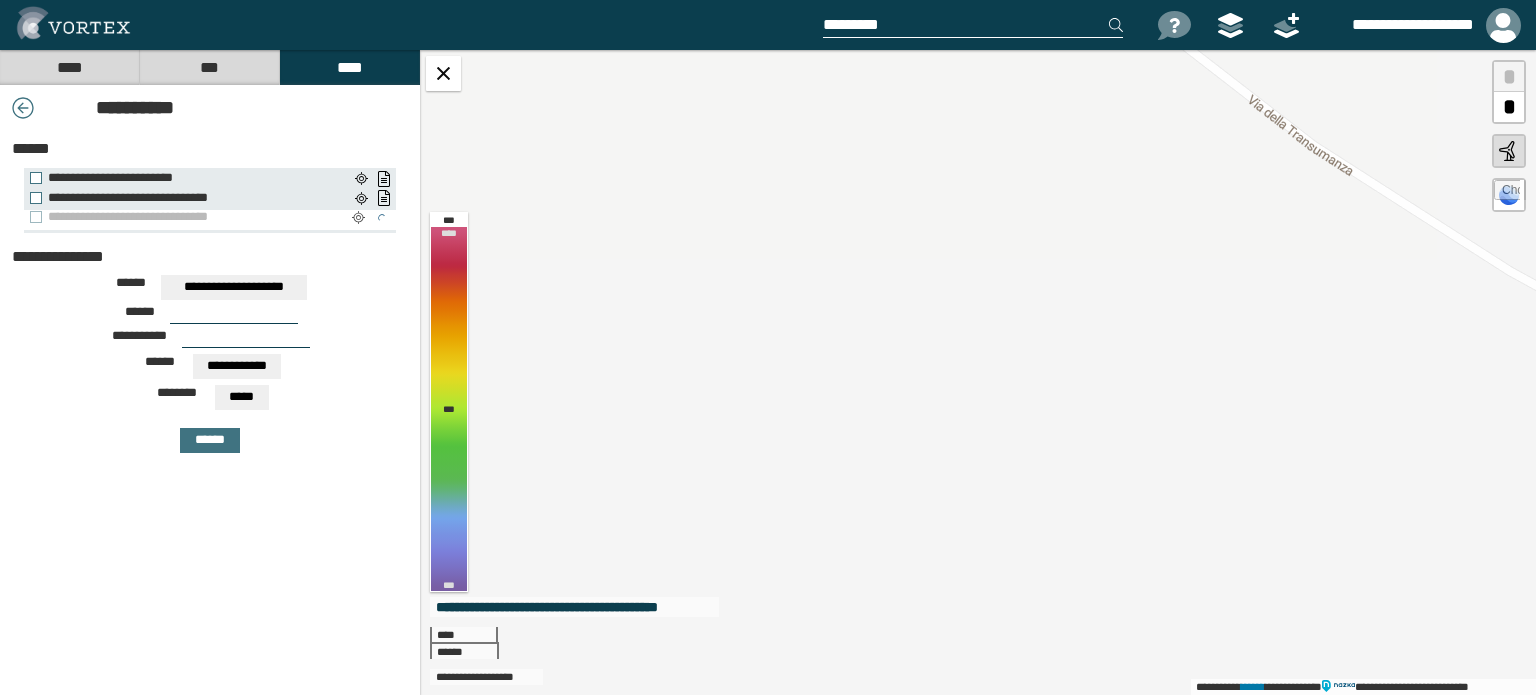 click at bounding box center [358, 218] 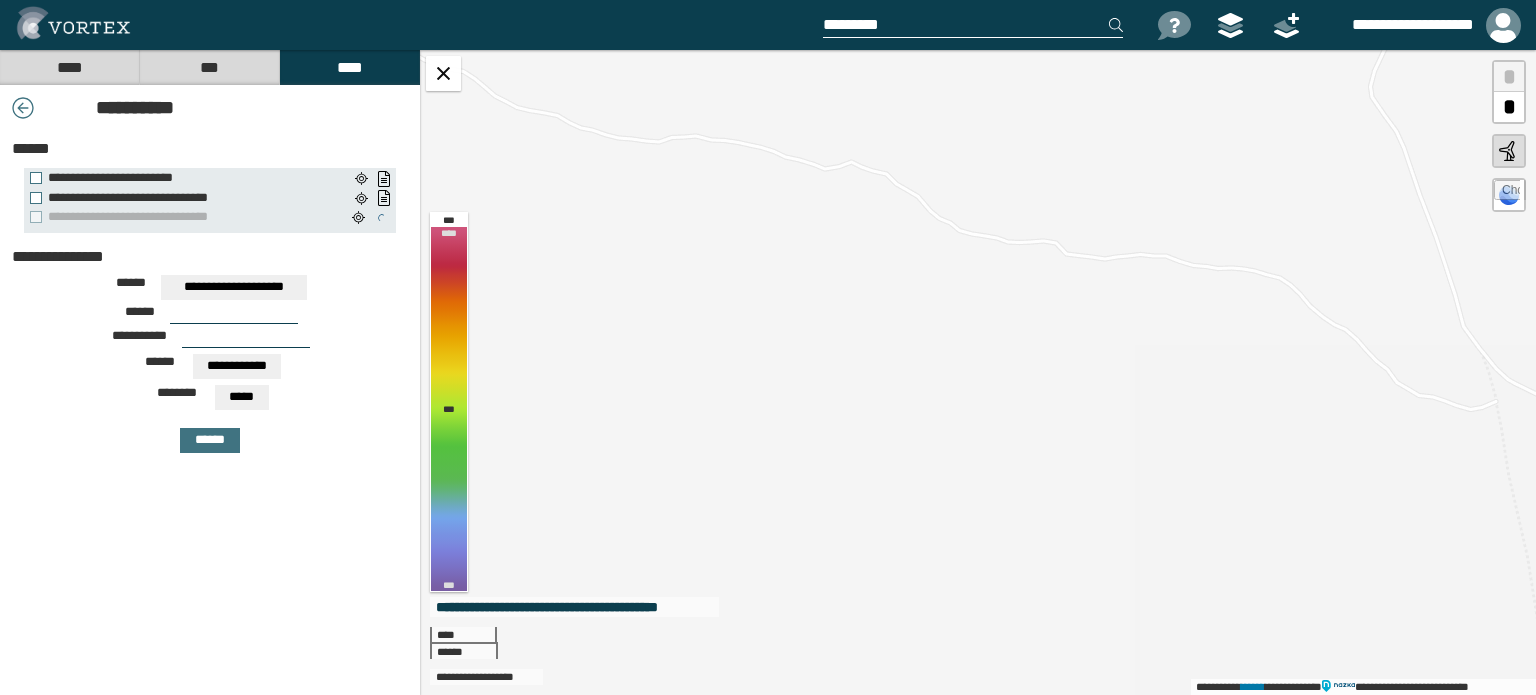 drag, startPoint x: 422, startPoint y: 212, endPoint x: 613, endPoint y: 236, distance: 192.50195 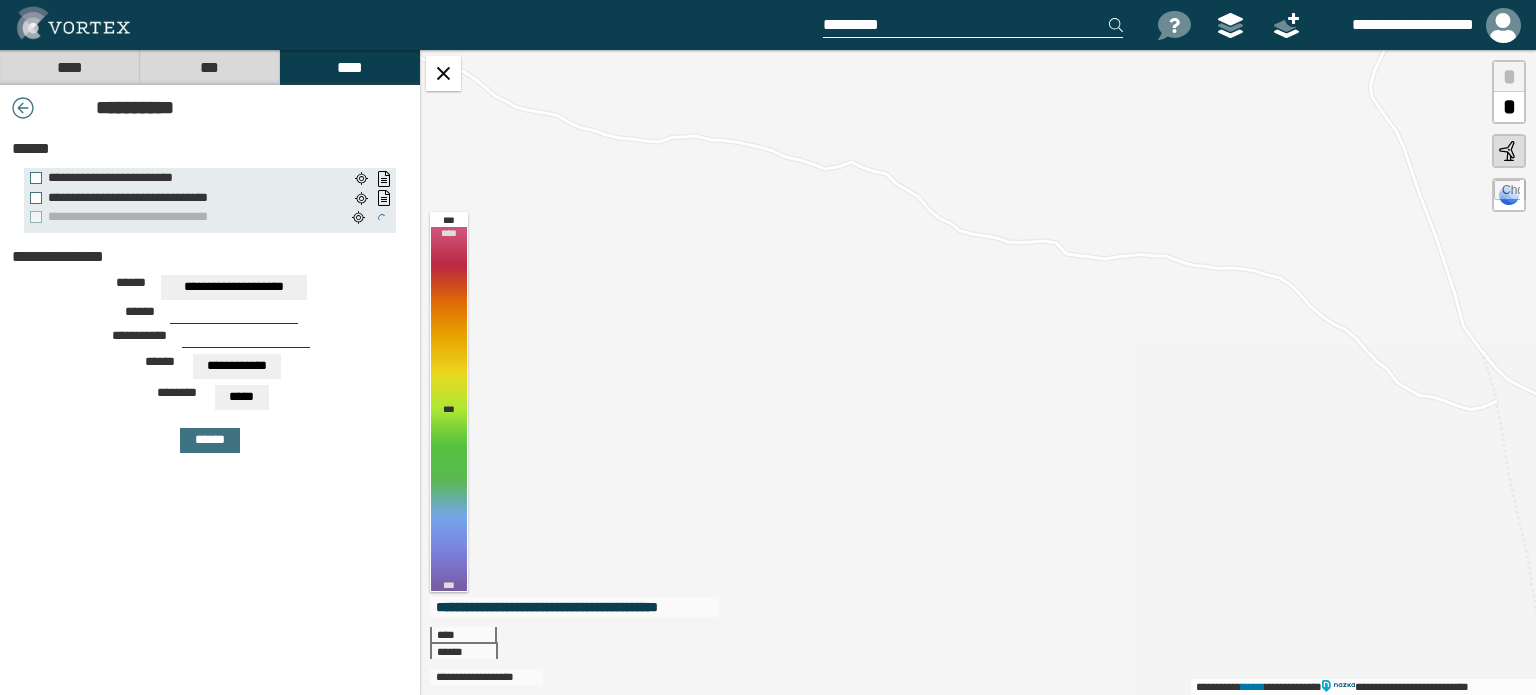 click on "[STREET] [CITY] [STATE]" at bounding box center (978, 372) 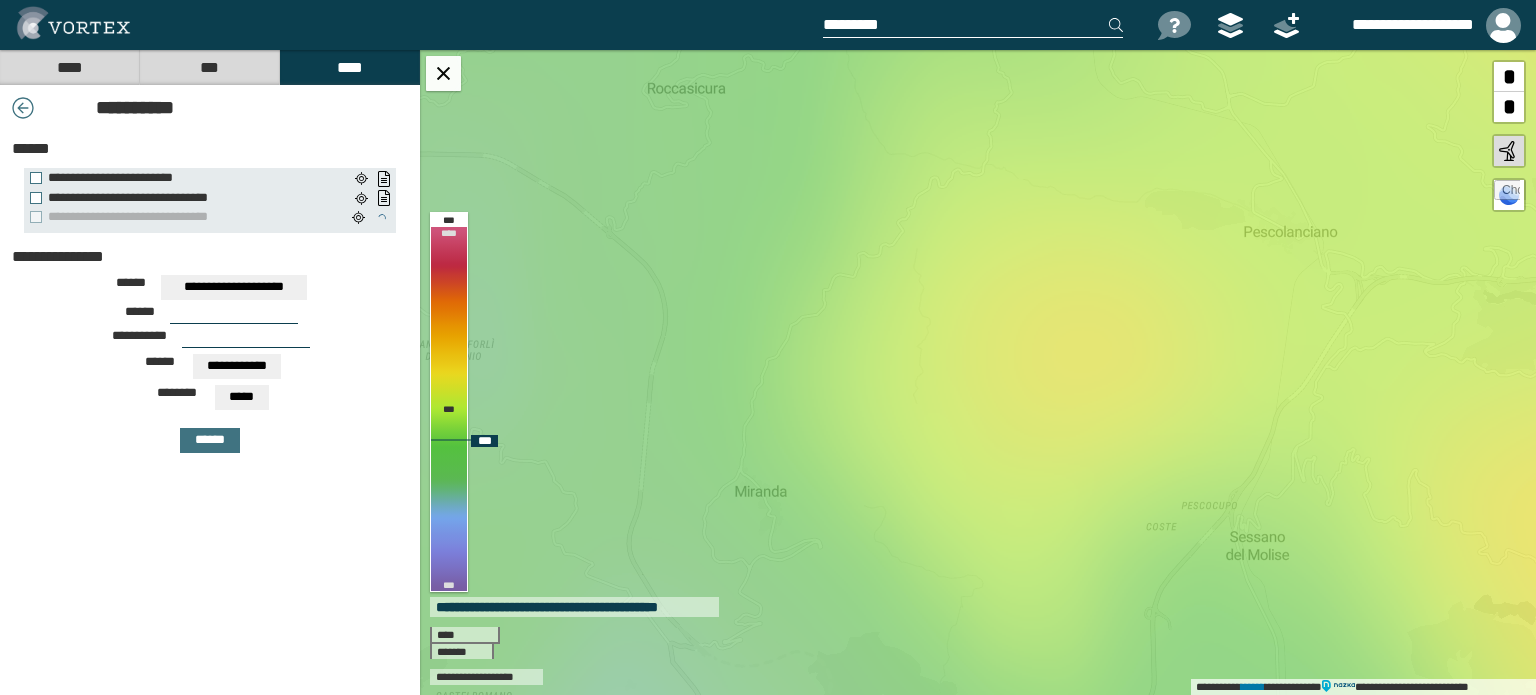 click on "**********" at bounding box center [978, 372] 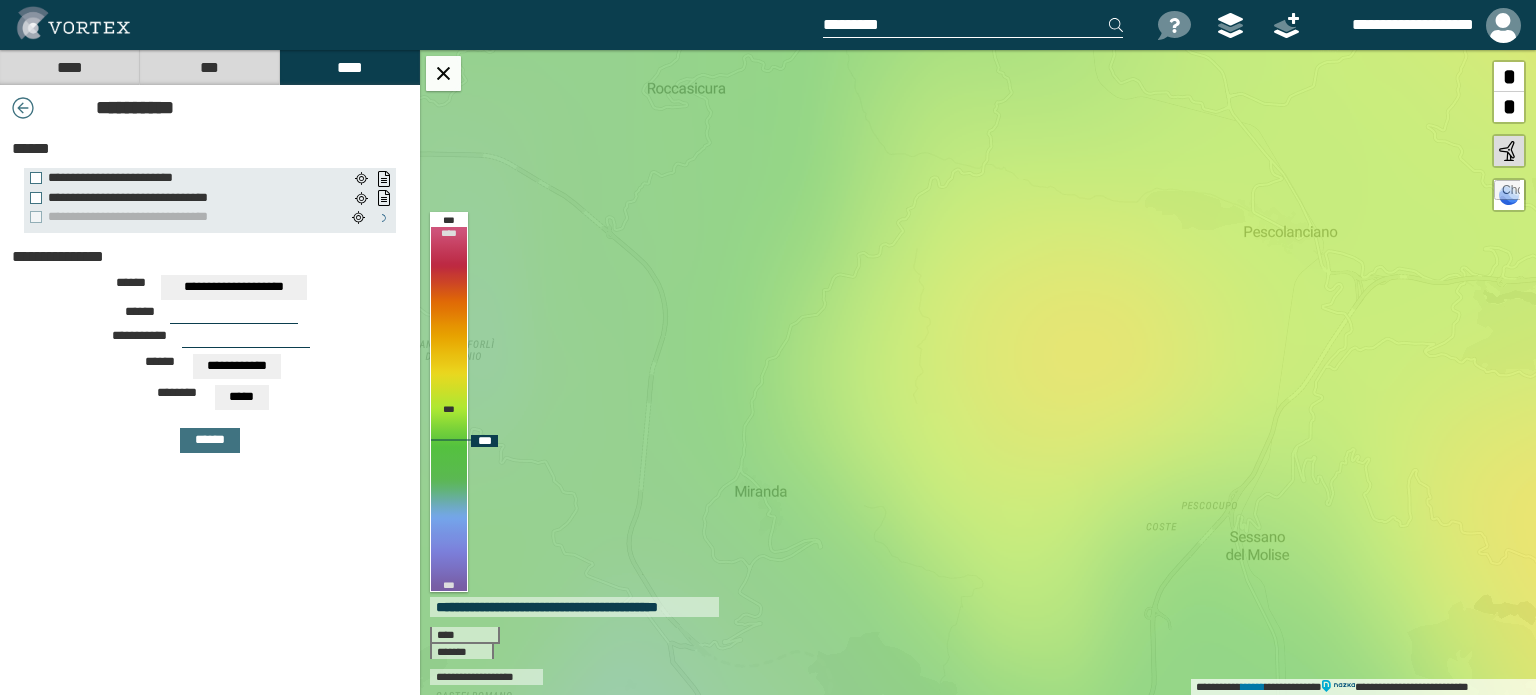 type on "**********" 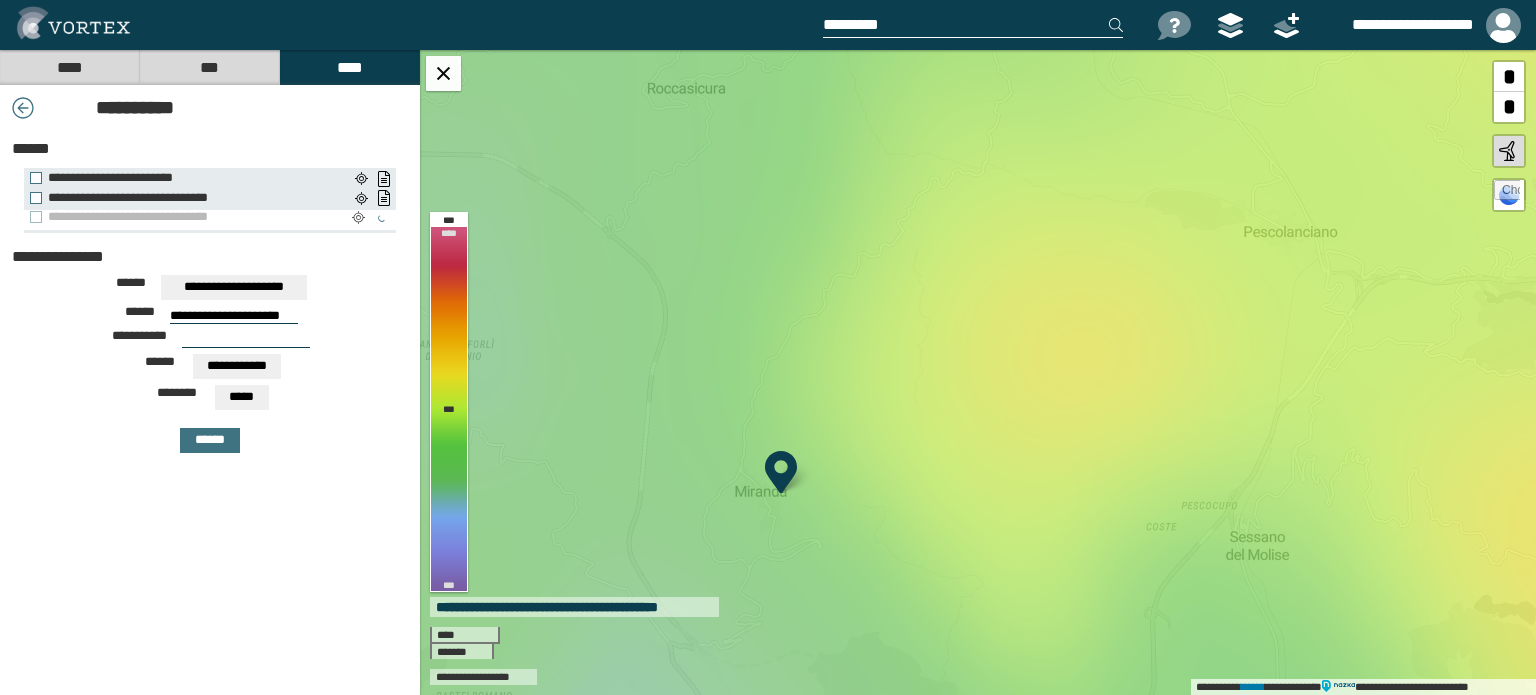 click at bounding box center (358, 218) 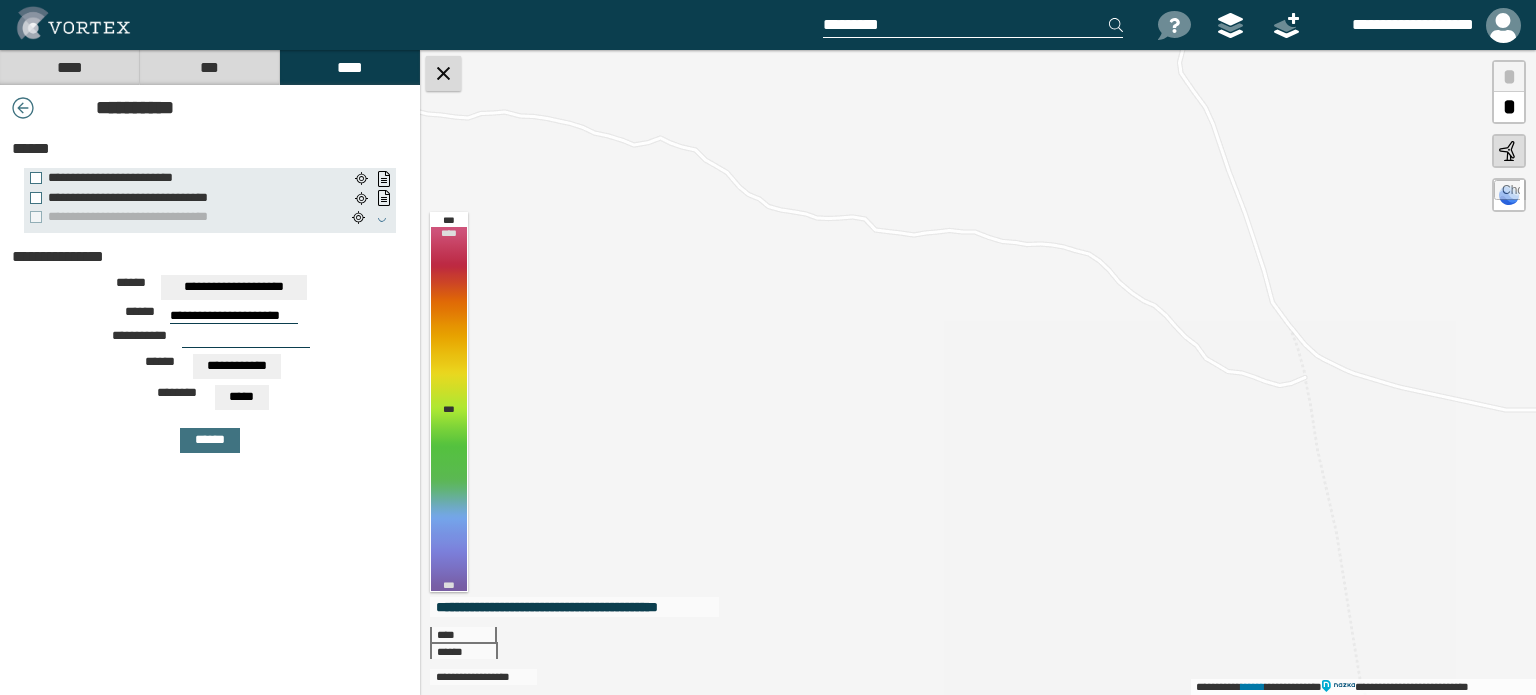 click at bounding box center (443, 73) 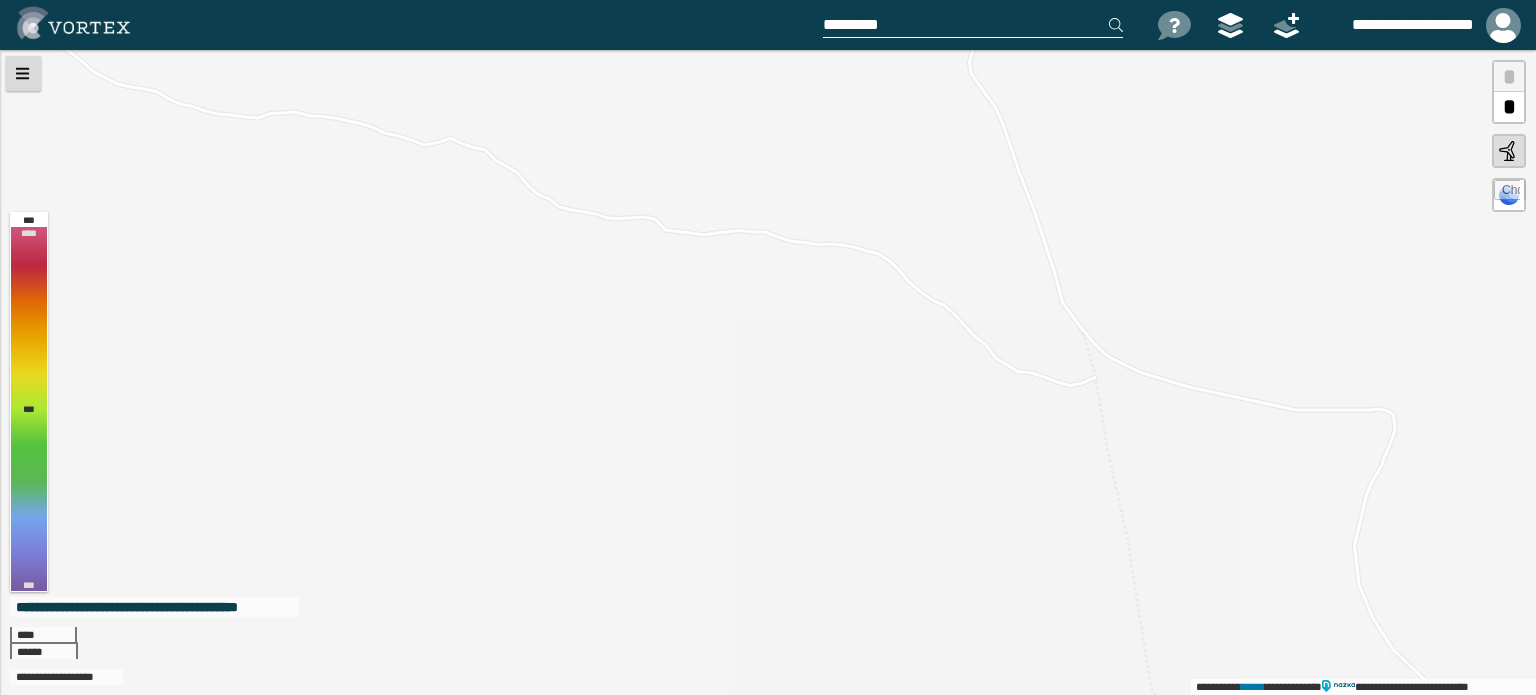 click at bounding box center (23, 73) 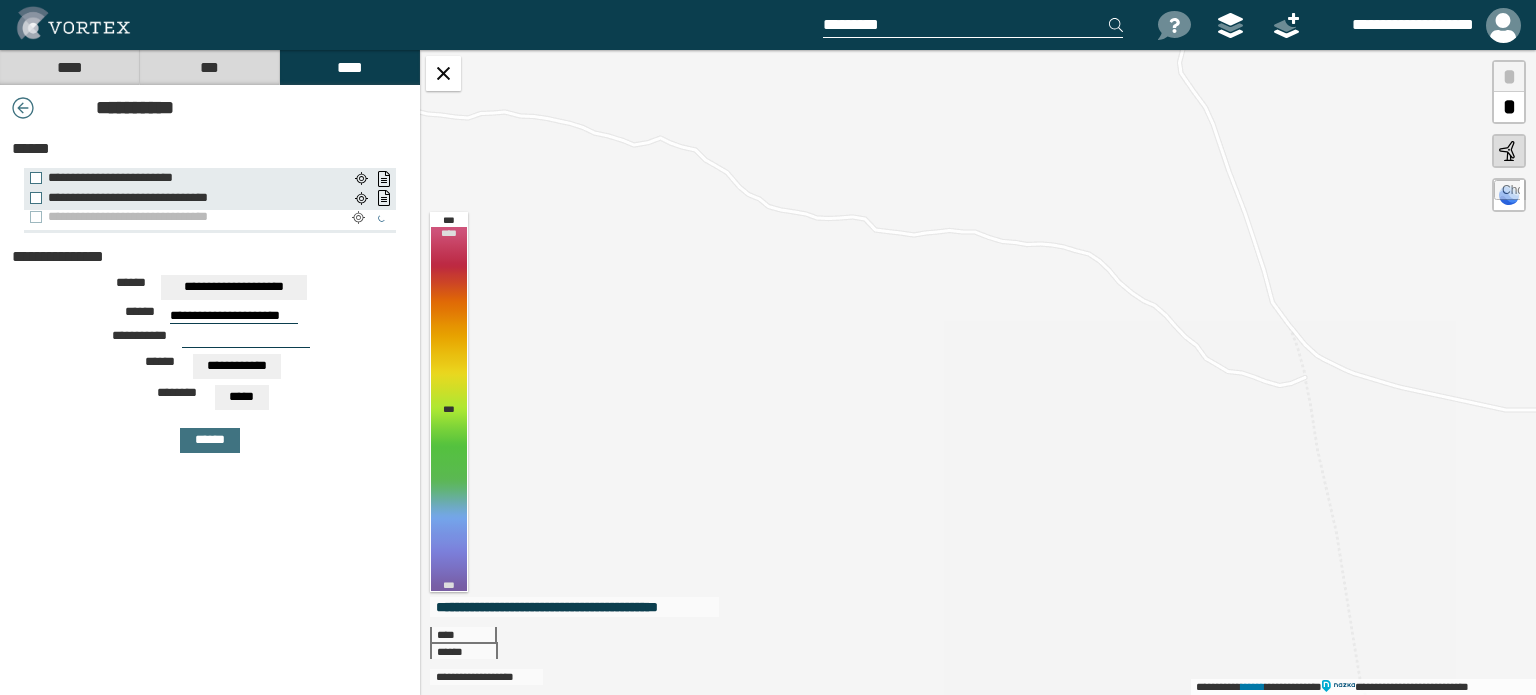 click at bounding box center (358, 218) 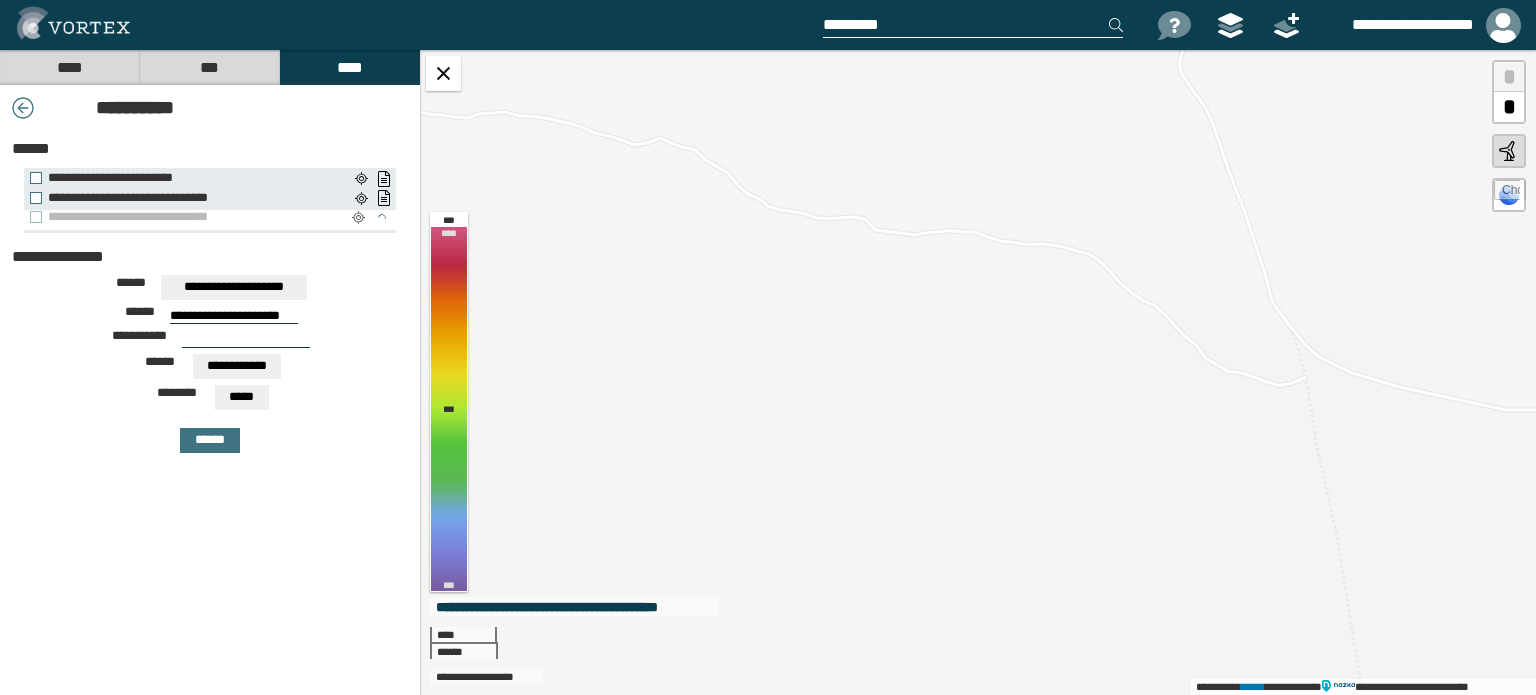 click at bounding box center [358, 218] 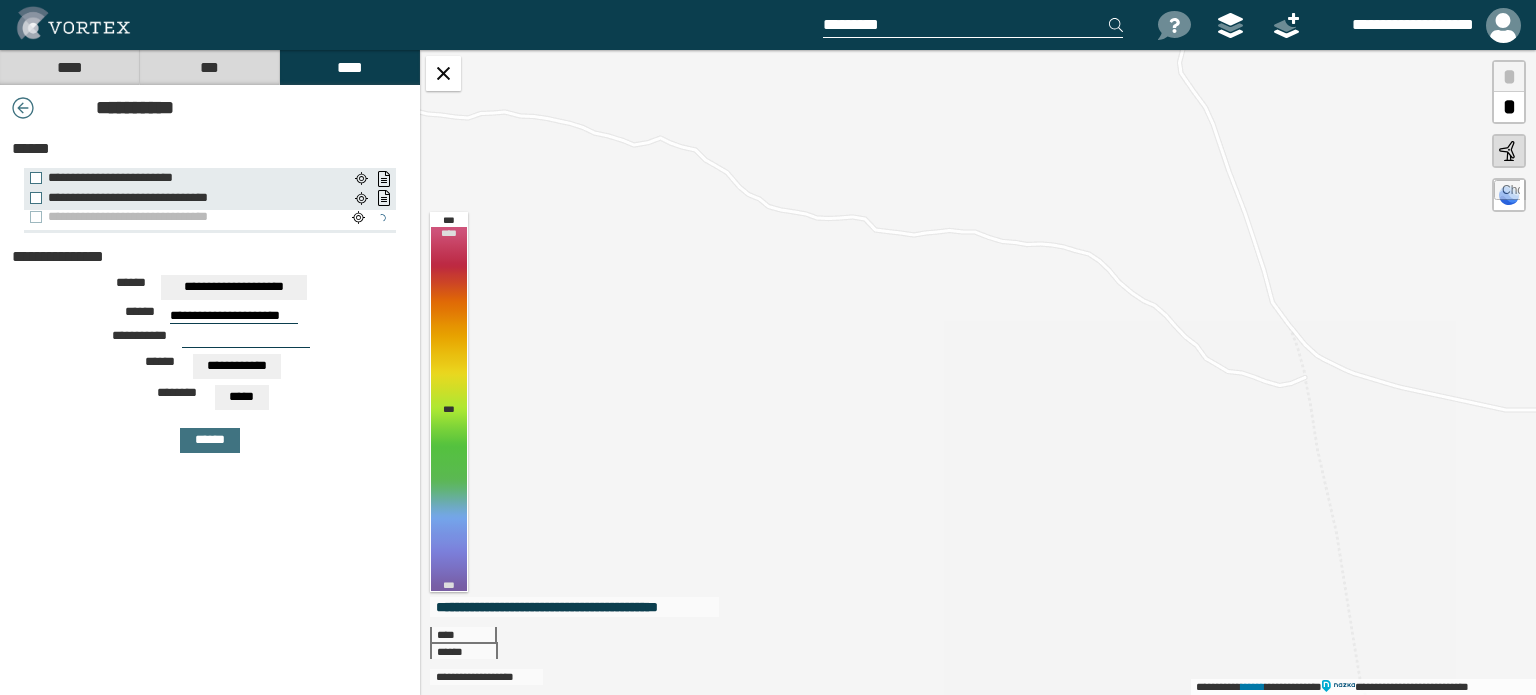 click on "**********" at bounding box center (188, 217) 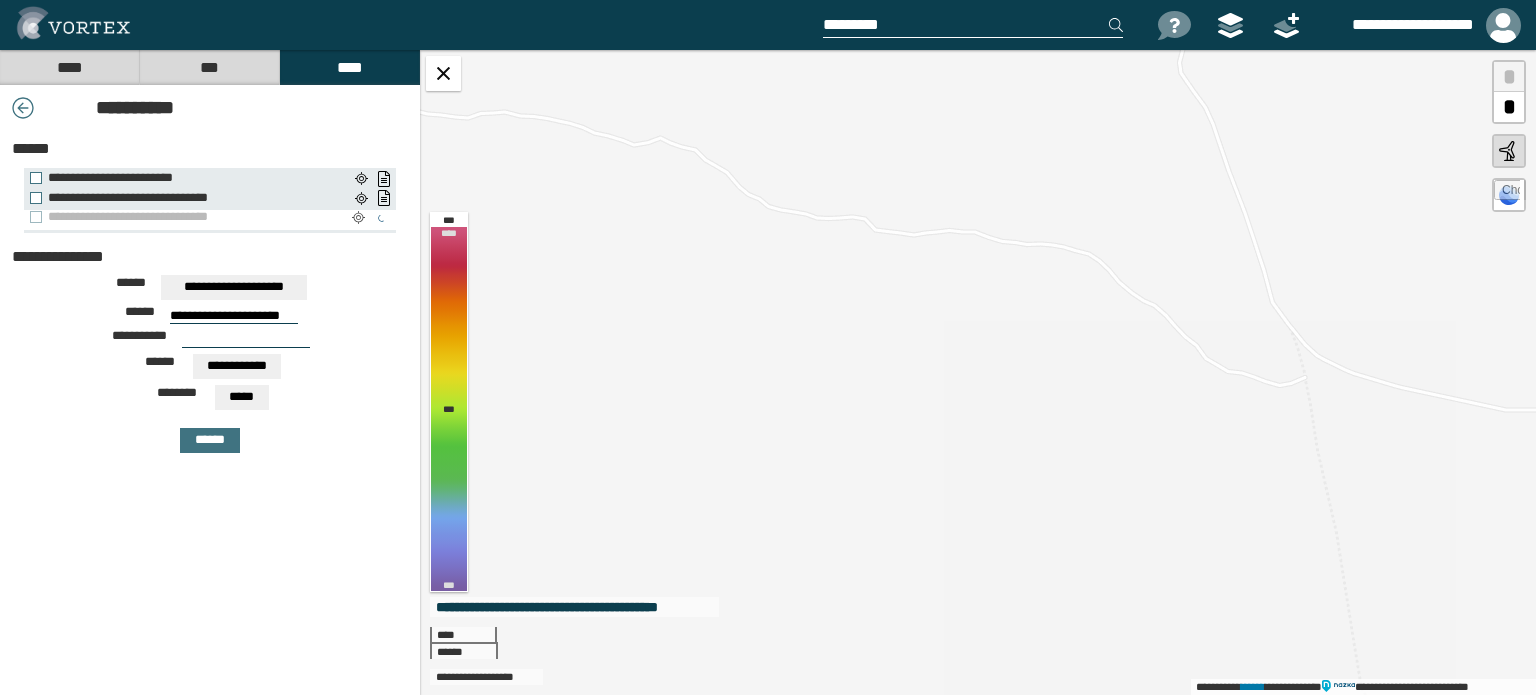 click at bounding box center [358, 218] 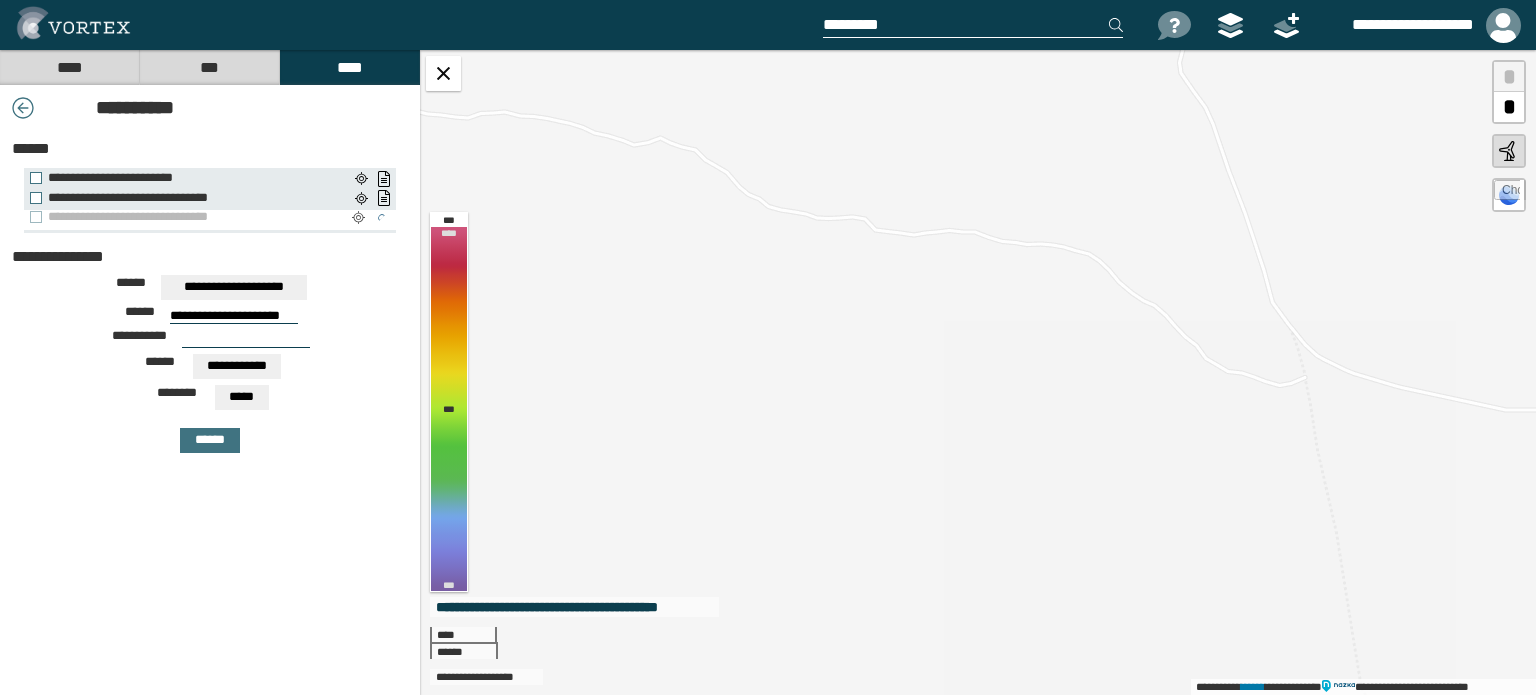 click at bounding box center (358, 218) 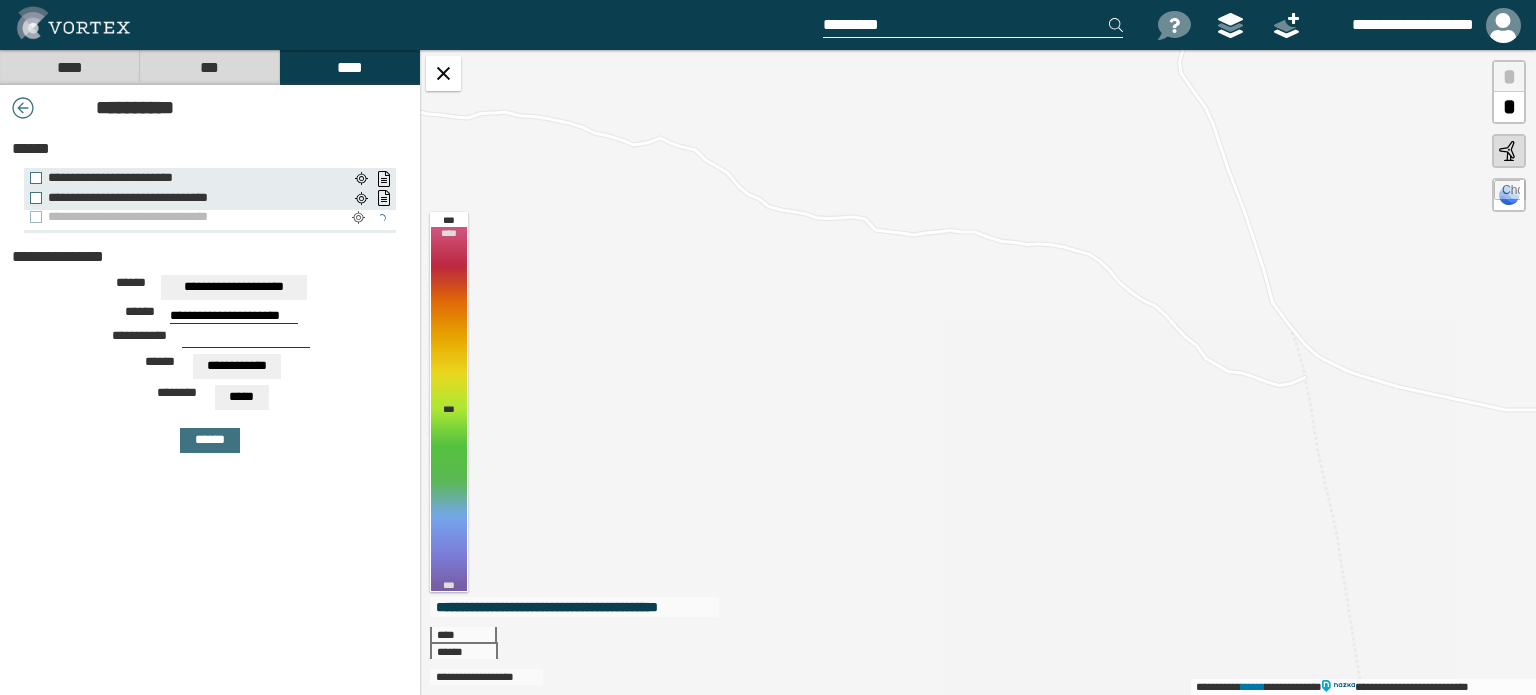 click at bounding box center [358, 218] 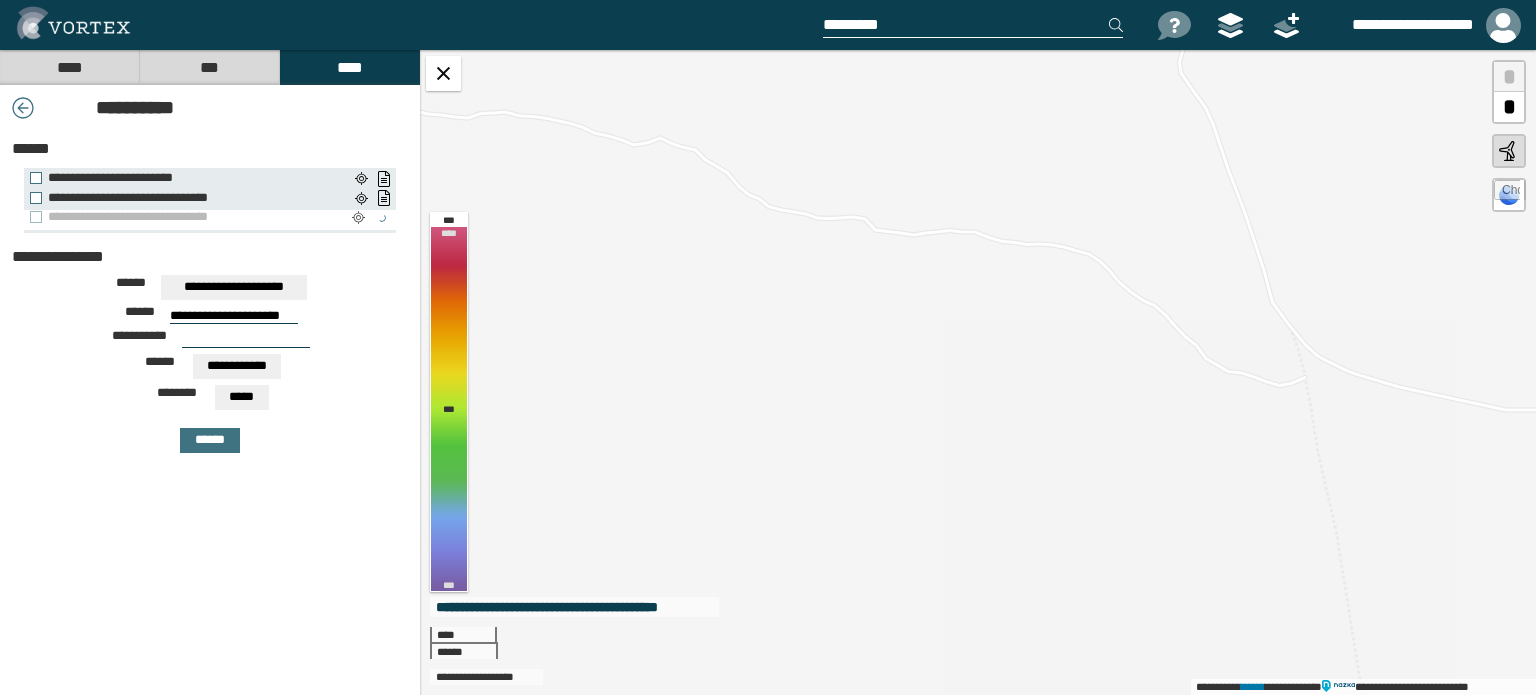 click at bounding box center (358, 218) 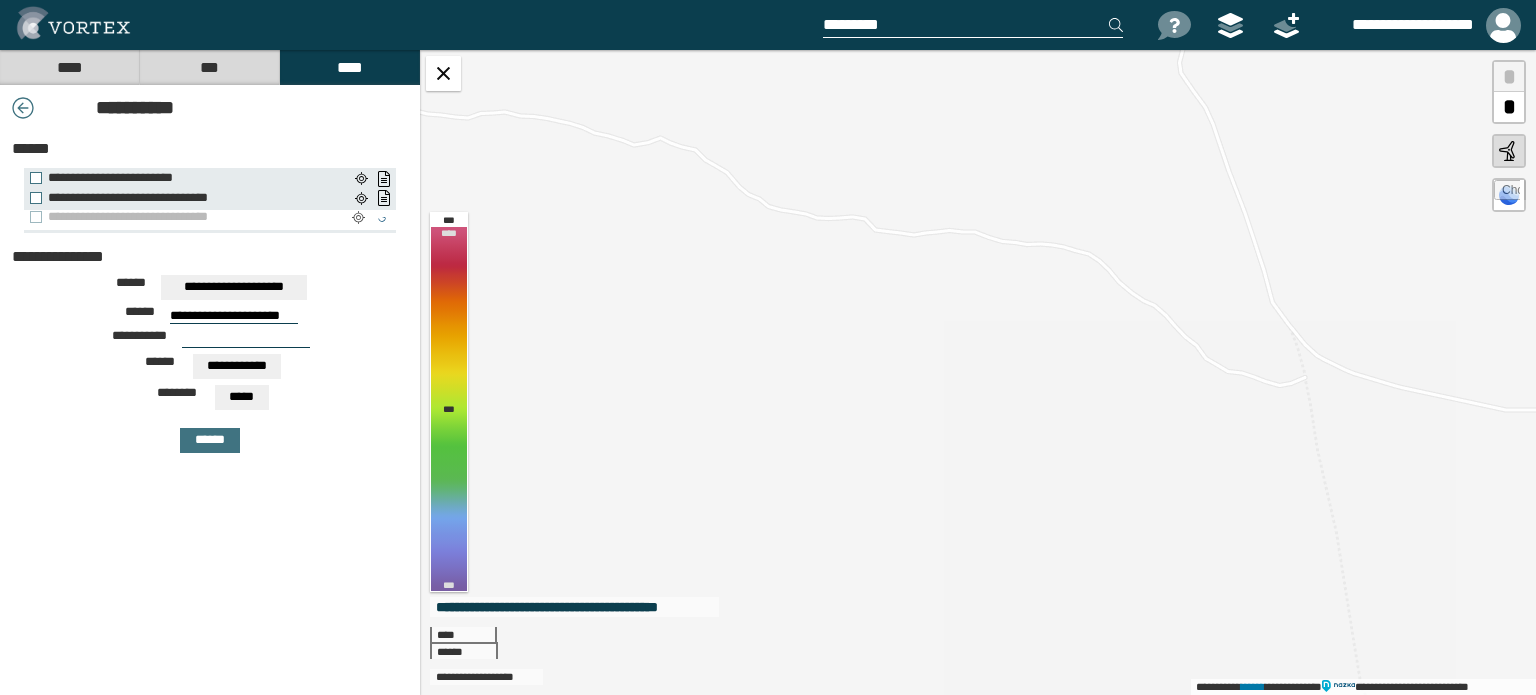 click at bounding box center [358, 218] 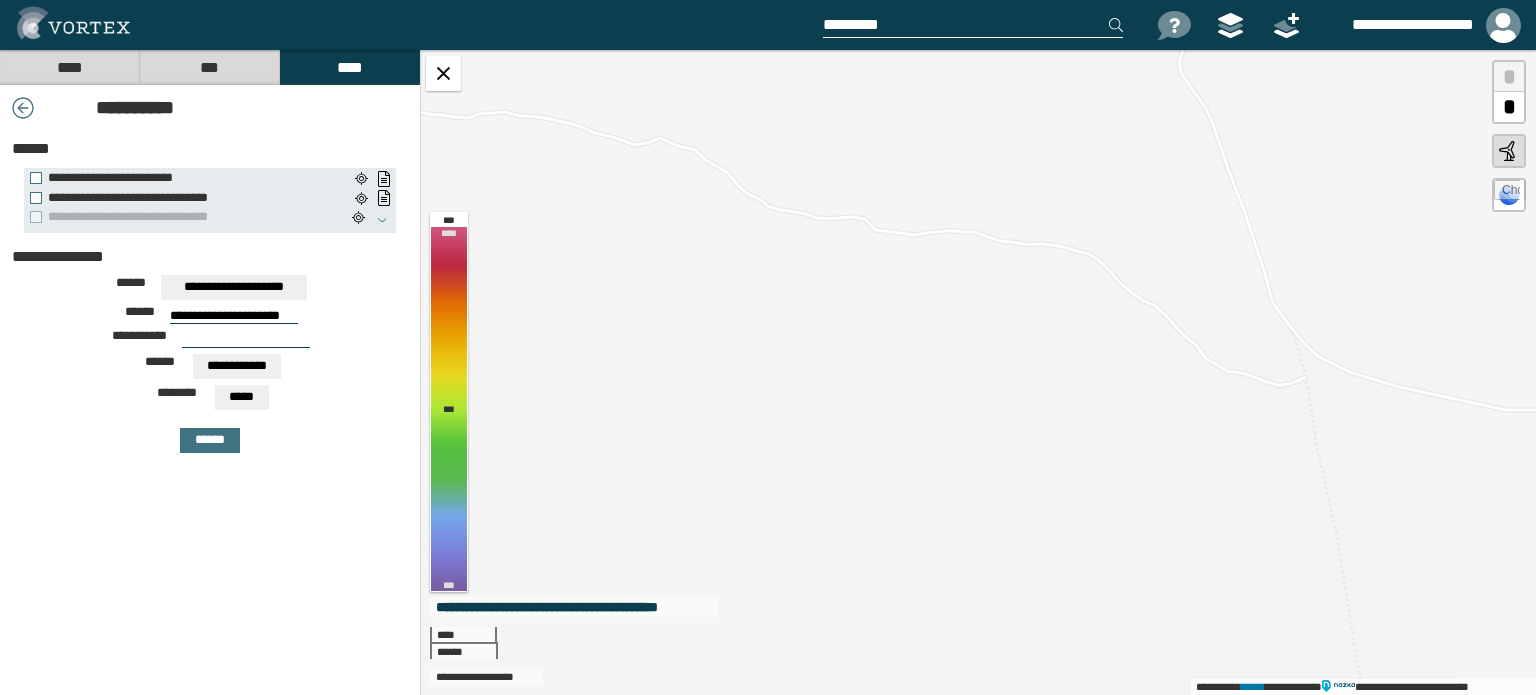 click 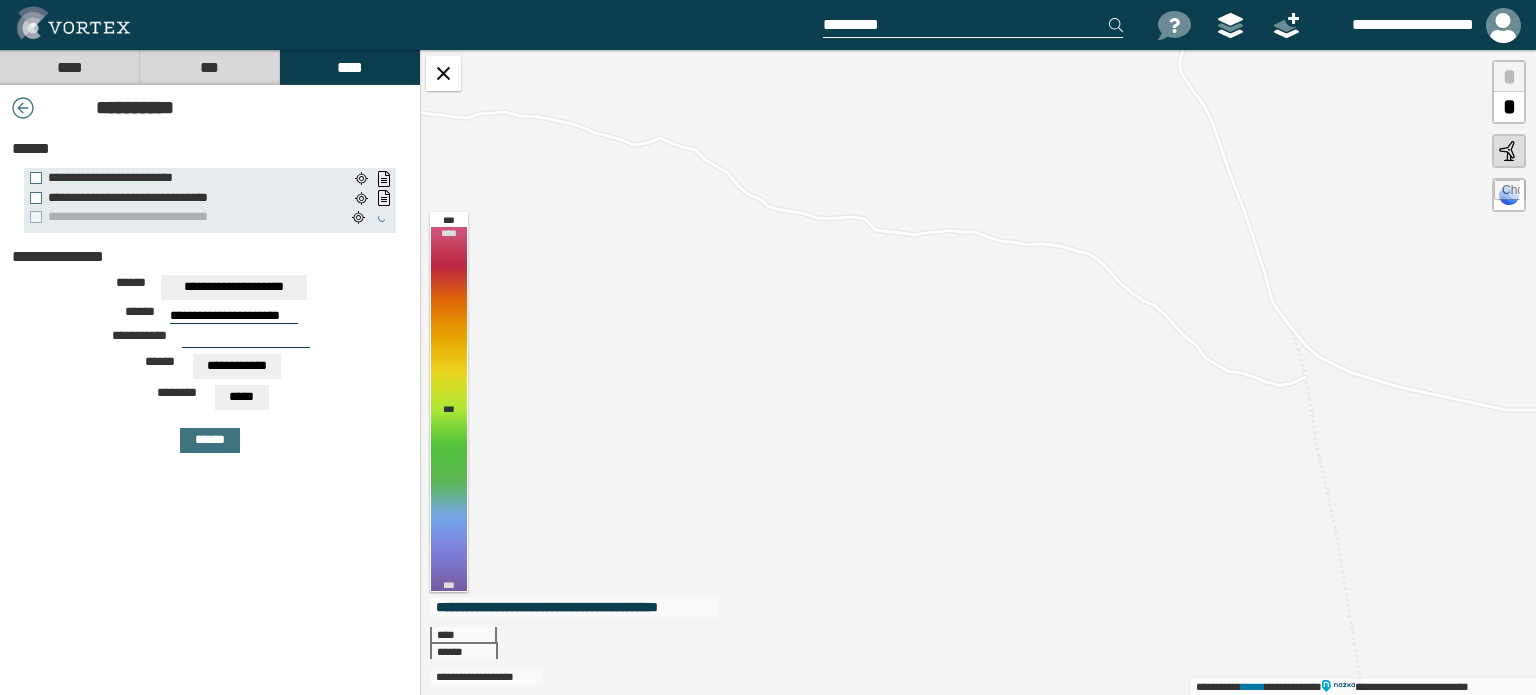 click 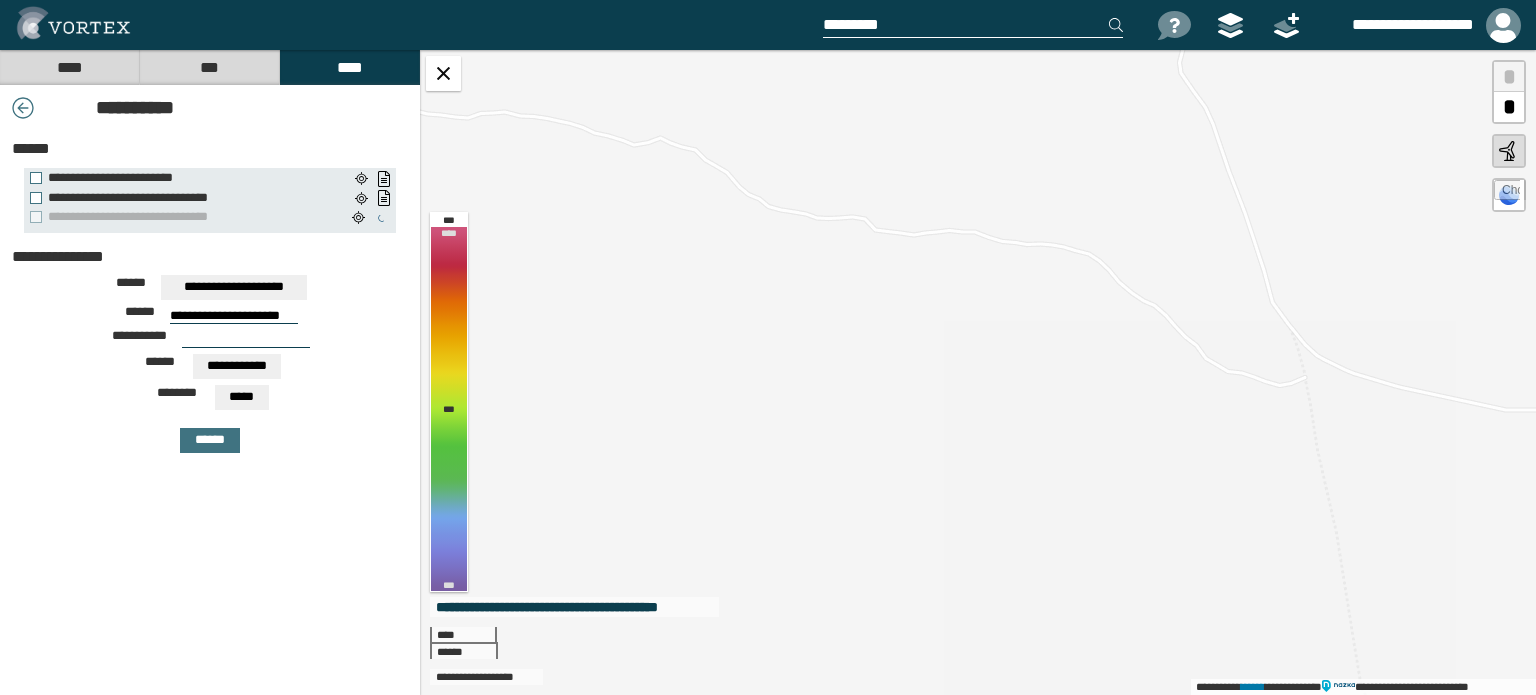 click 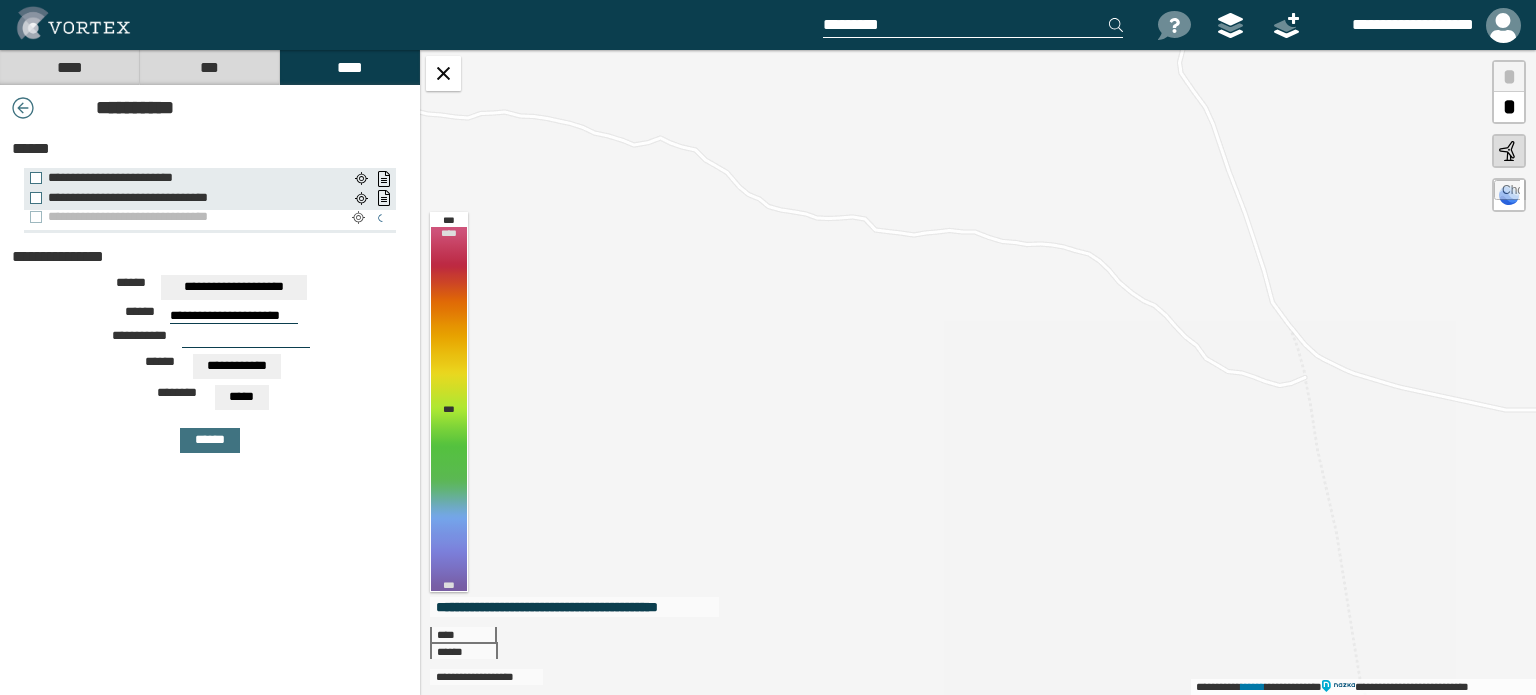click at bounding box center [358, 218] 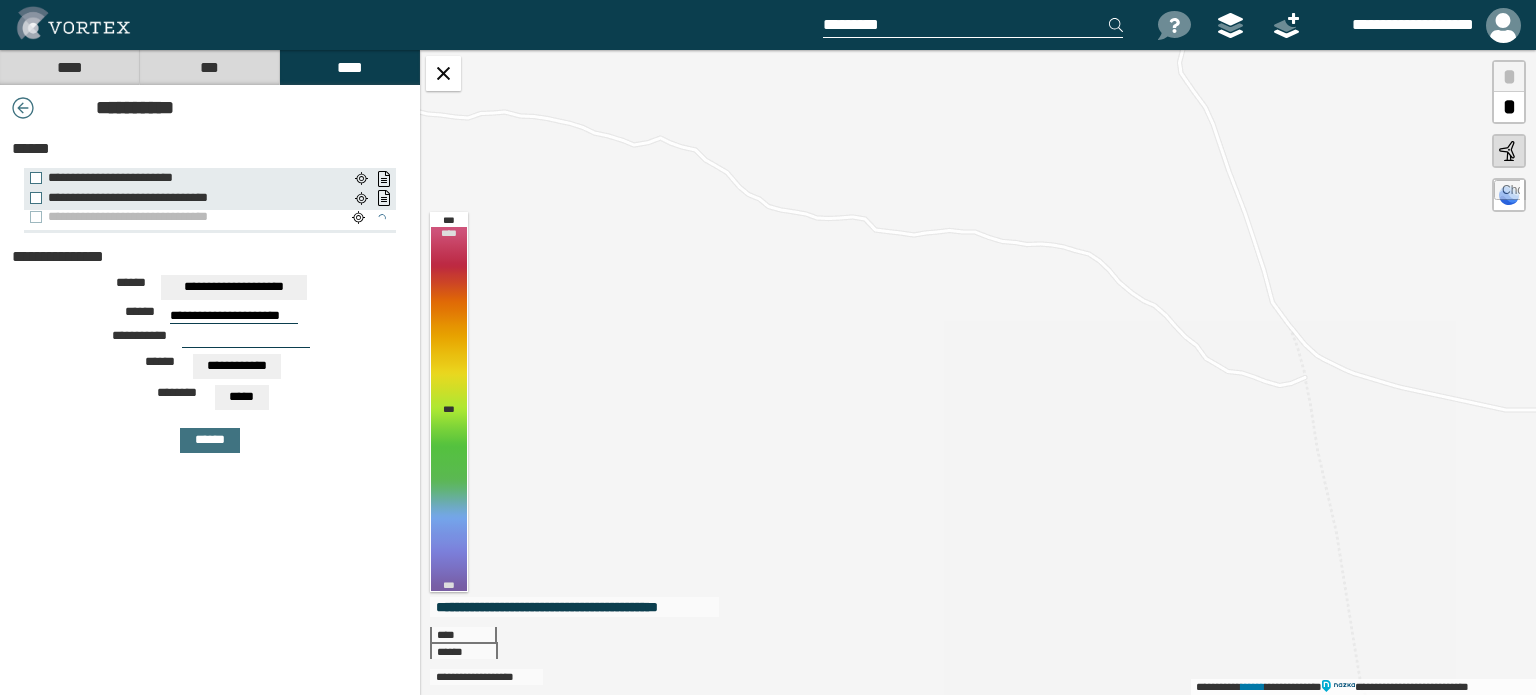click at bounding box center [382, 218] 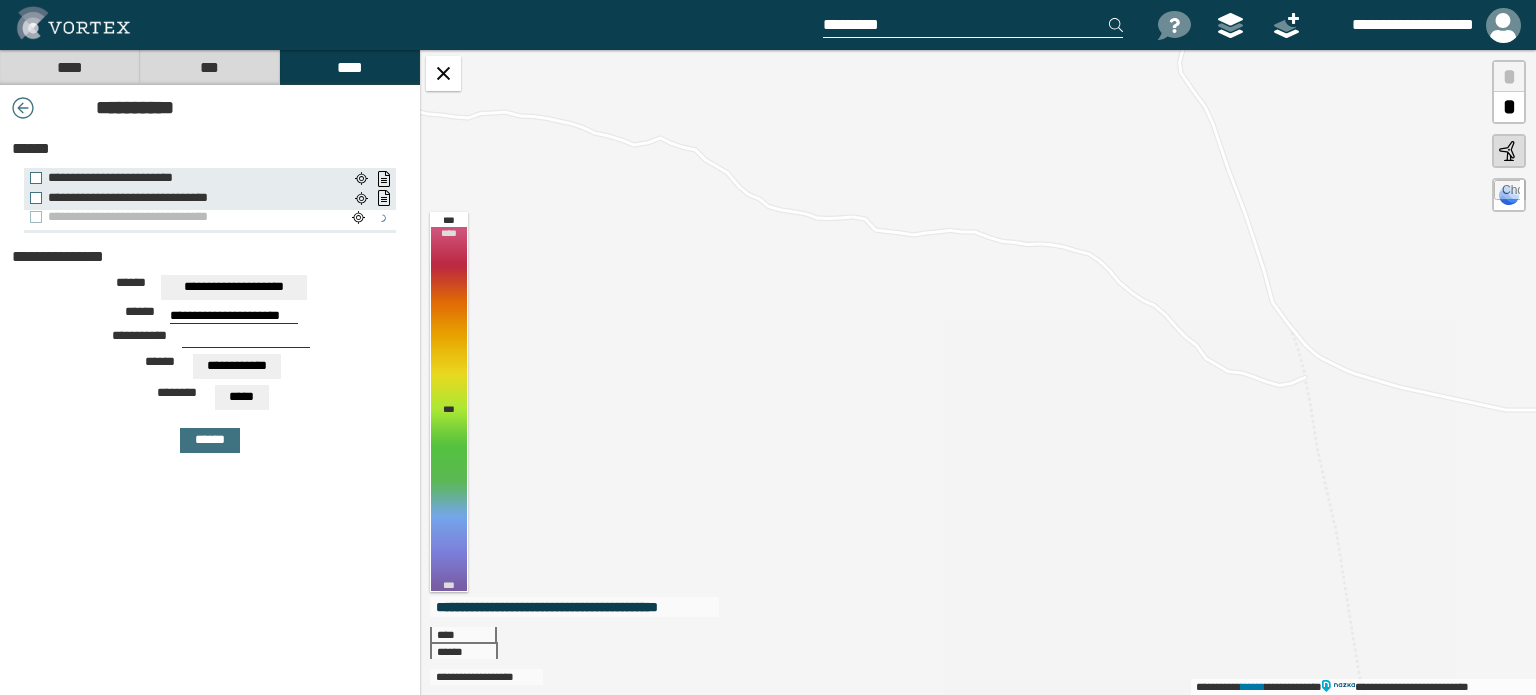 click on "**********" at bounding box center (188, 217) 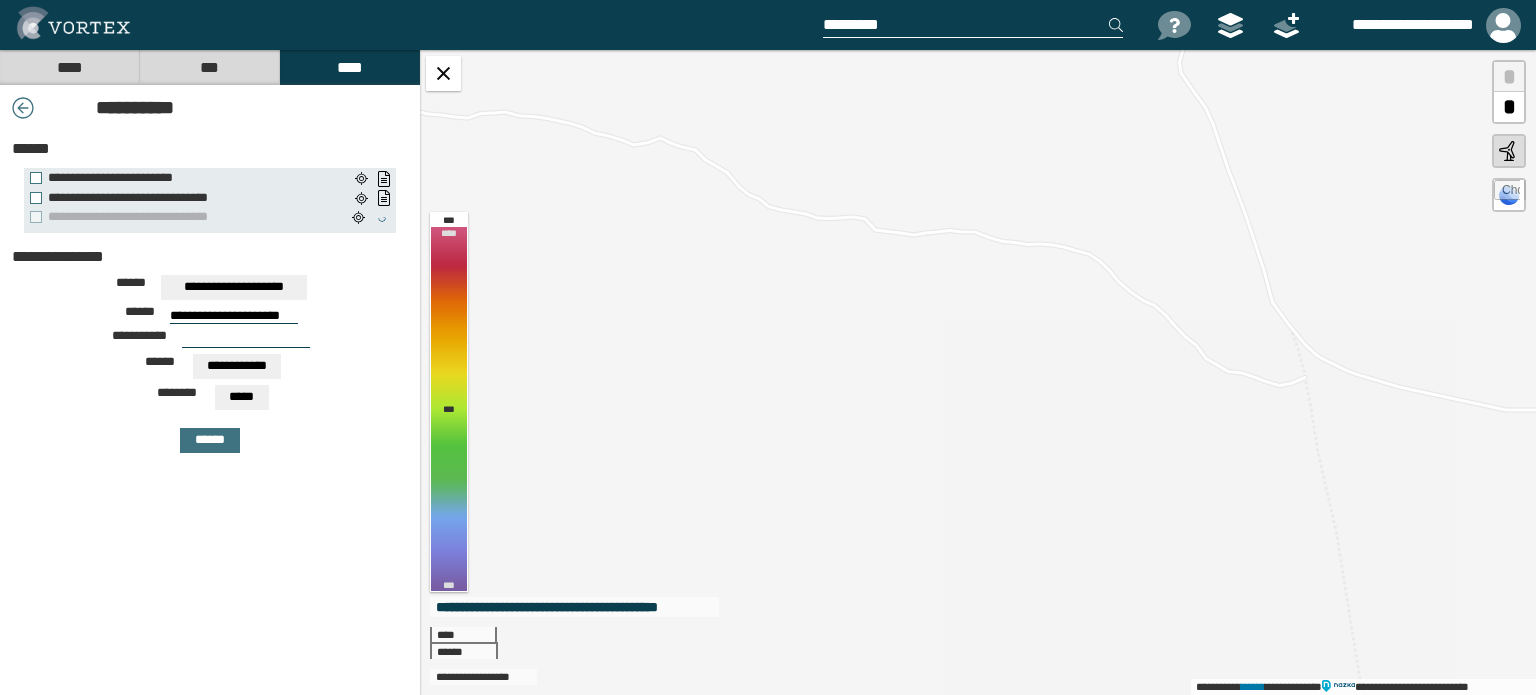 click on "***" at bounding box center (209, 67) 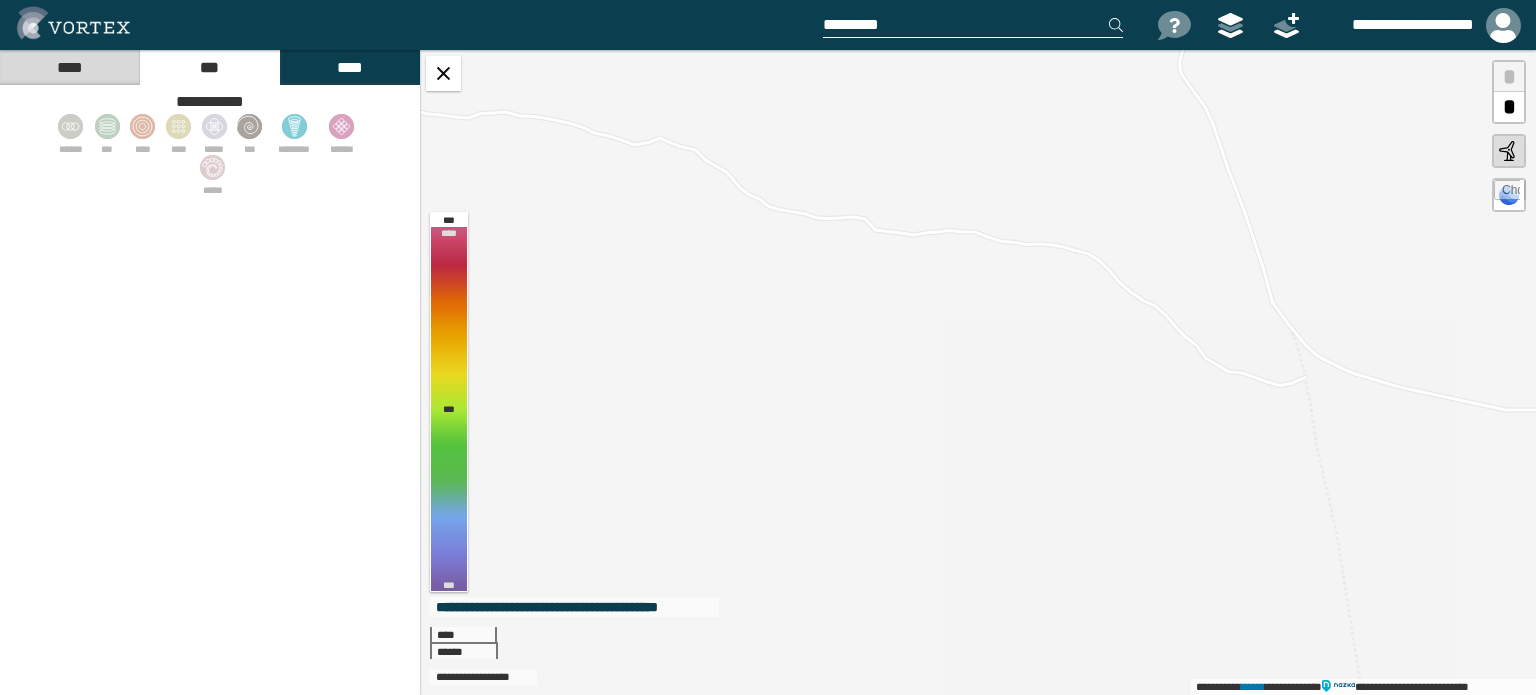click on "****" at bounding box center [69, 67] 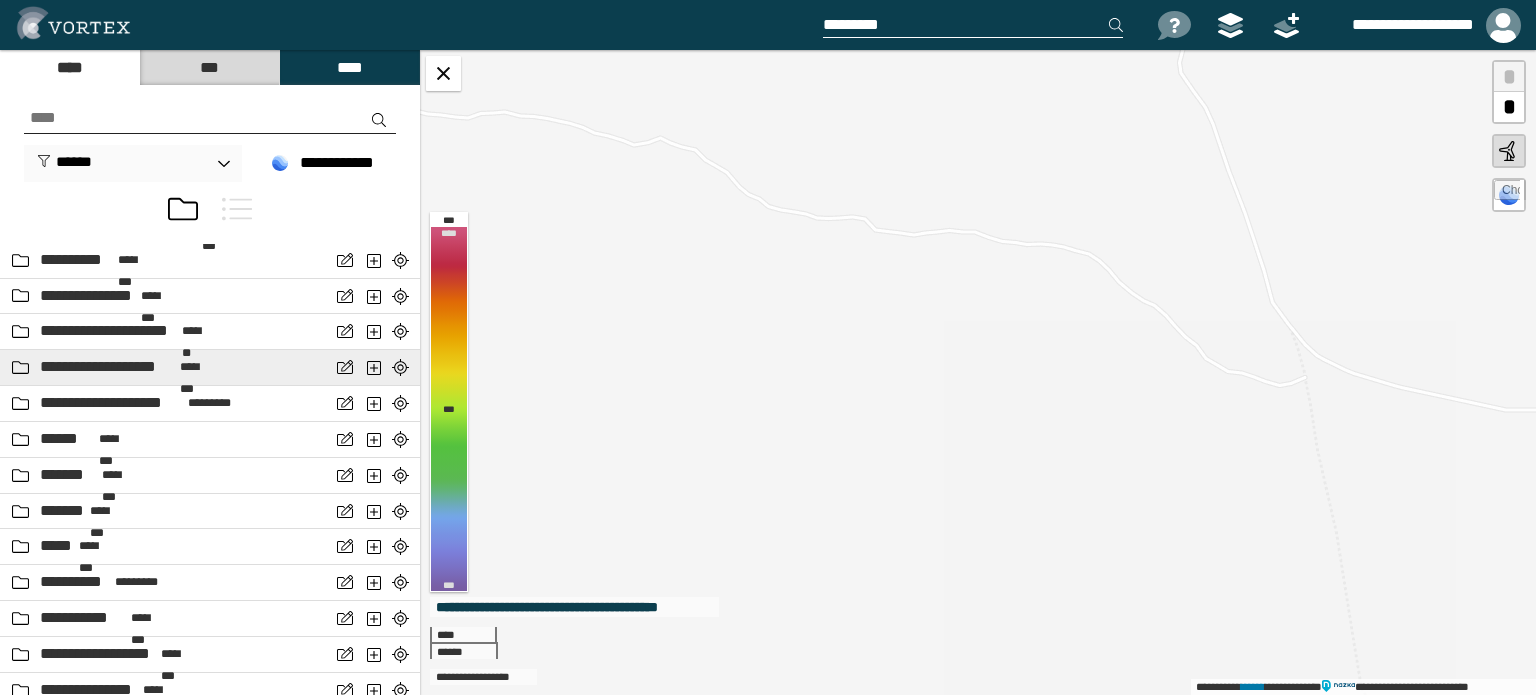 scroll, scrollTop: 0, scrollLeft: 0, axis: both 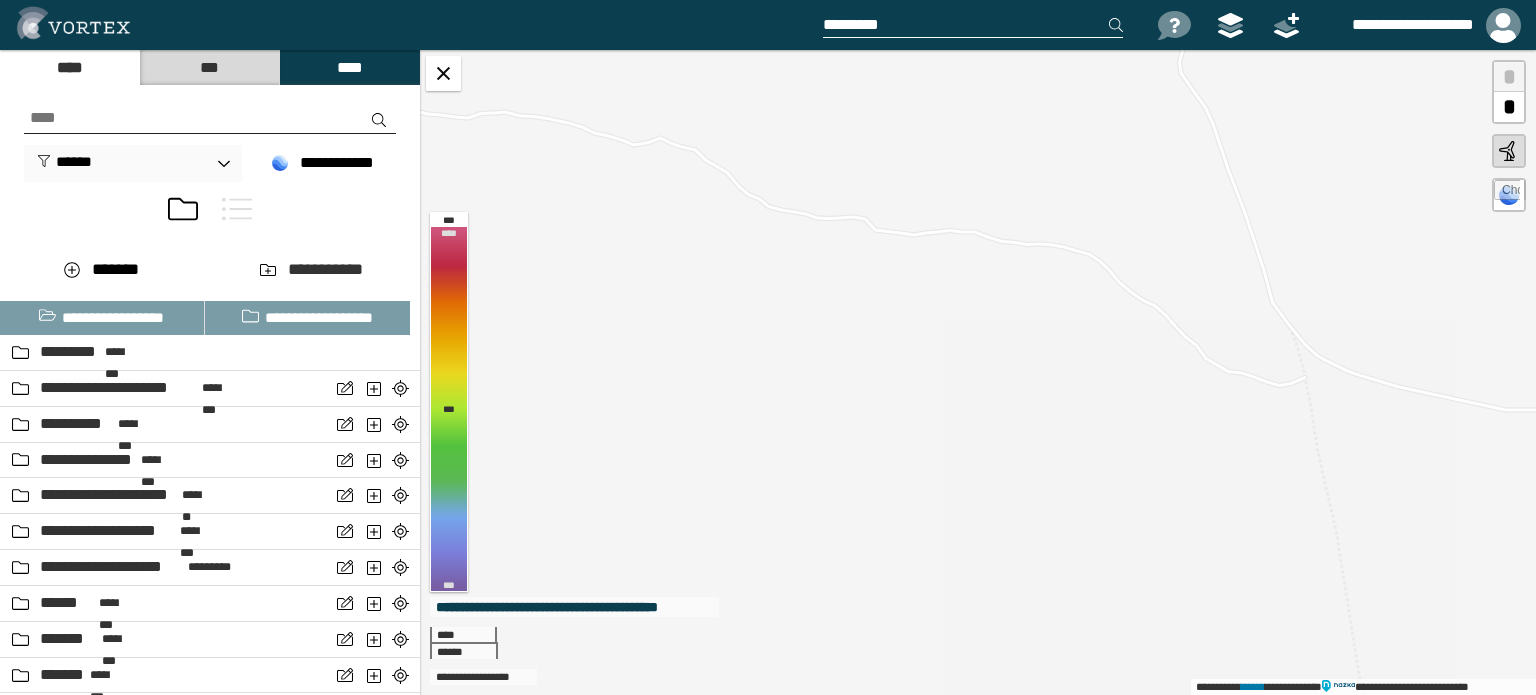 click on "***" at bounding box center [209, 67] 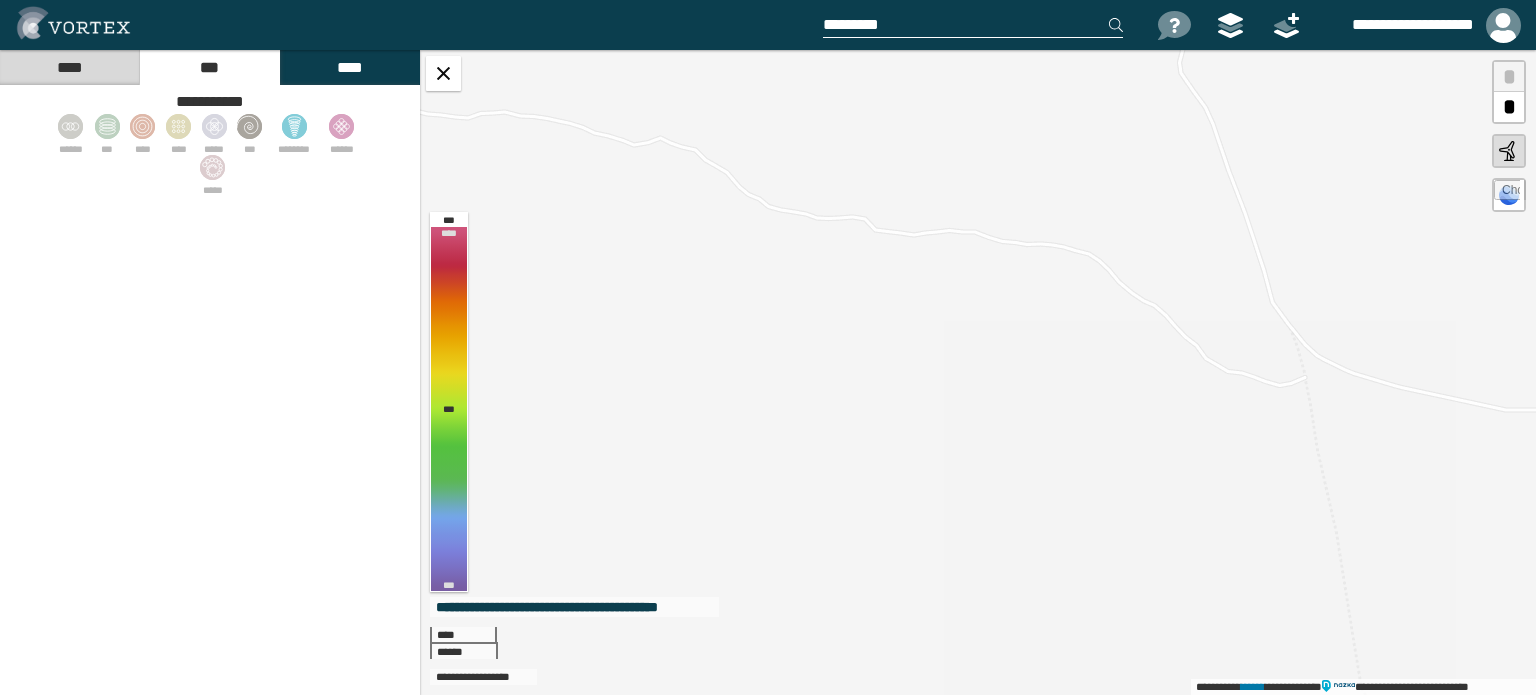 click on "****" at bounding box center (349, 67) 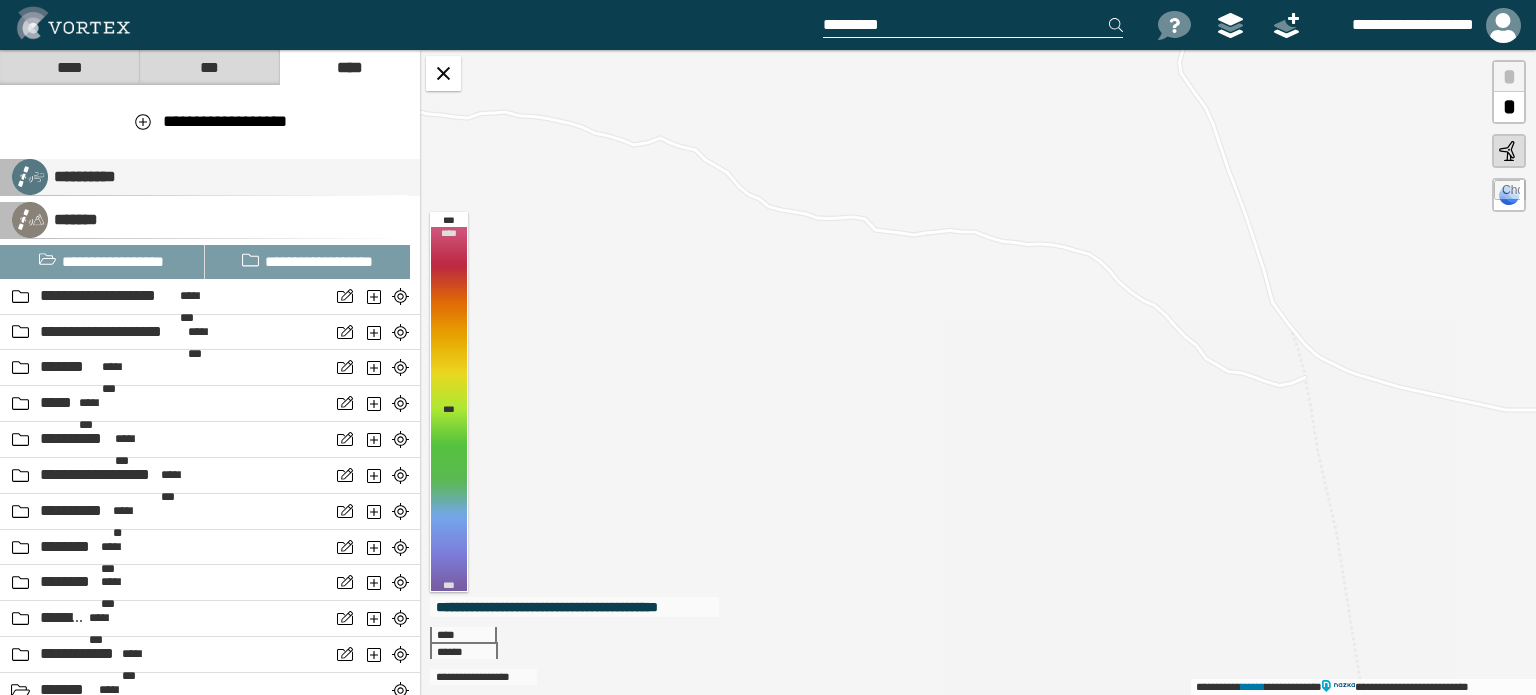click on "**********" at bounding box center (82, 176) 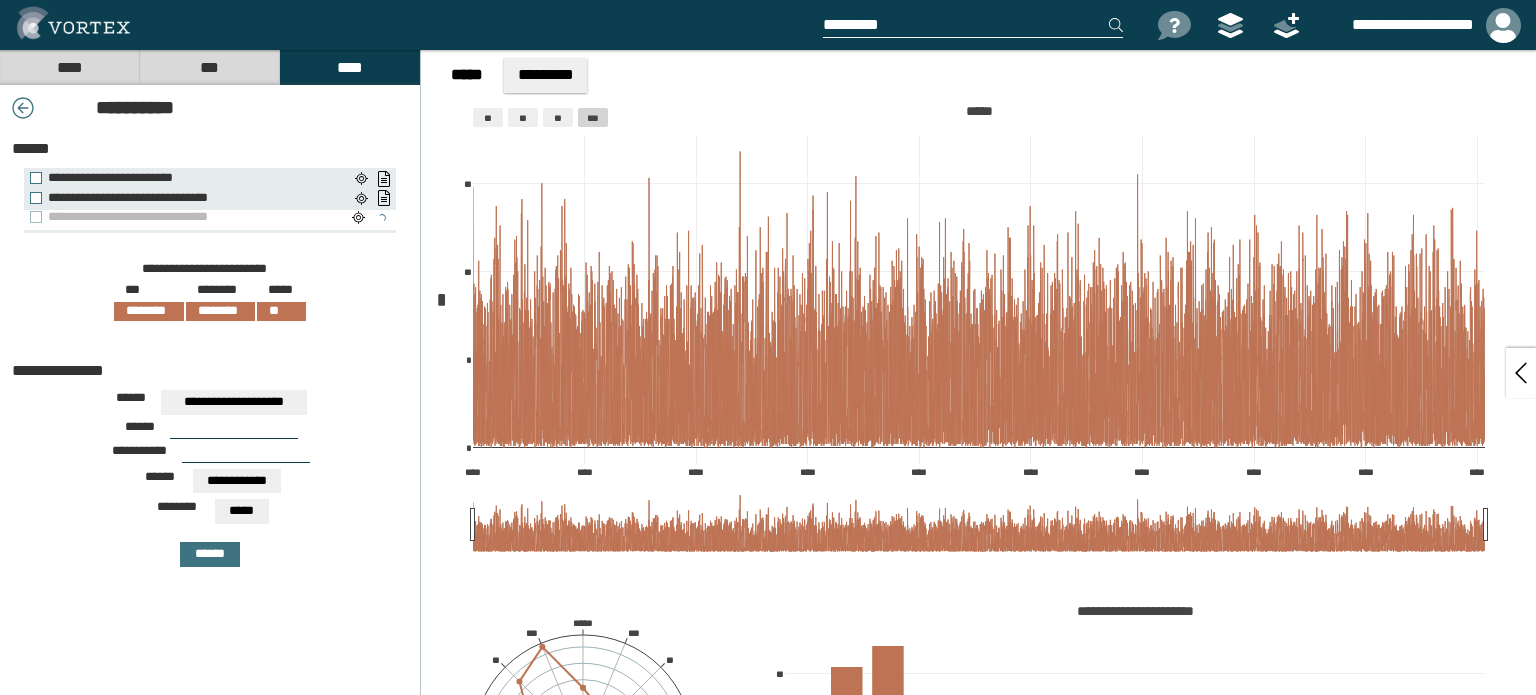 click on "**********" at bounding box center (183, 217) 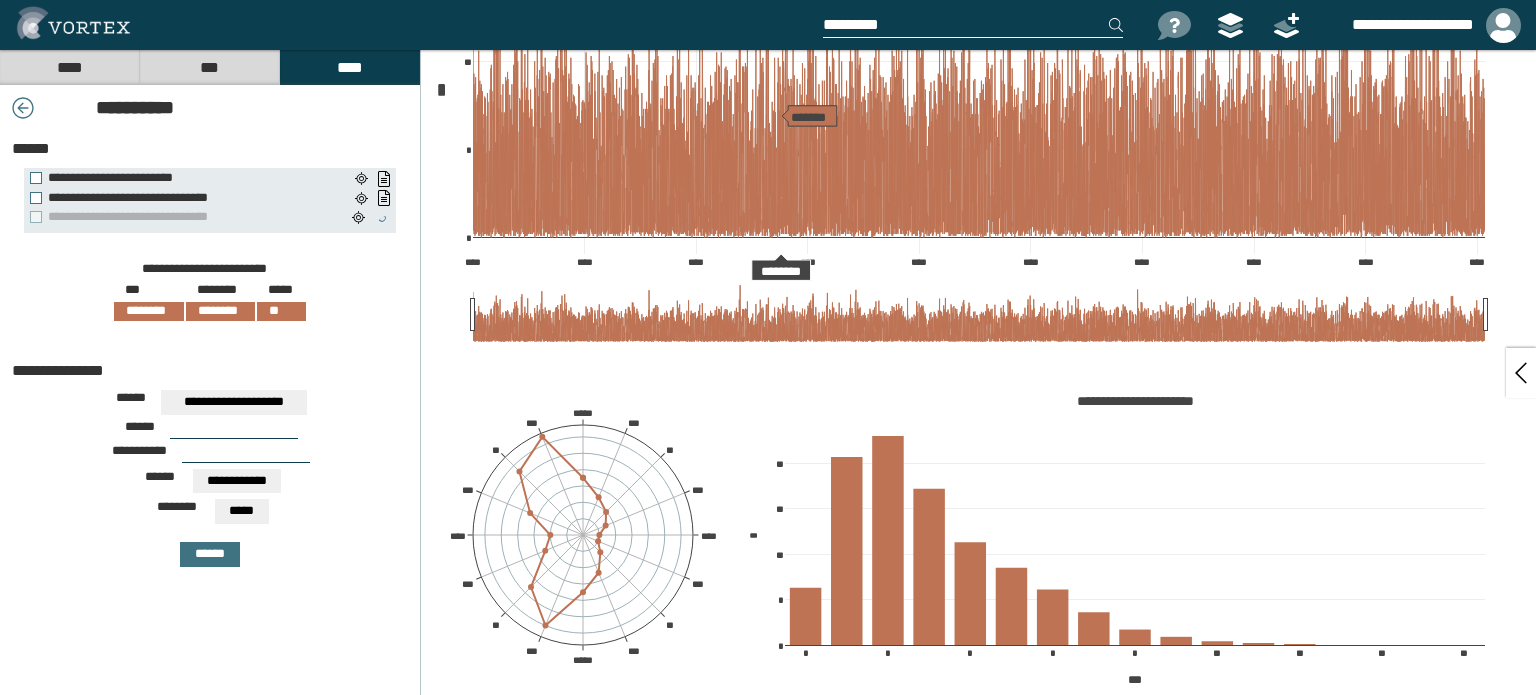 scroll, scrollTop: 211, scrollLeft: 0, axis: vertical 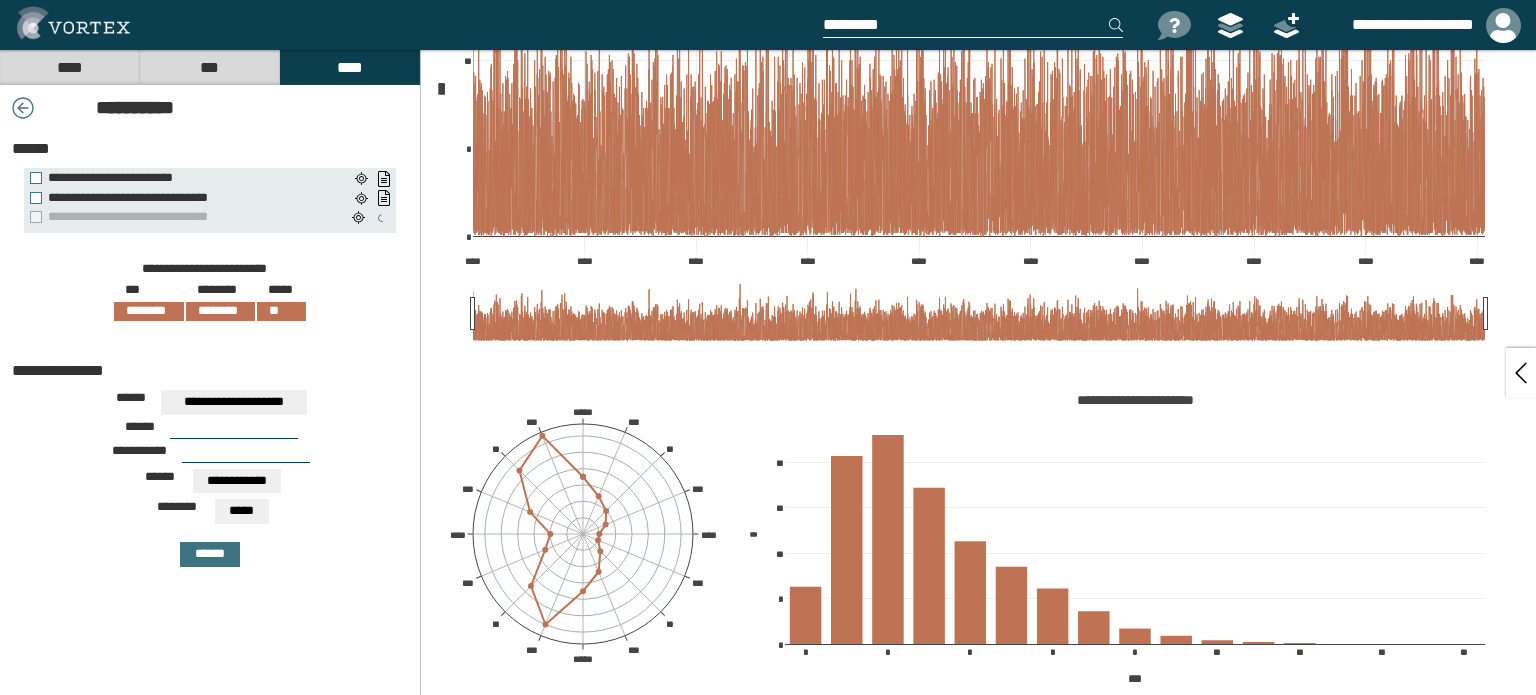 click on "****" at bounding box center [69, 67] 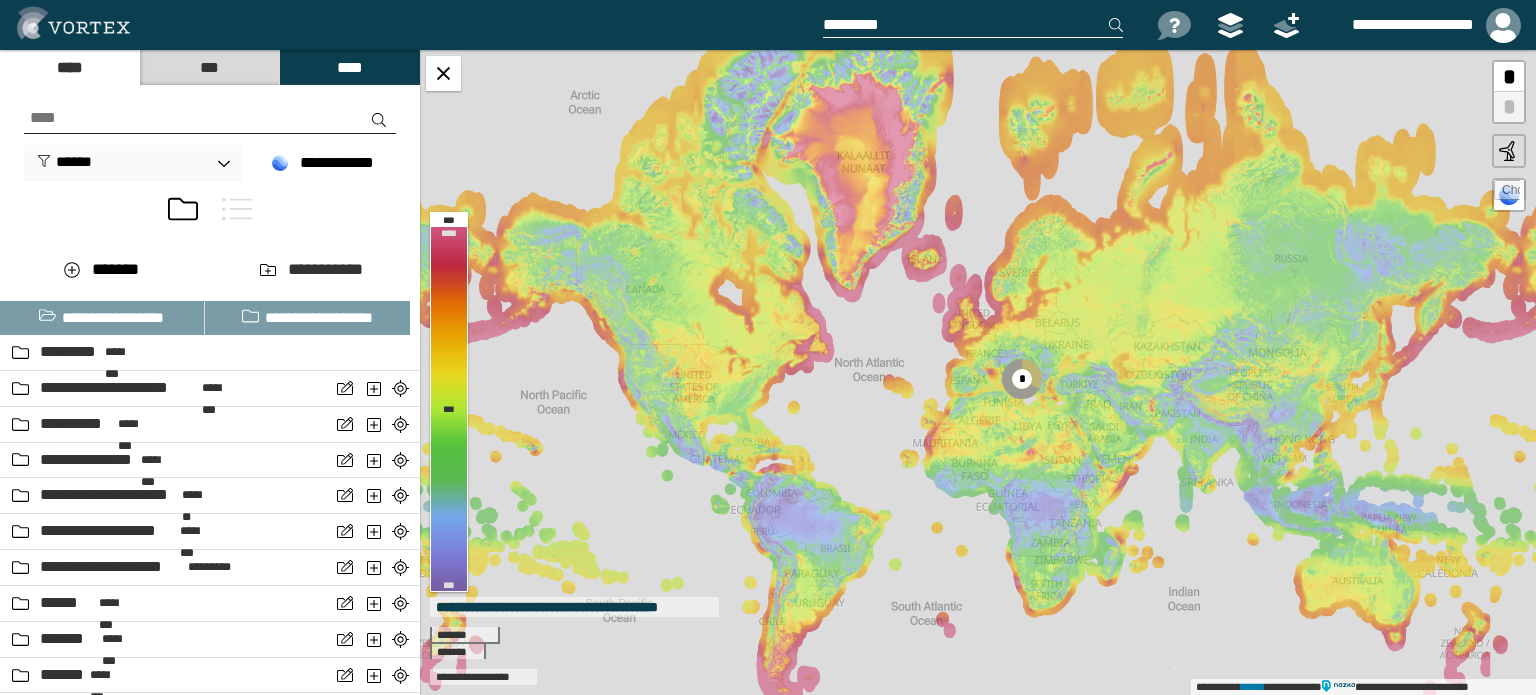 click on "****" at bounding box center (349, 67) 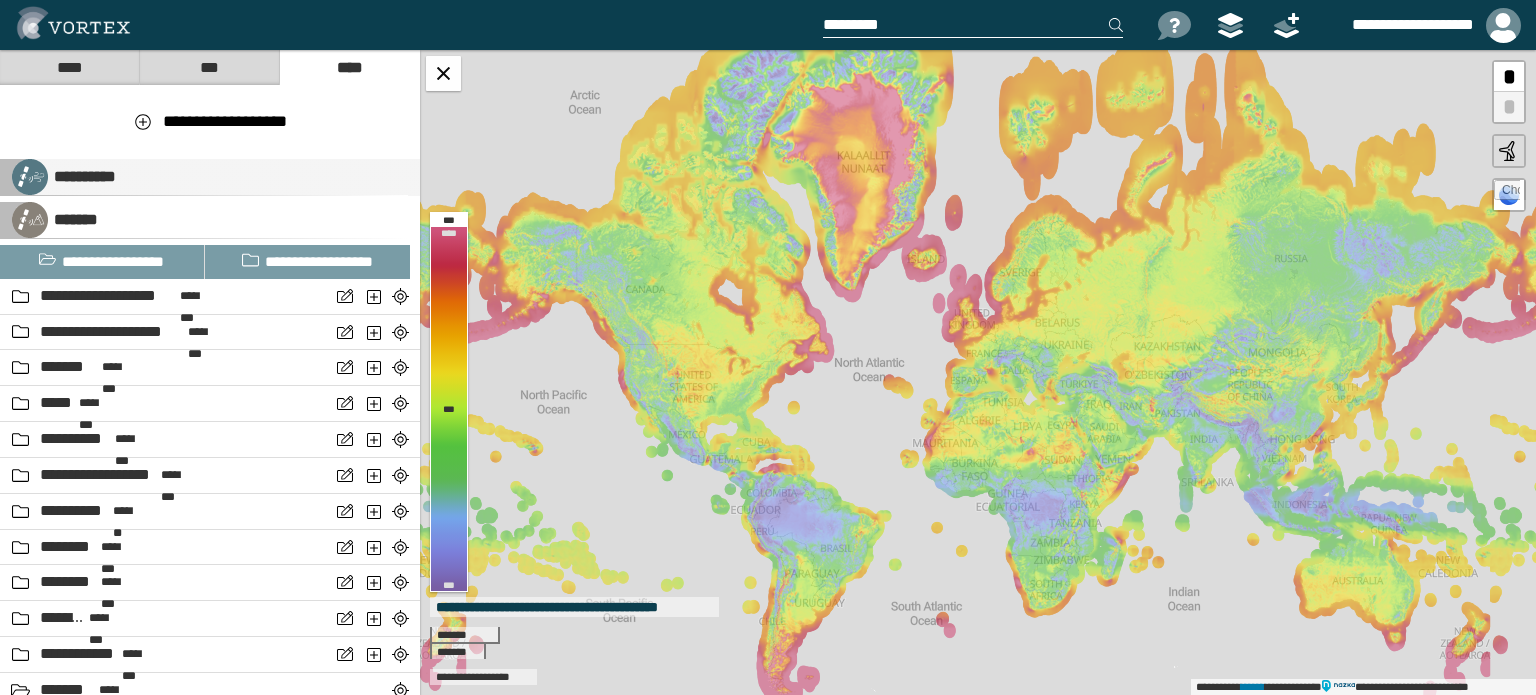click on "**********" at bounding box center (82, 176) 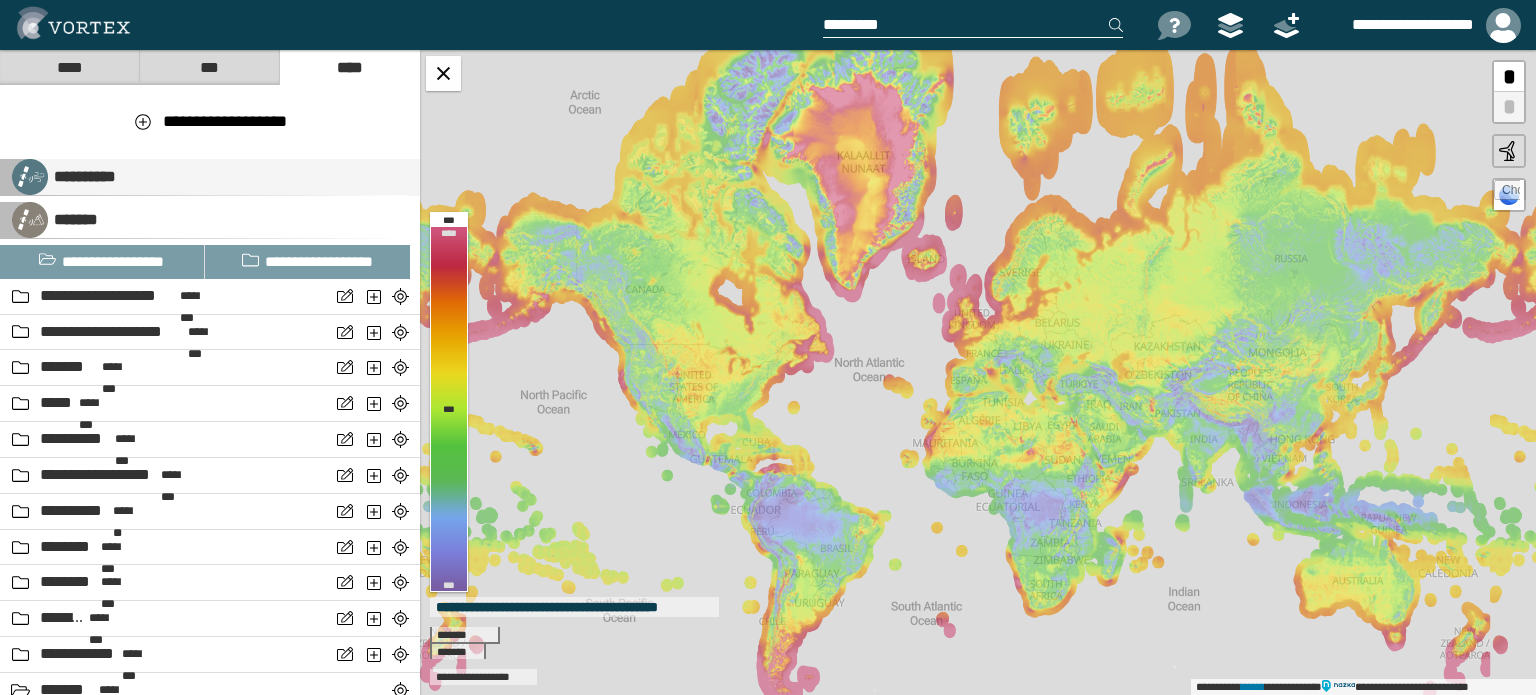 select on "**" 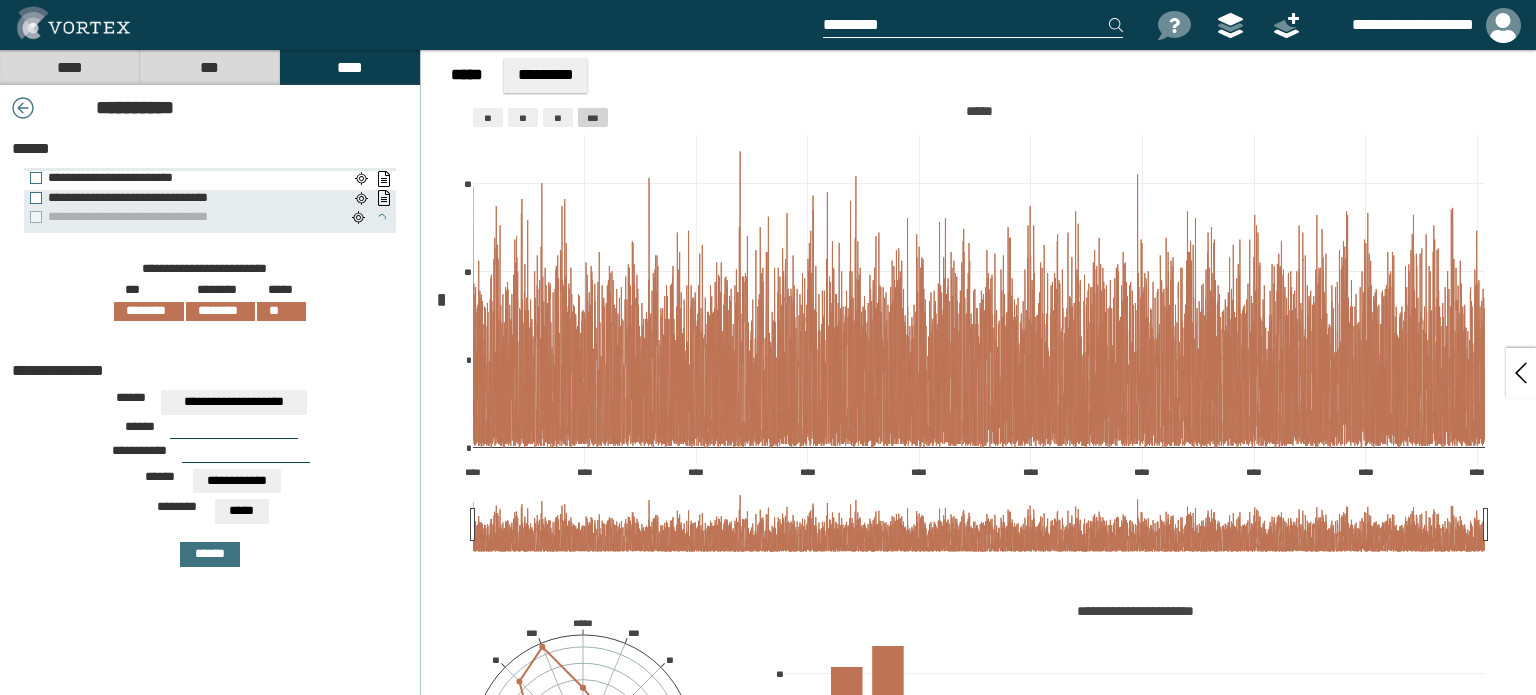 click on "**********" at bounding box center (184, 178) 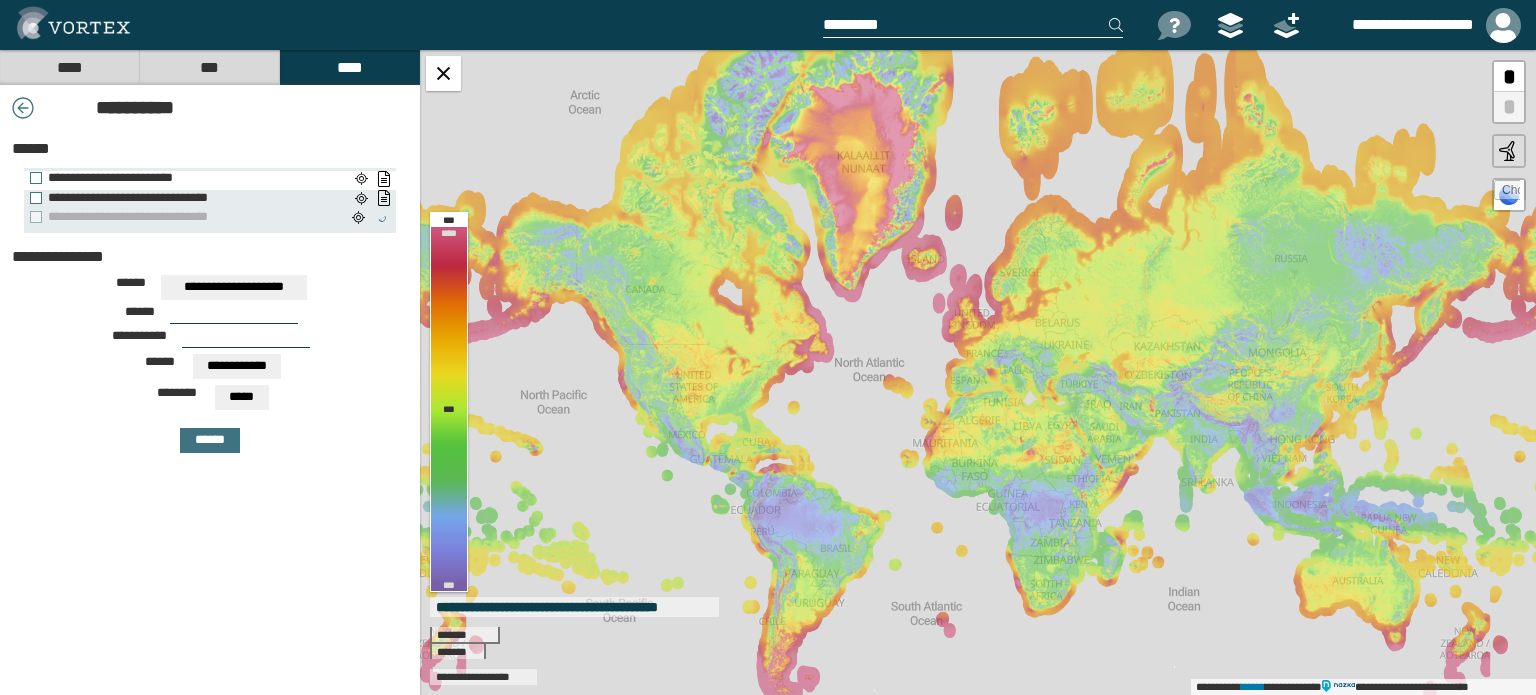 click on "**********" at bounding box center (189, 178) 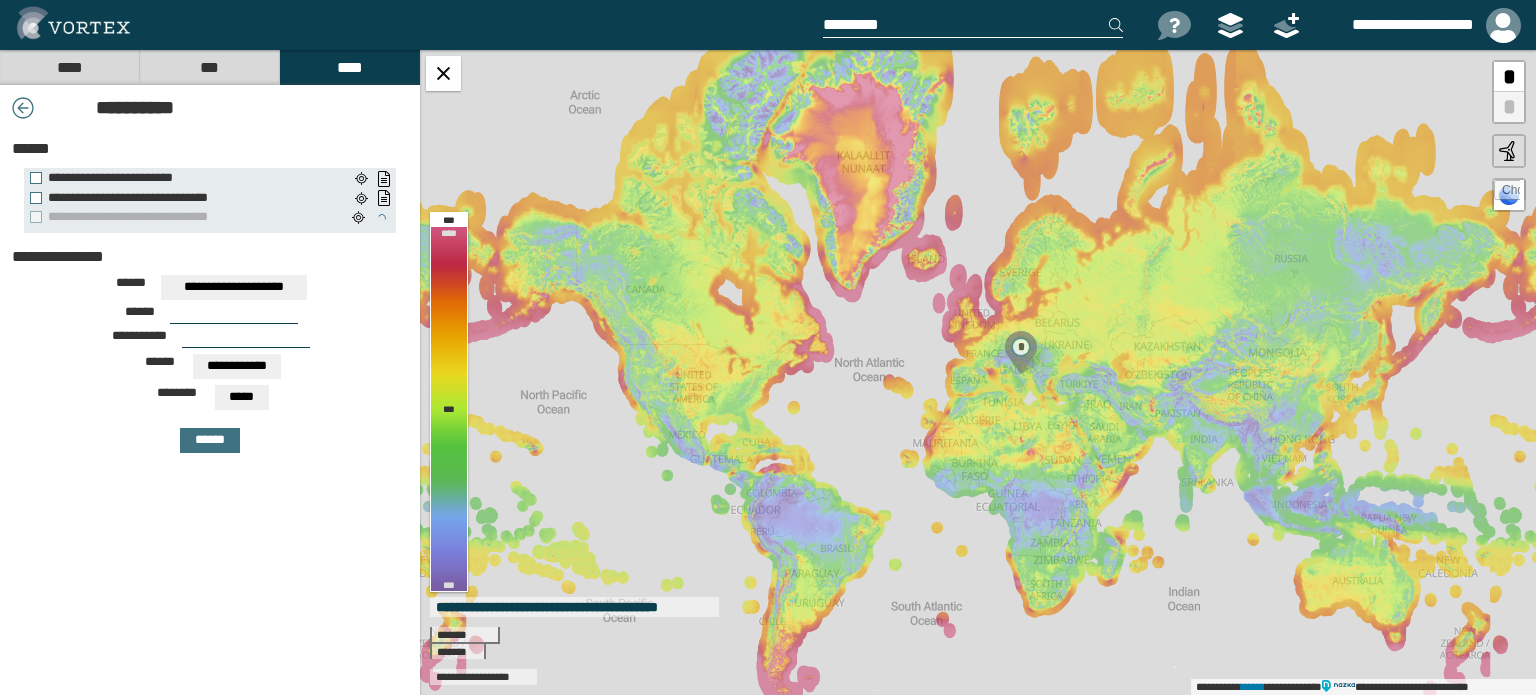 click on "****" at bounding box center [69, 67] 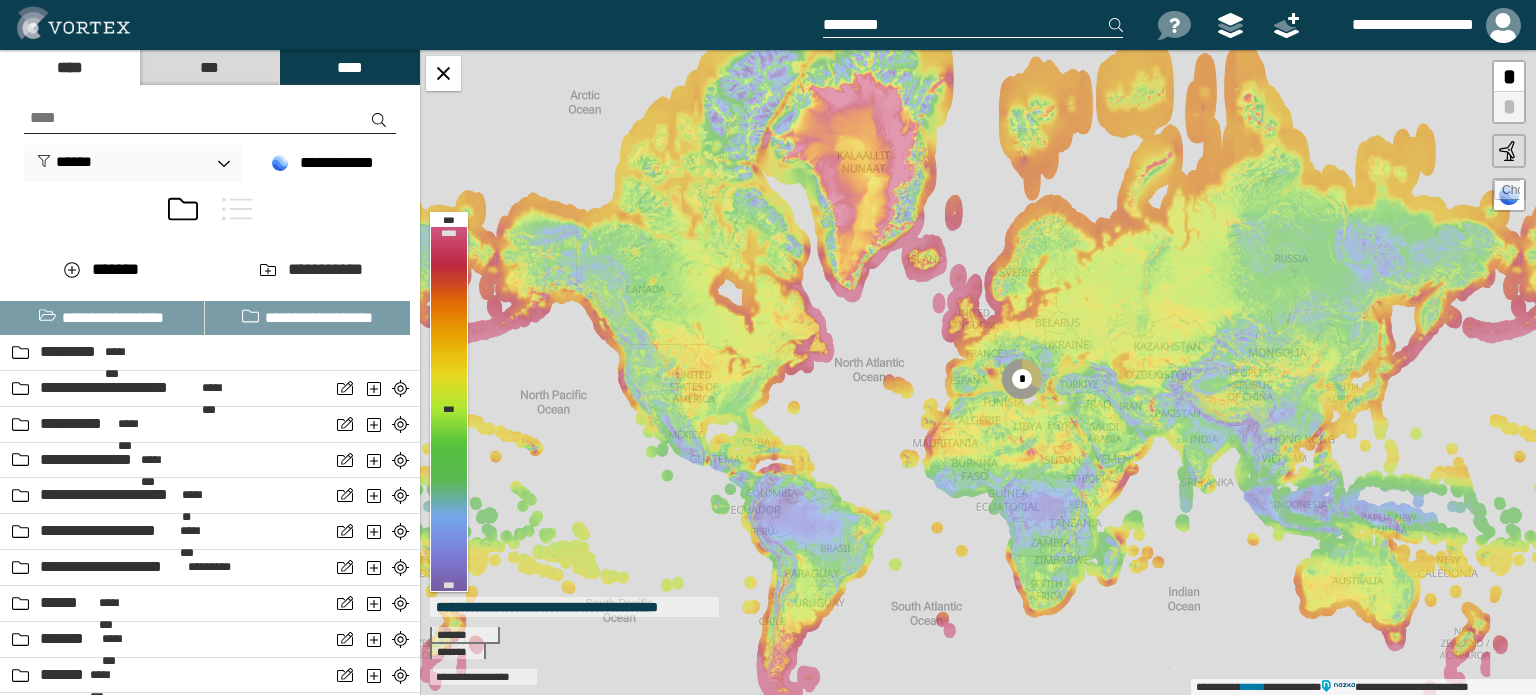 click on "****" at bounding box center [349, 67] 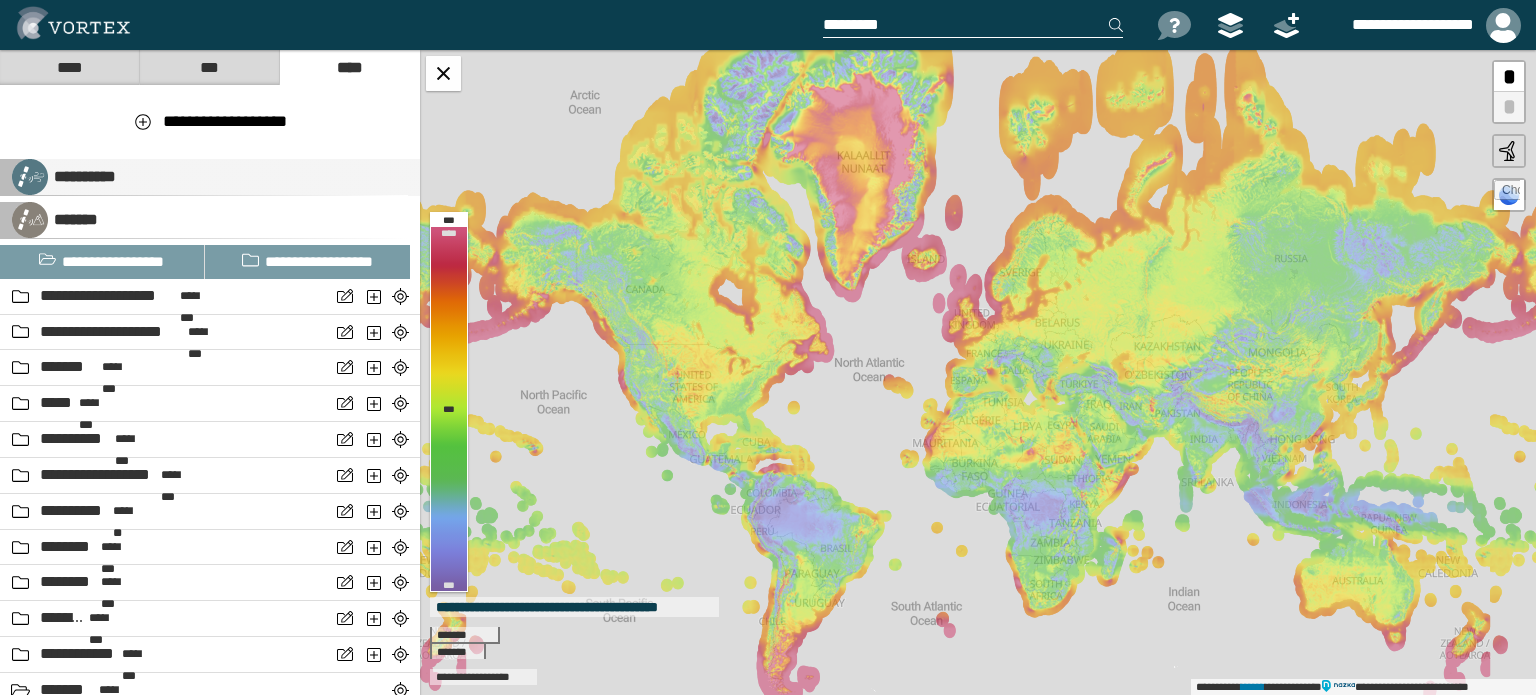 click on "**********" at bounding box center [82, 176] 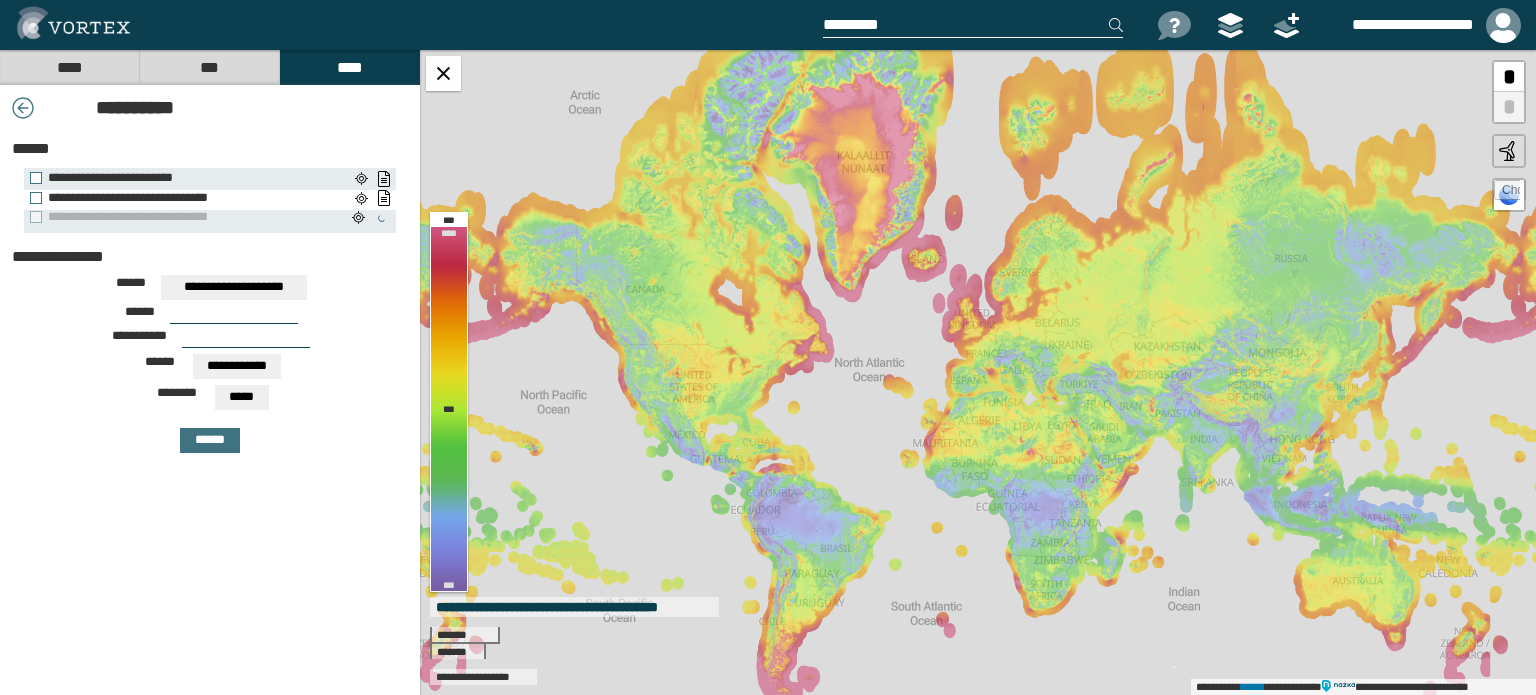 click on "**********" at bounding box center (189, 198) 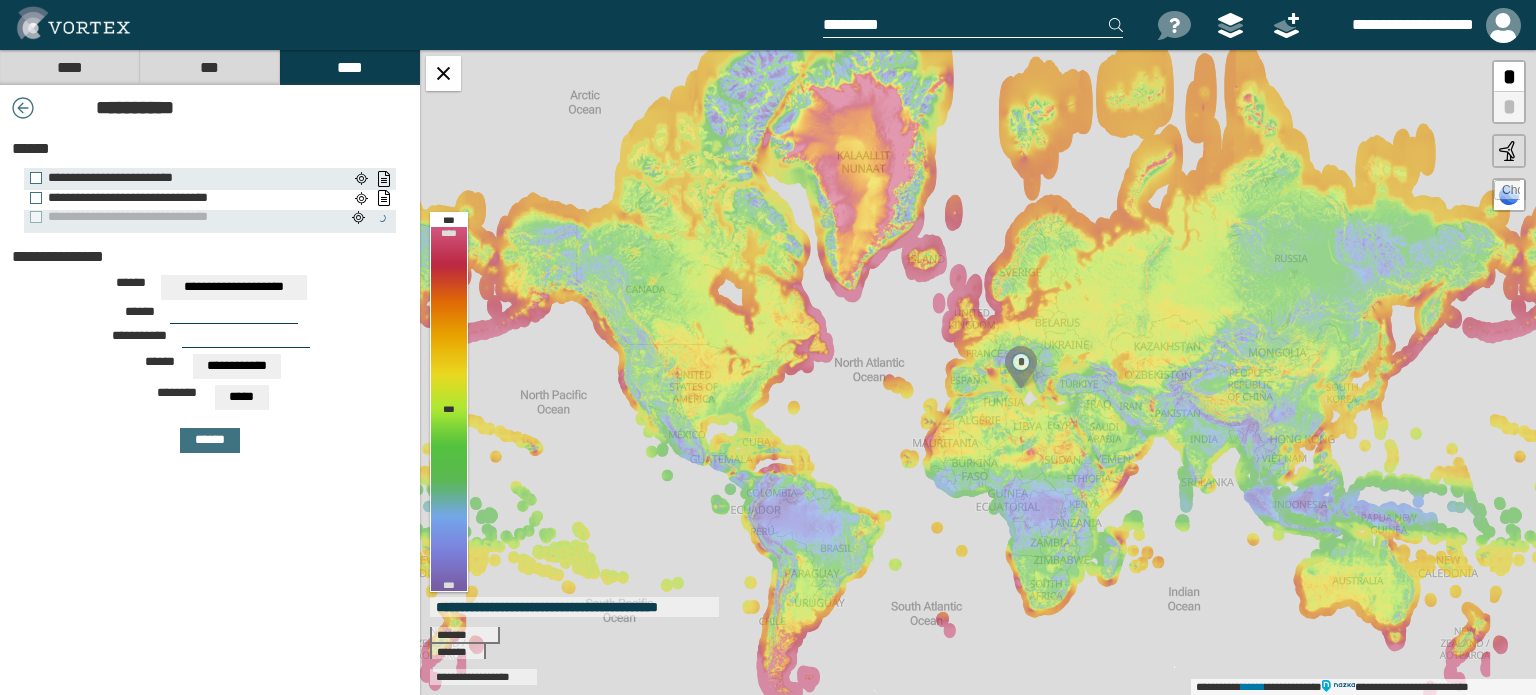click on "**********" at bounding box center [189, 198] 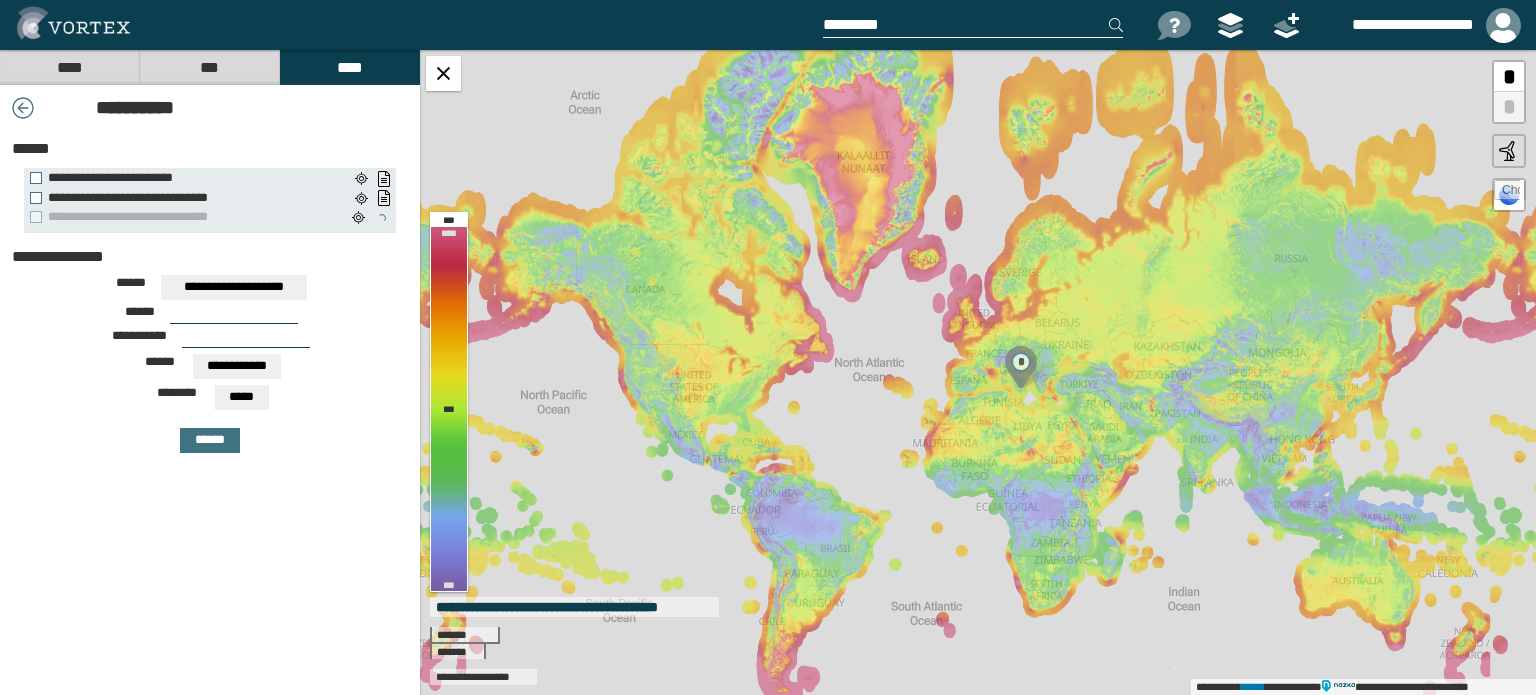 click on "**********" at bounding box center (188, 217) 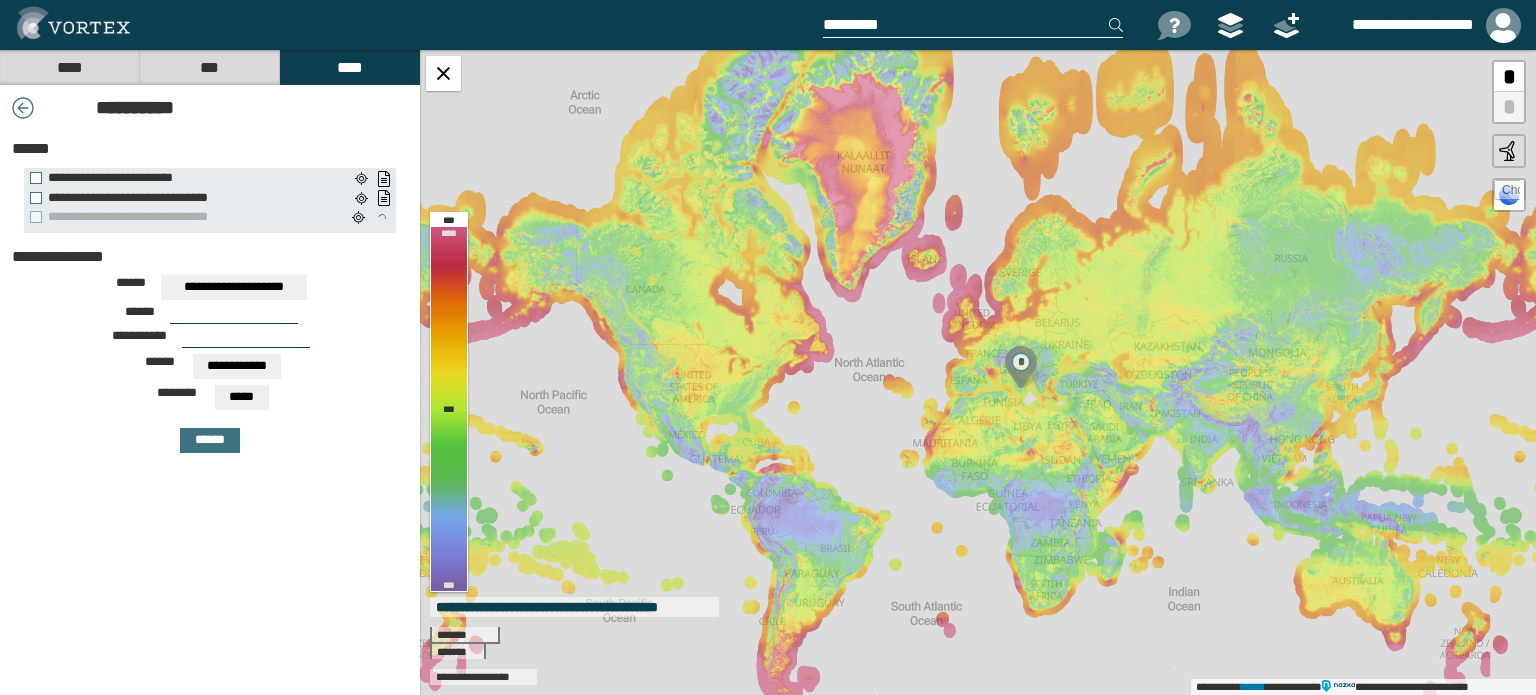 click at bounding box center [358, 218] 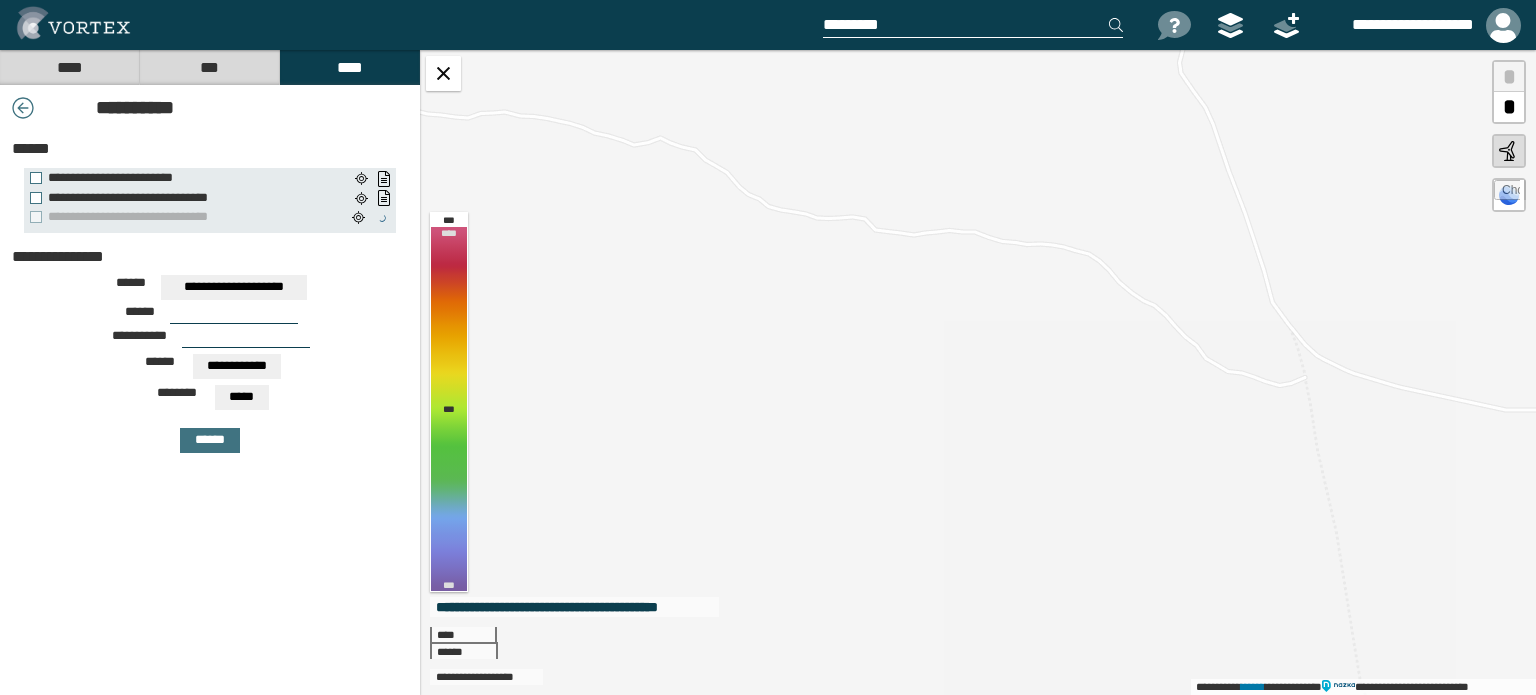 drag, startPoint x: 144, startPoint y: 215, endPoint x: 127, endPoint y: 297, distance: 83.74366 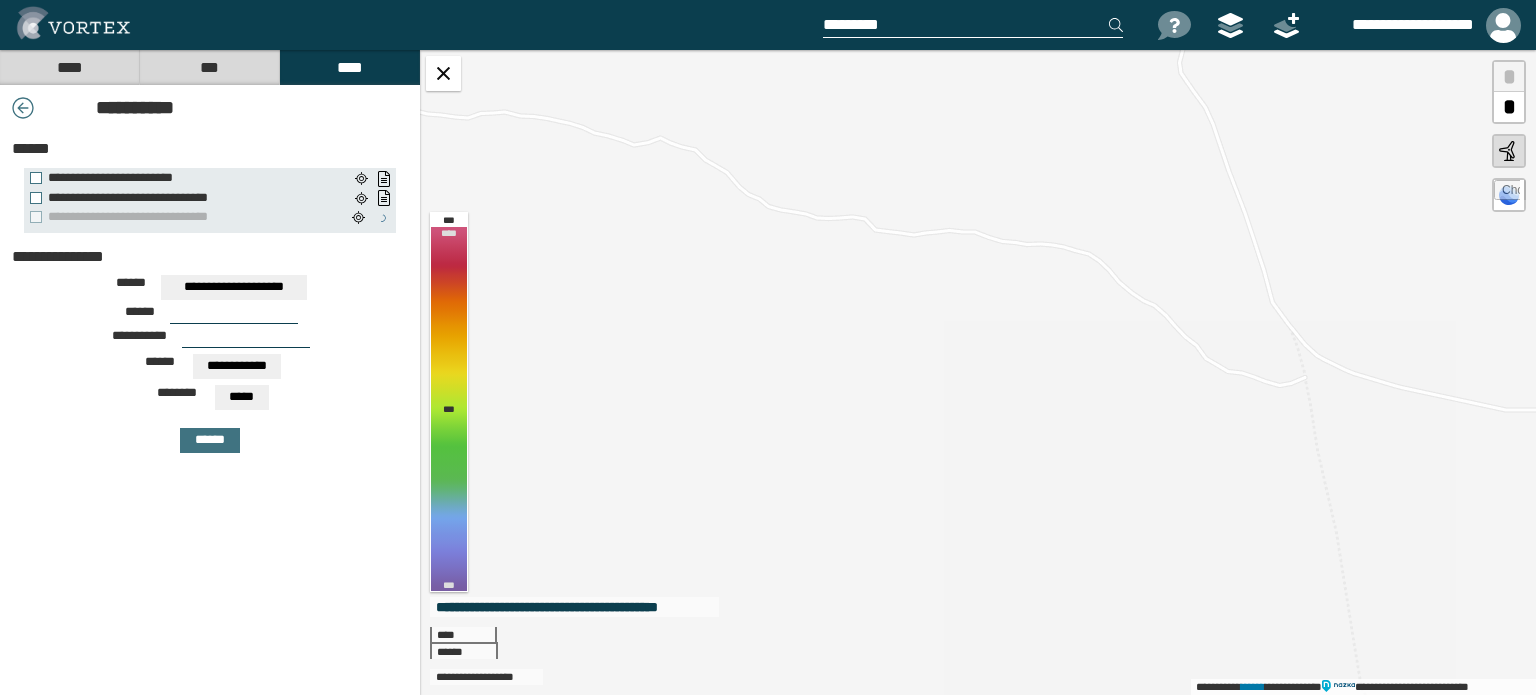 click on "[STREET] [CITY] [STATE]" at bounding box center (210, 290) 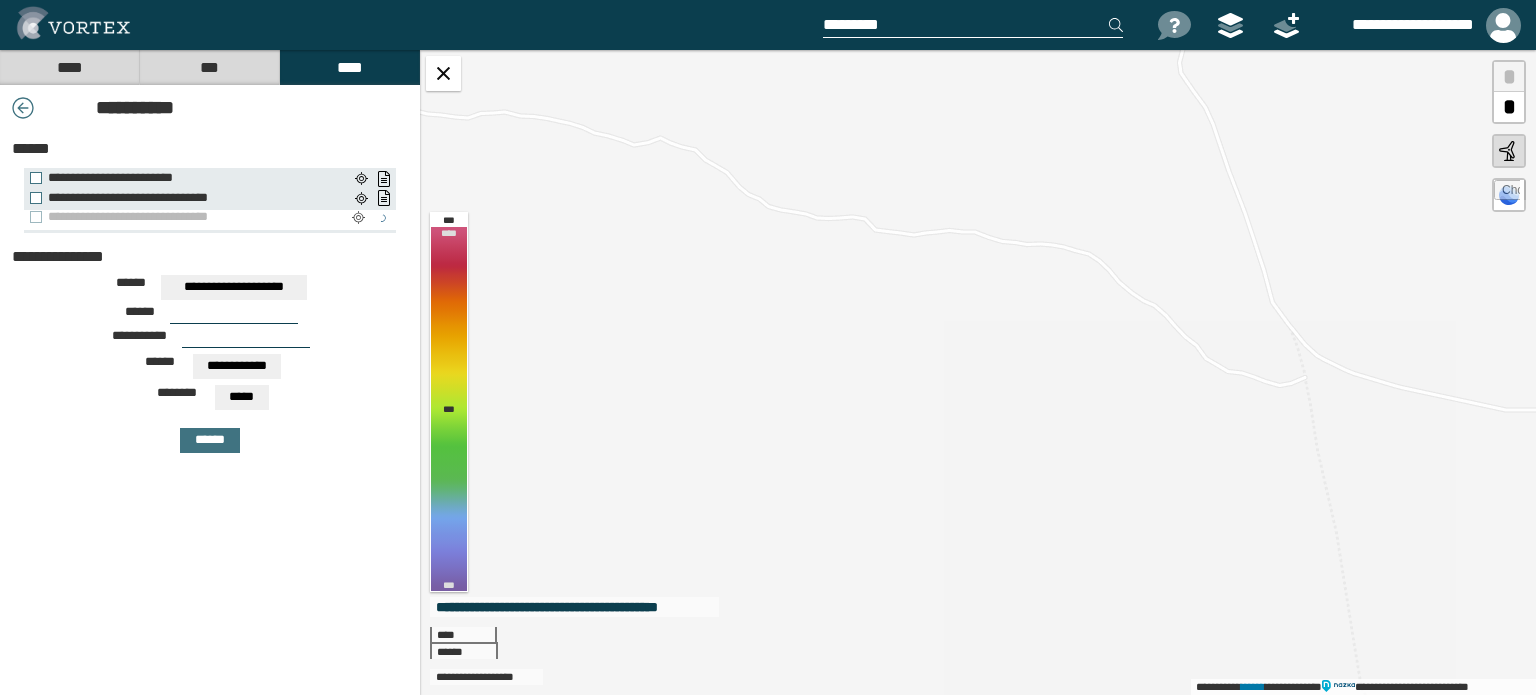 click at bounding box center [358, 218] 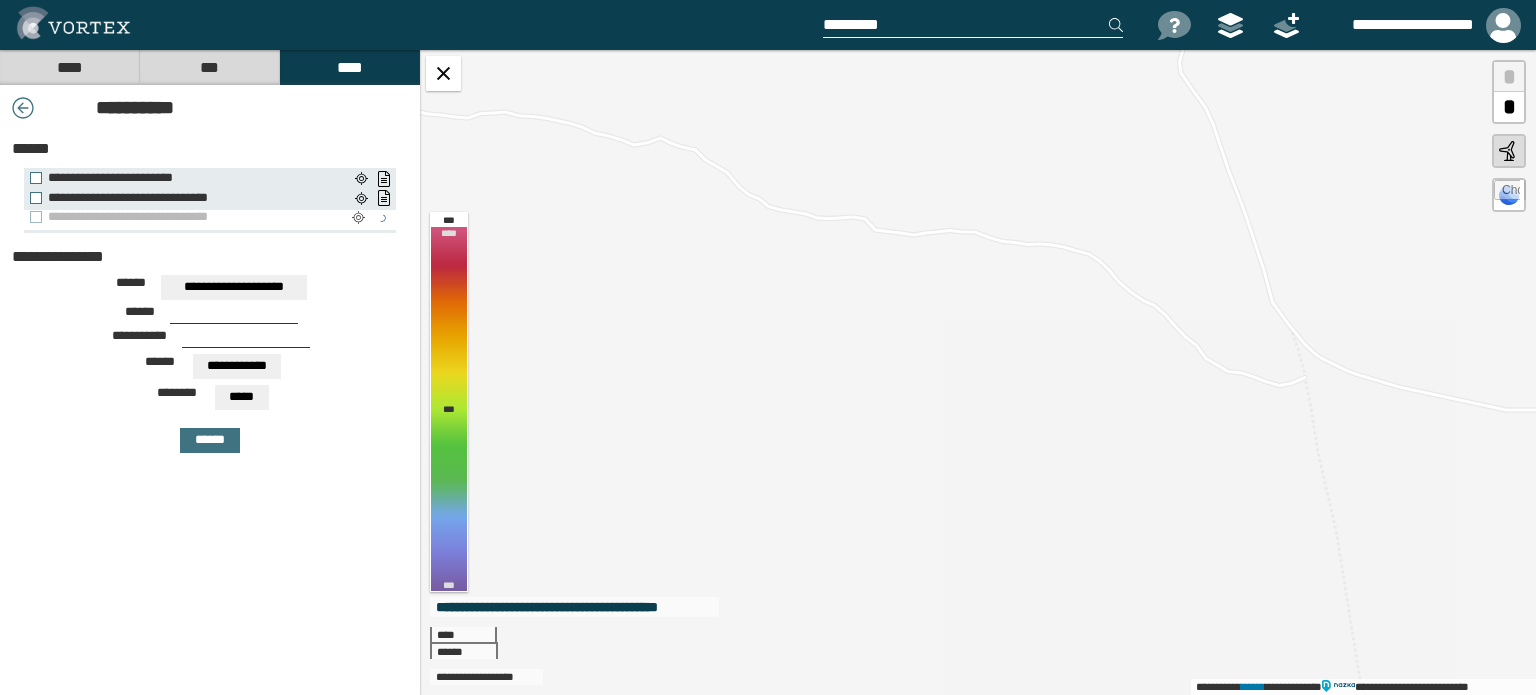 click at bounding box center (358, 218) 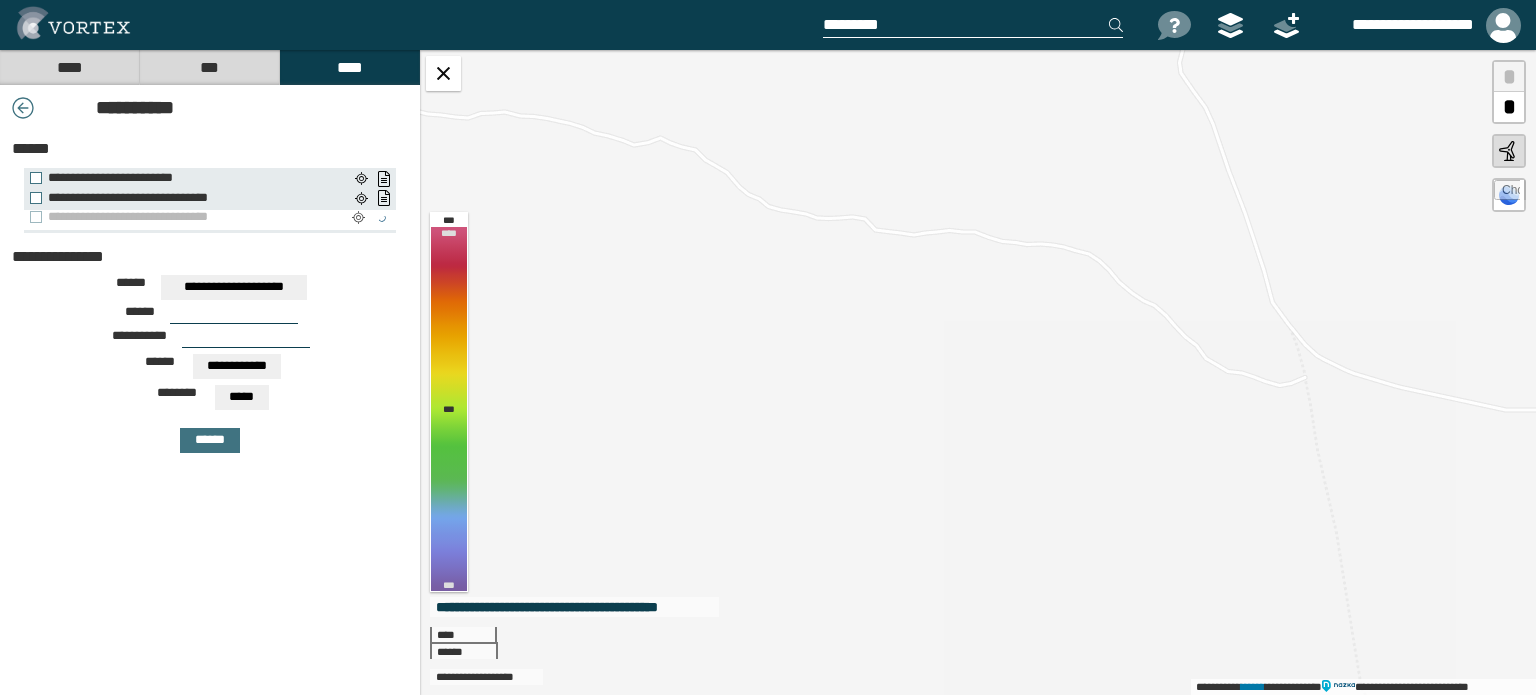 click at bounding box center [358, 218] 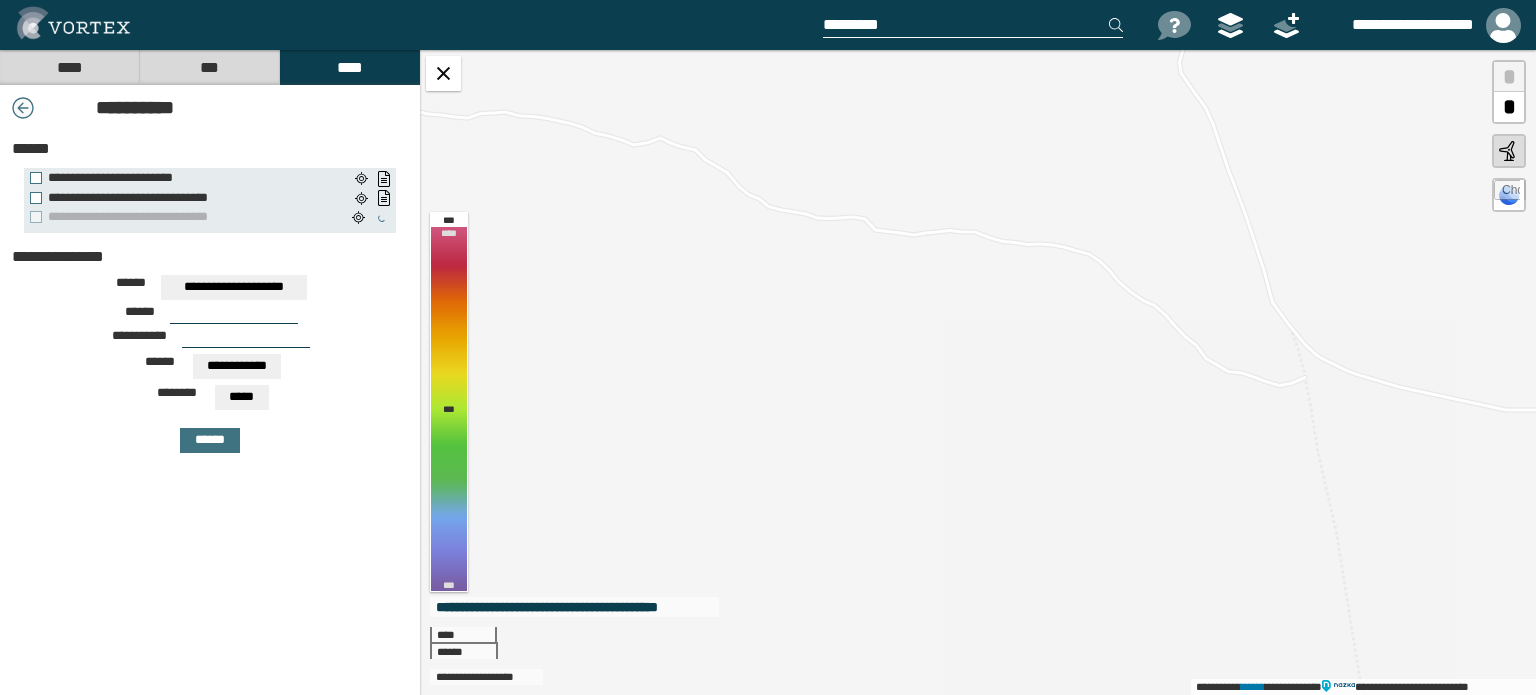 click at bounding box center [23, 108] 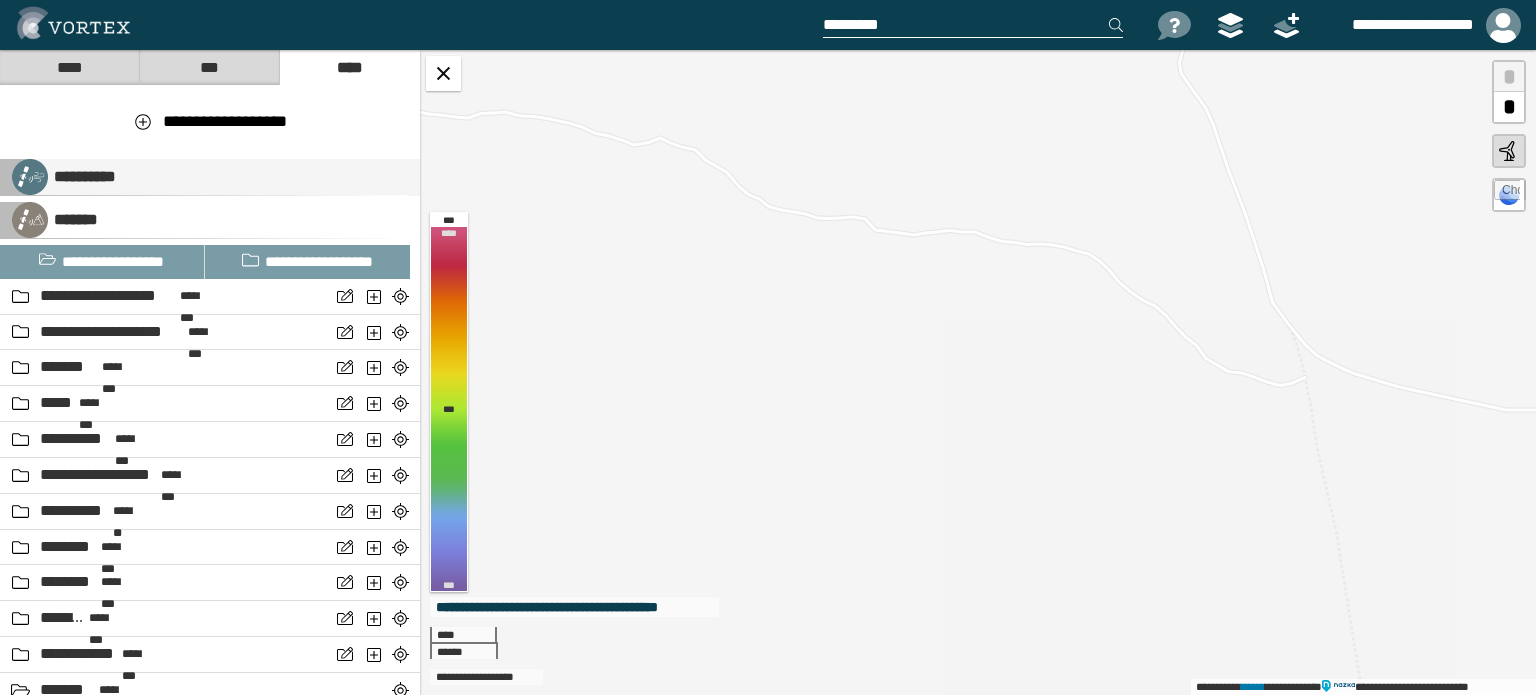 click on "**********" at bounding box center (82, 176) 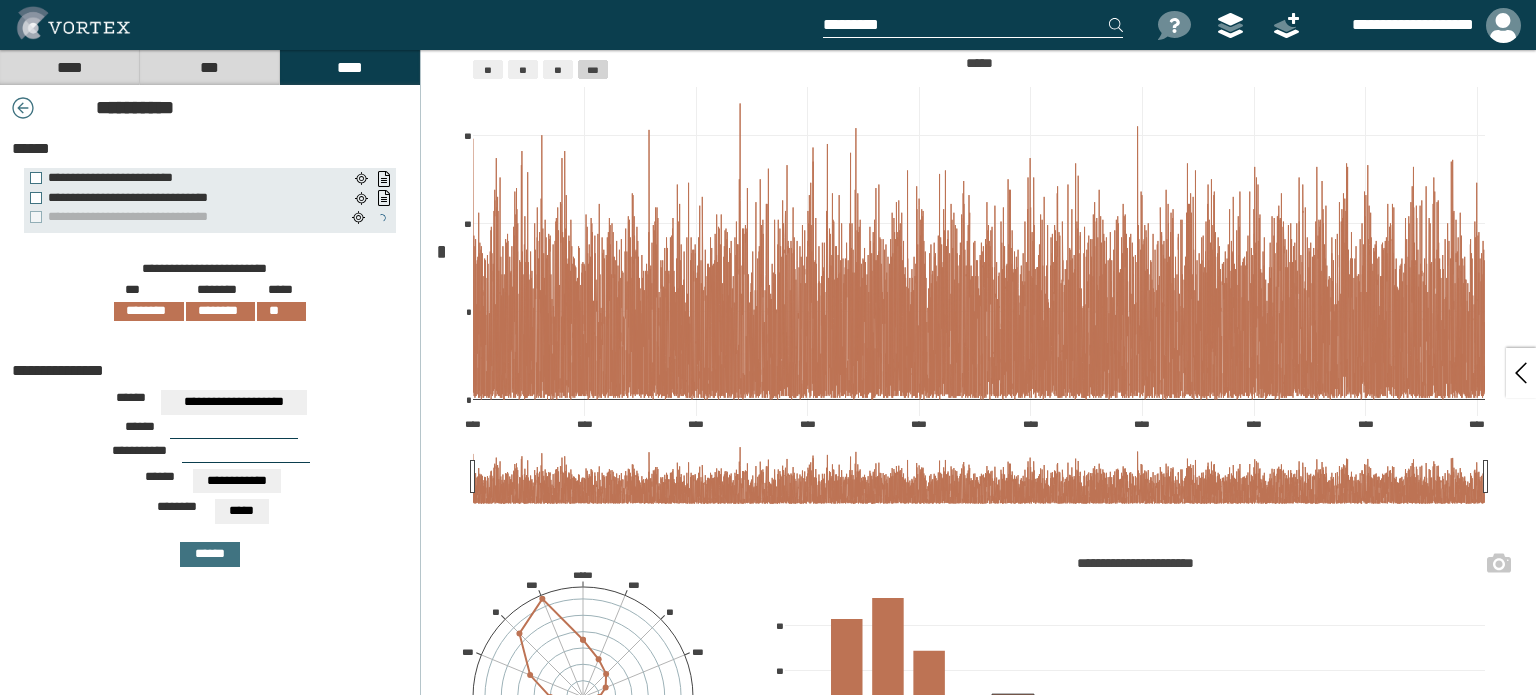 scroll, scrollTop: 0, scrollLeft: 0, axis: both 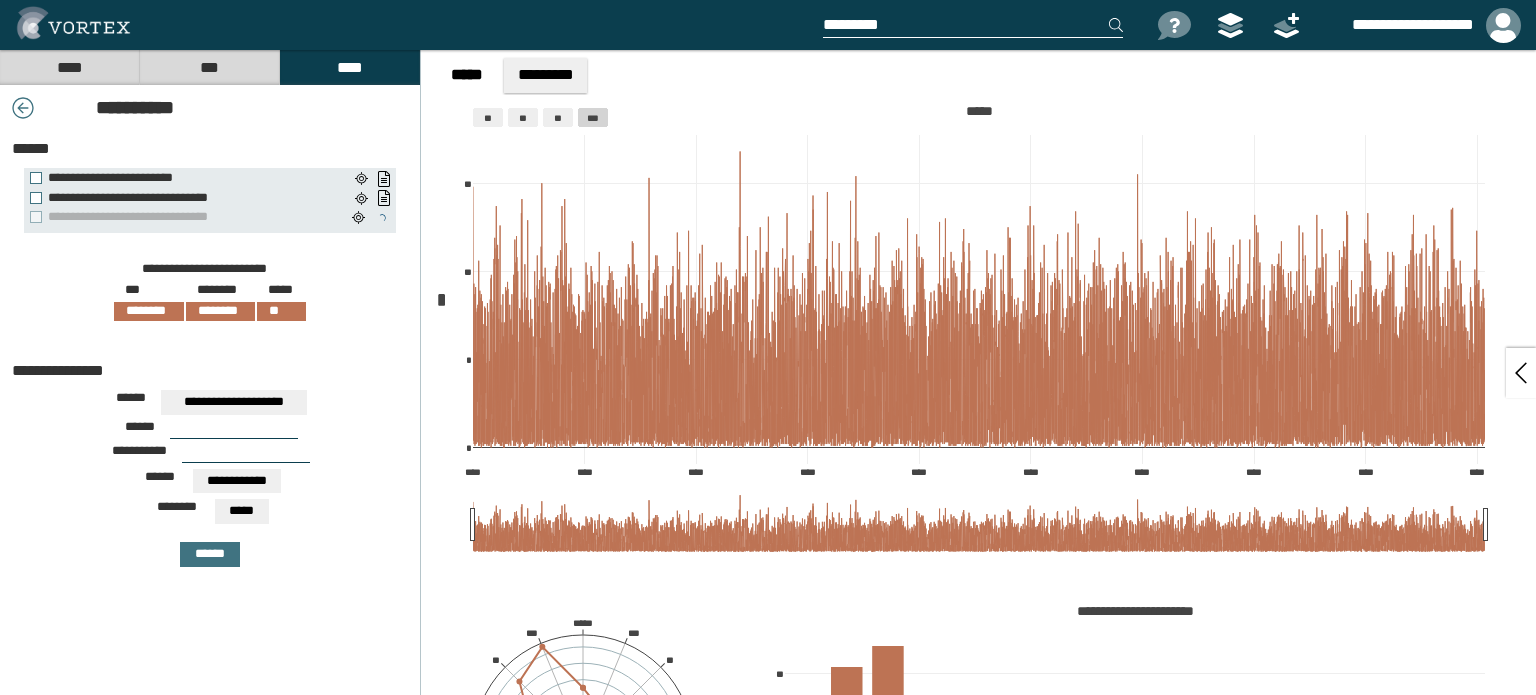 click at bounding box center [1521, 373] 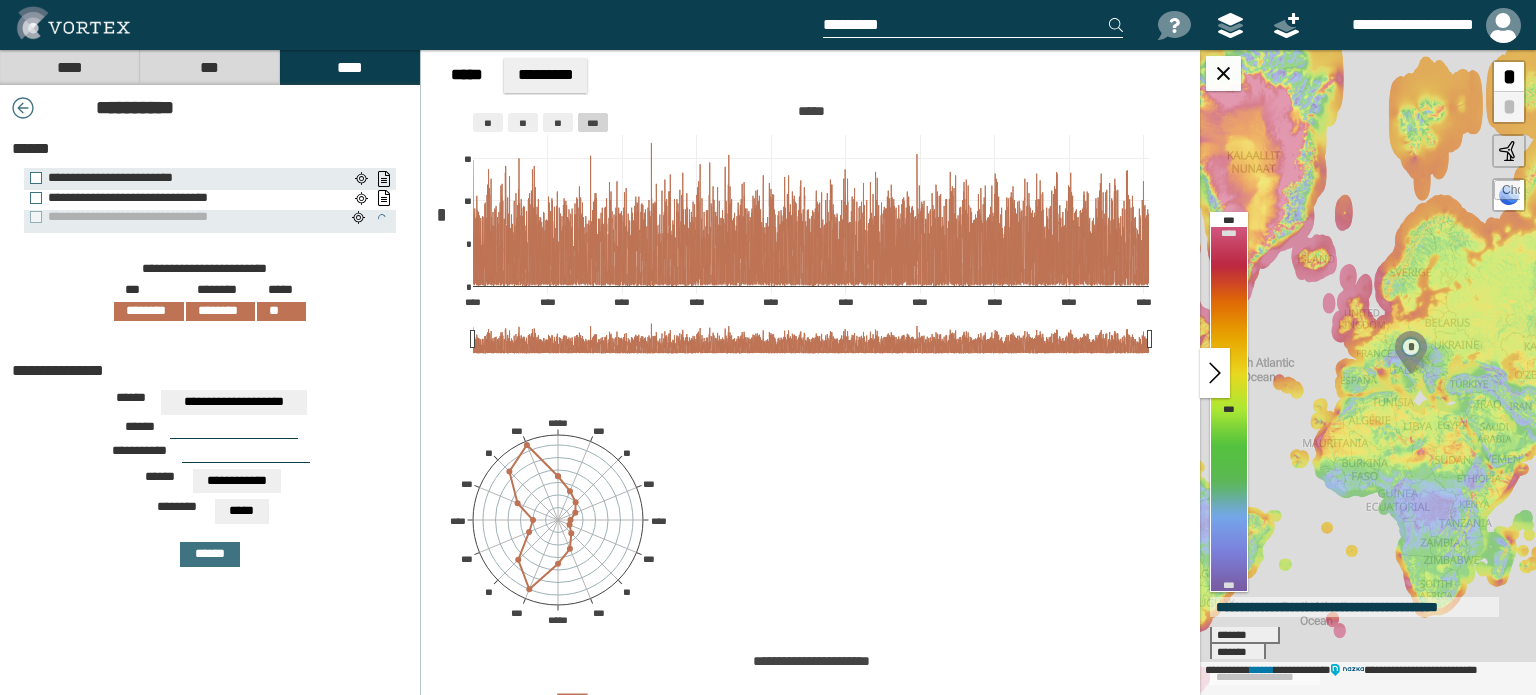 click on "**********" at bounding box center [184, 198] 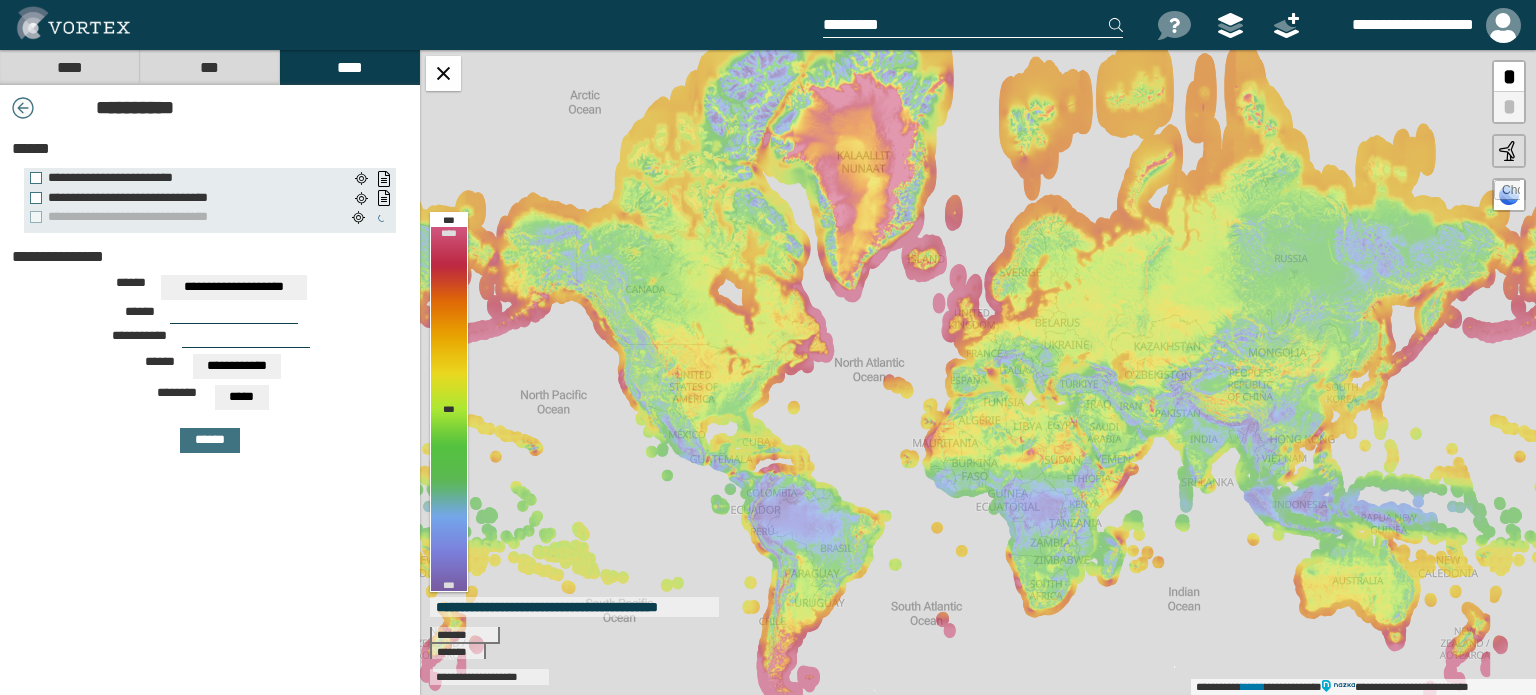 click at bounding box center (23, 108) 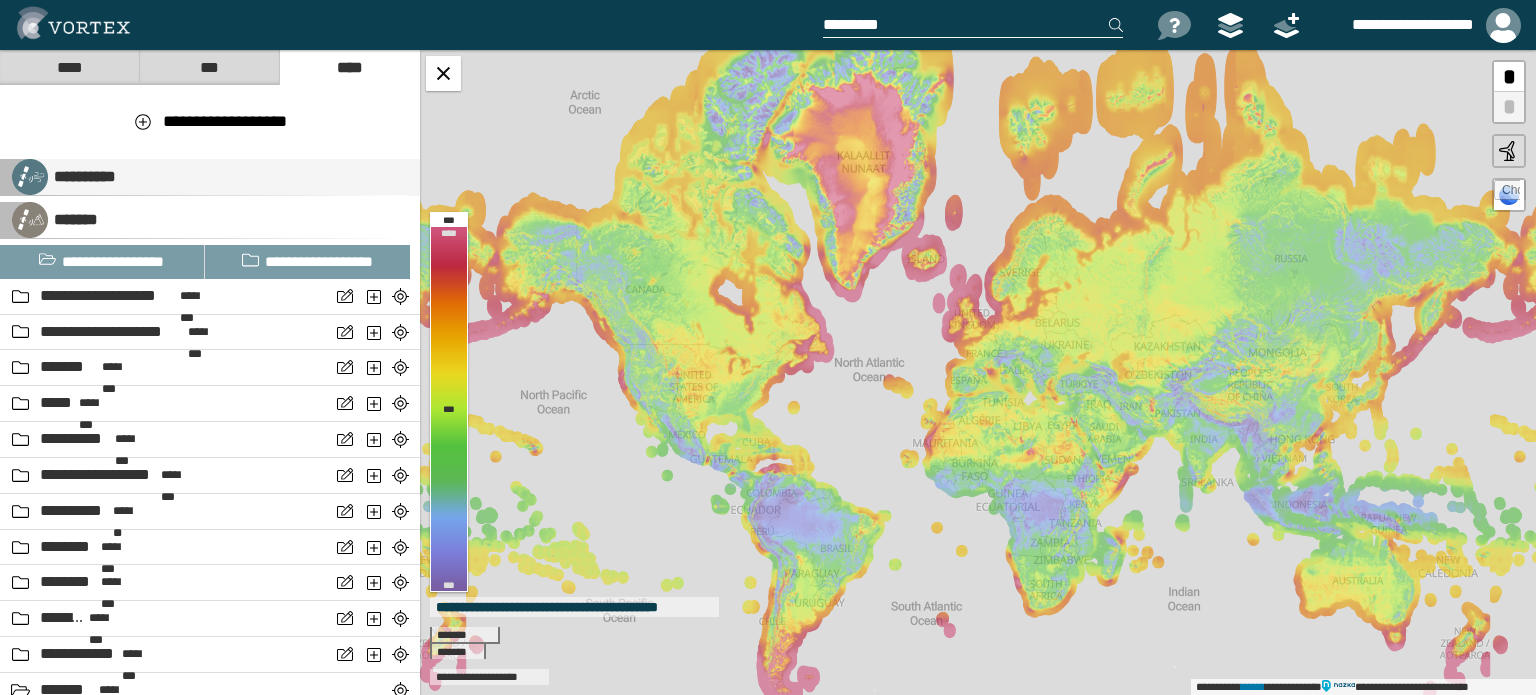 click on "**********" at bounding box center (82, 176) 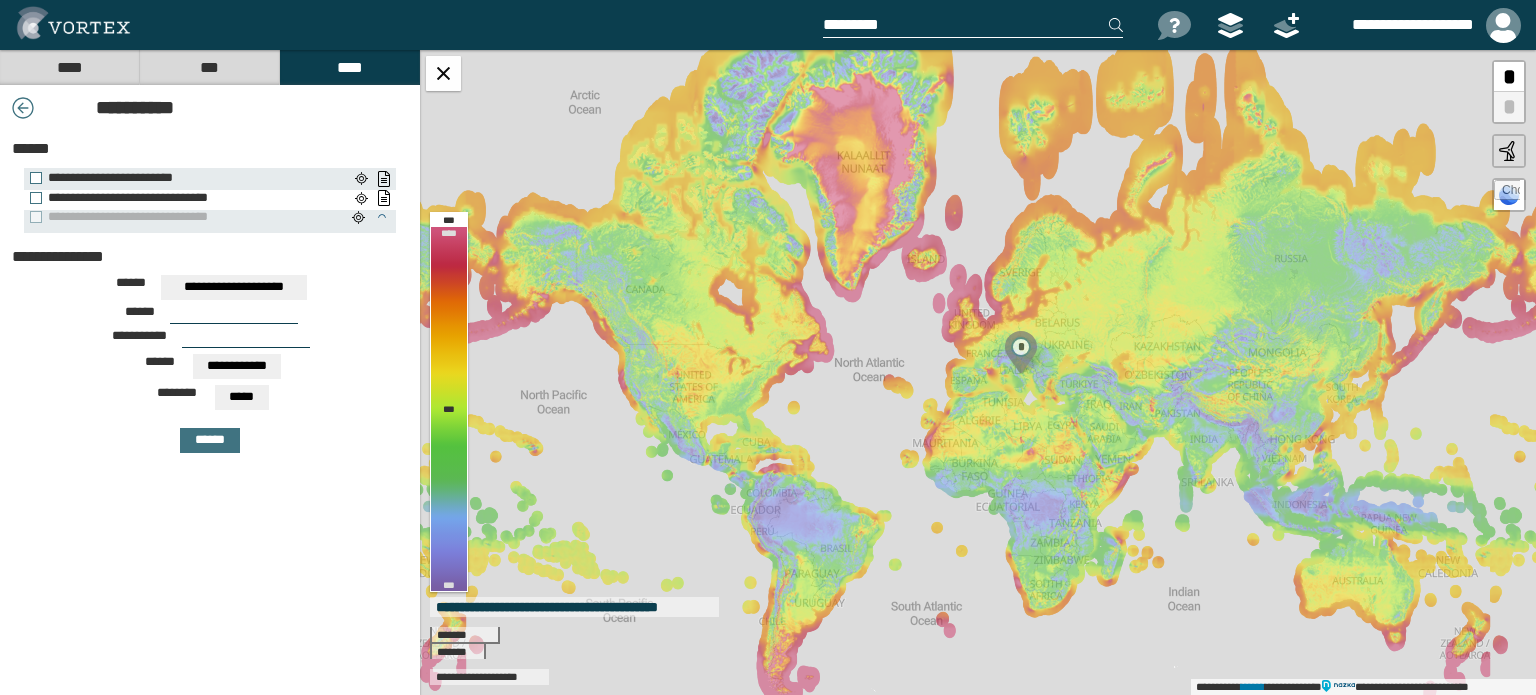 click on "**********" at bounding box center (189, 198) 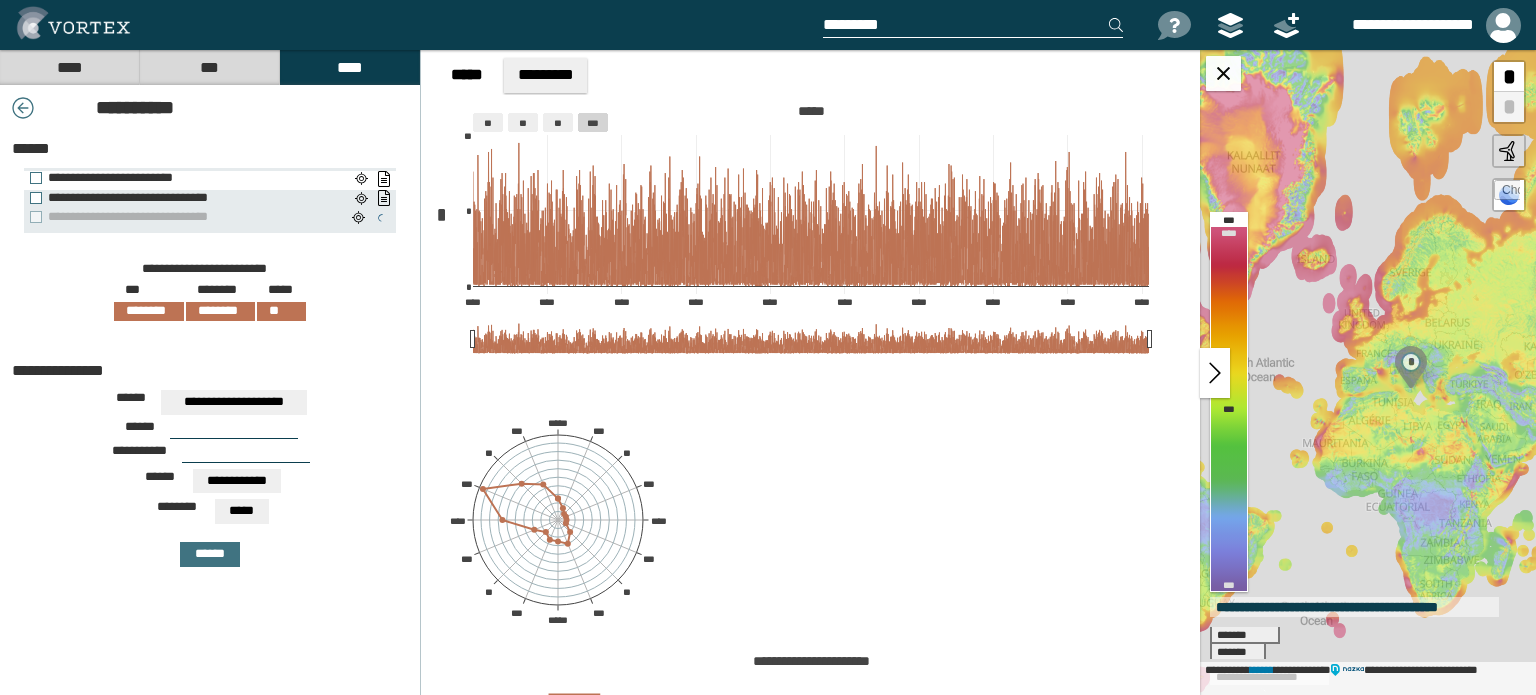 click on "**********" at bounding box center (184, 178) 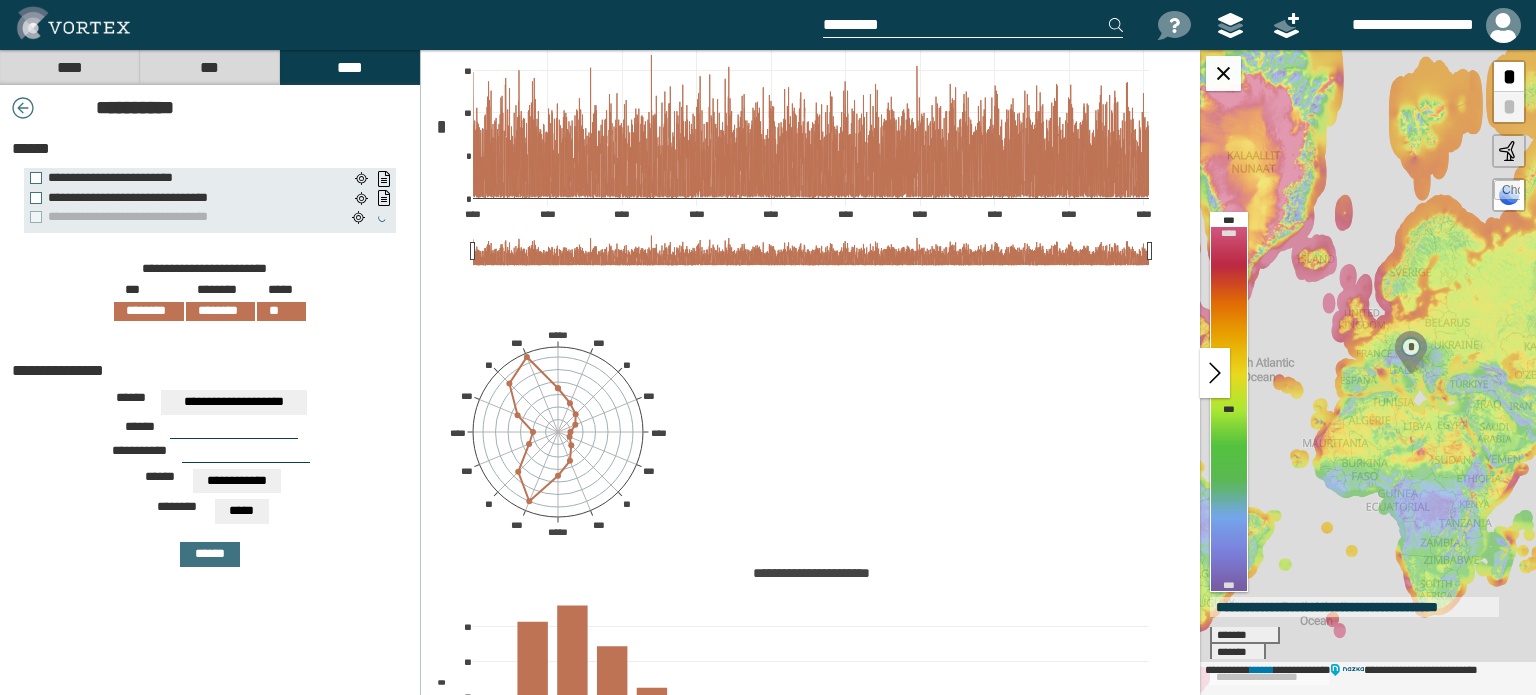 scroll, scrollTop: 0, scrollLeft: 0, axis: both 